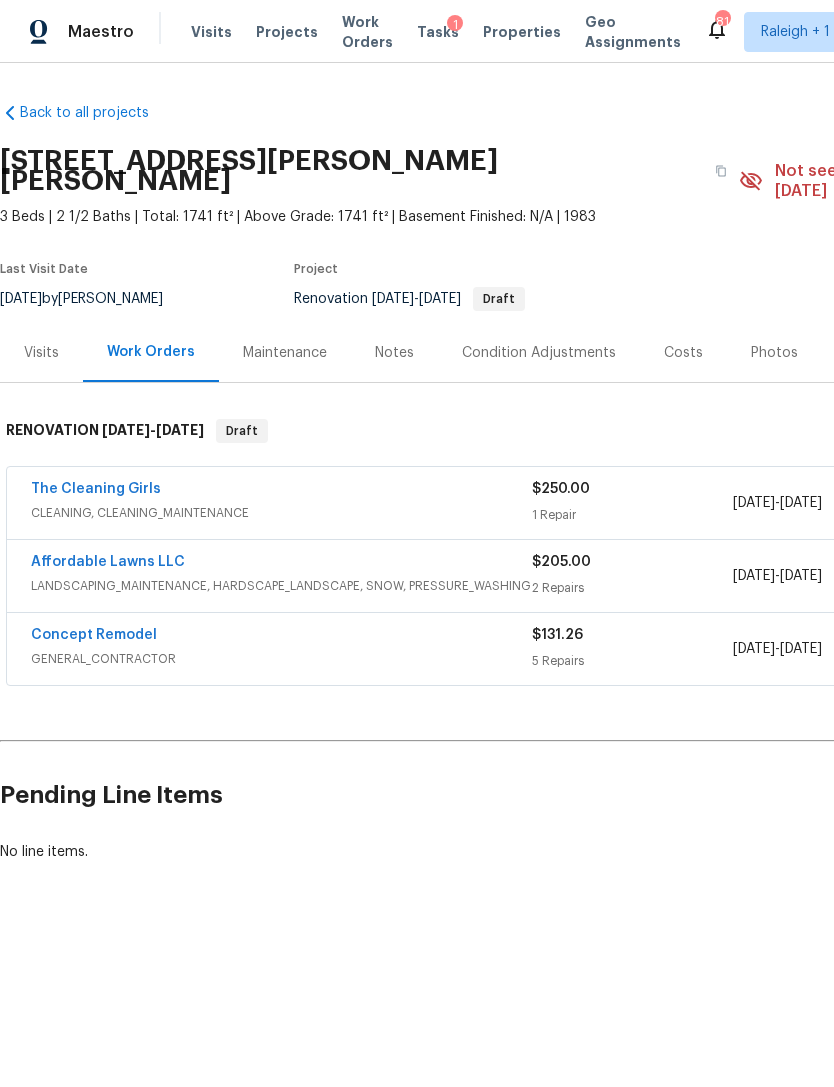 scroll, scrollTop: 0, scrollLeft: 0, axis: both 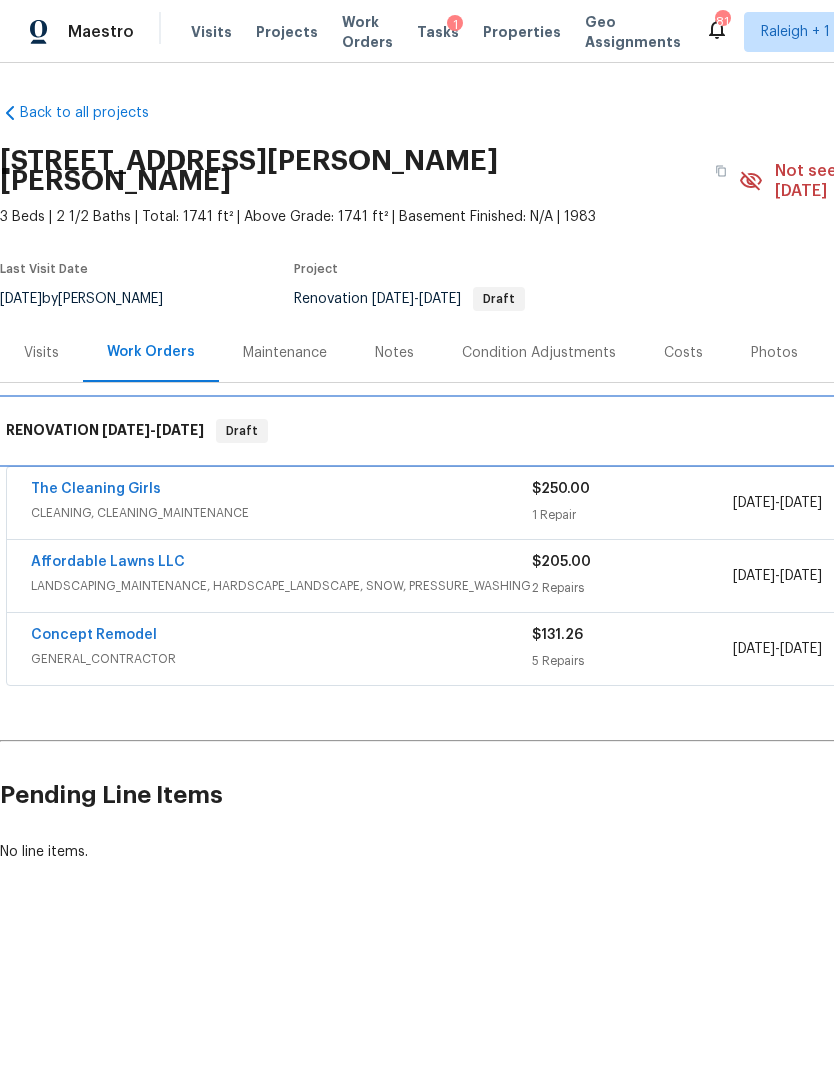 click on "RENOVATION   [DATE]  -  [DATE] Draft" at bounding box center (565, 431) 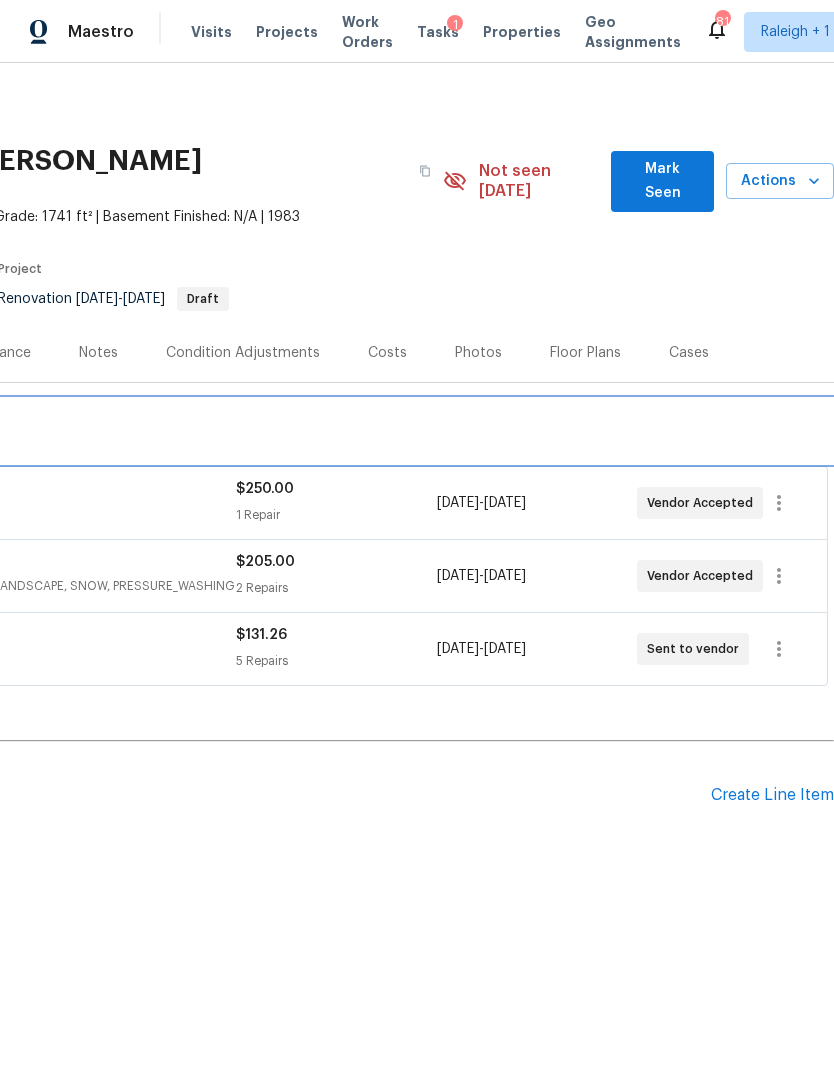 scroll, scrollTop: 0, scrollLeft: 296, axis: horizontal 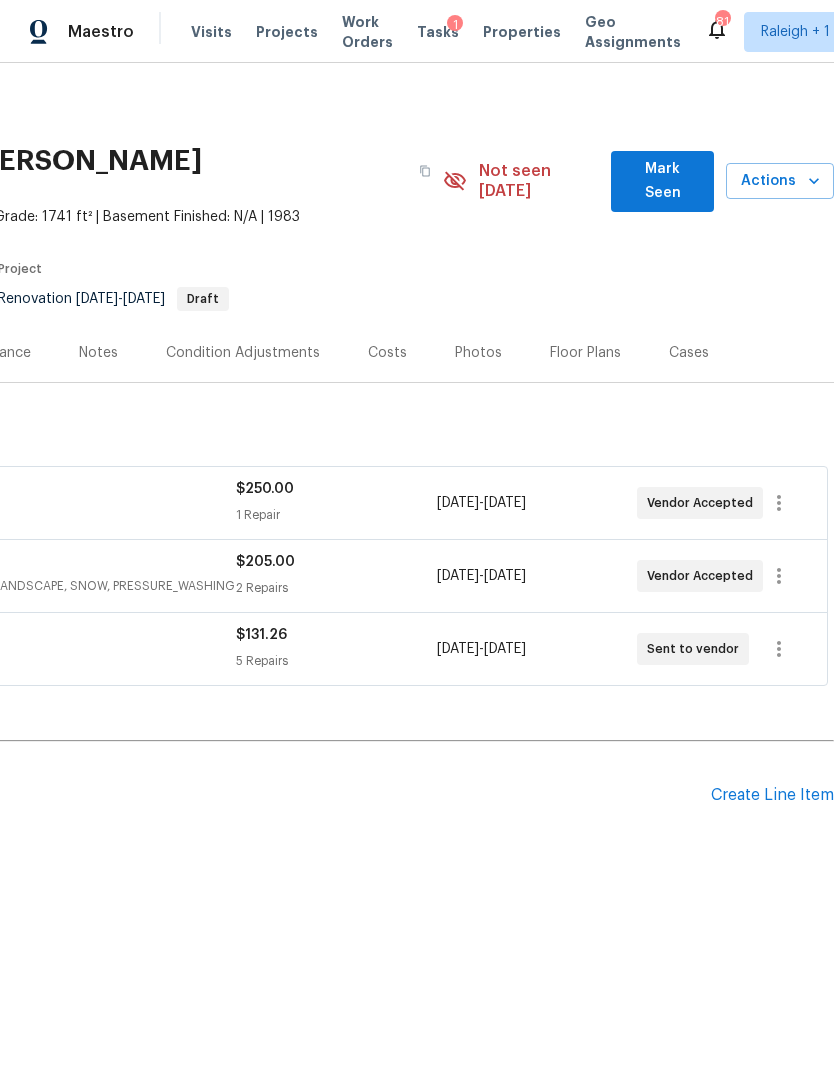 click on "Create Line Item" at bounding box center (772, 795) 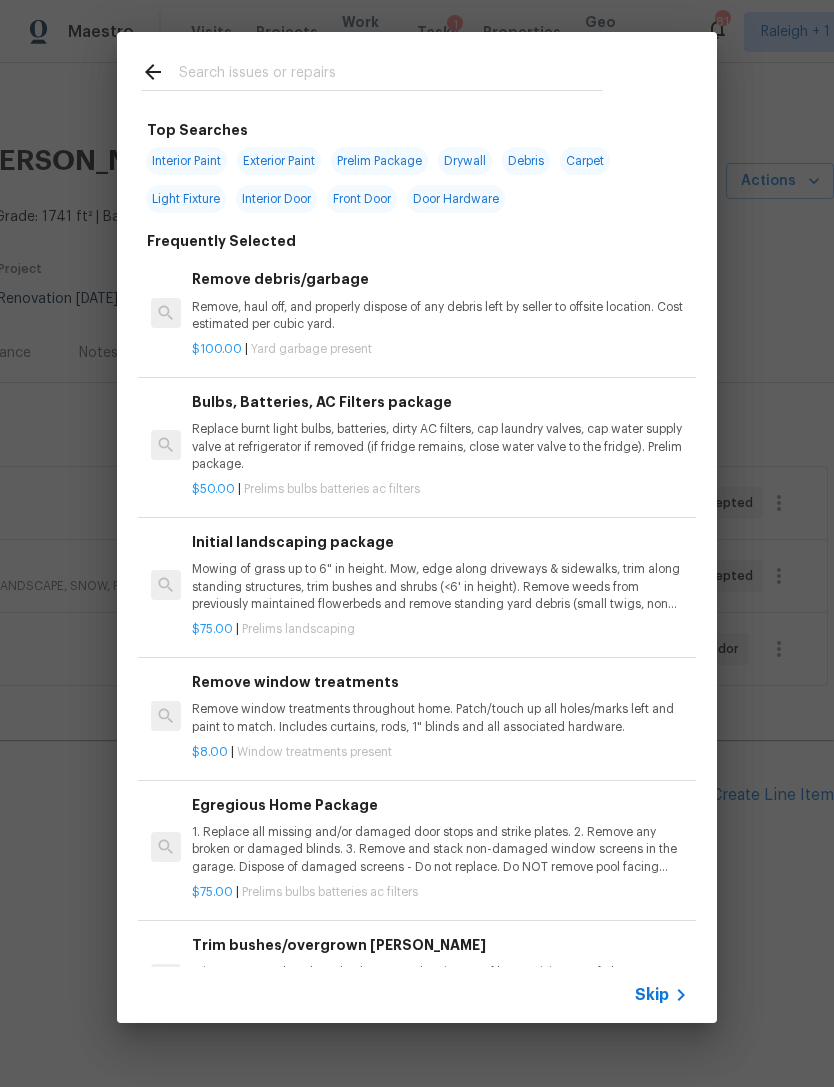 click at bounding box center (391, 75) 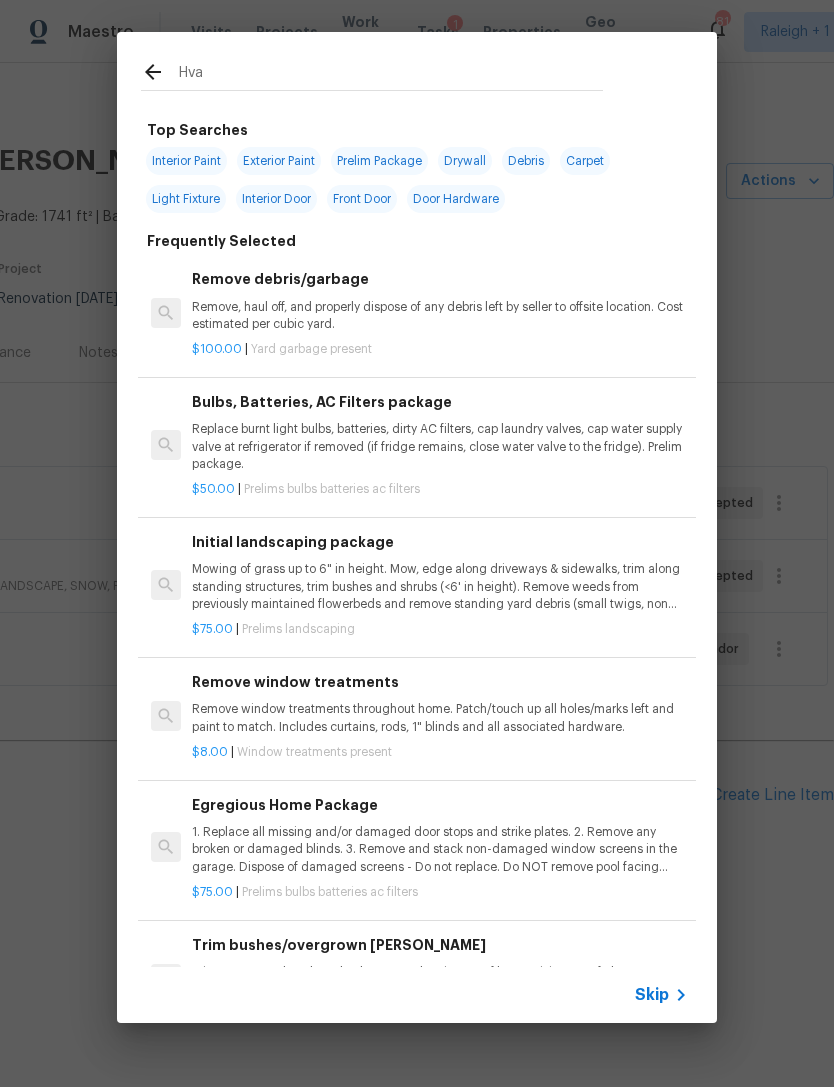 type on "Hvac" 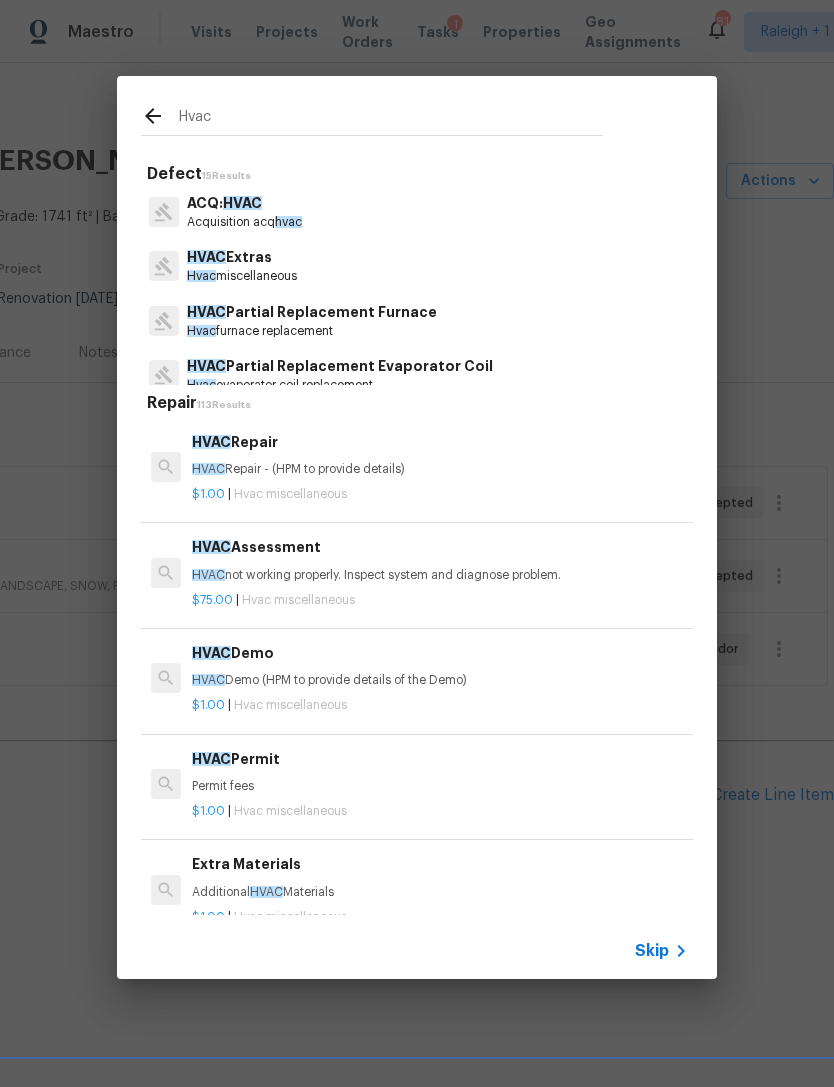 click on "HVAC  not working properly. Inspect system and diagnose problem." at bounding box center [440, 575] 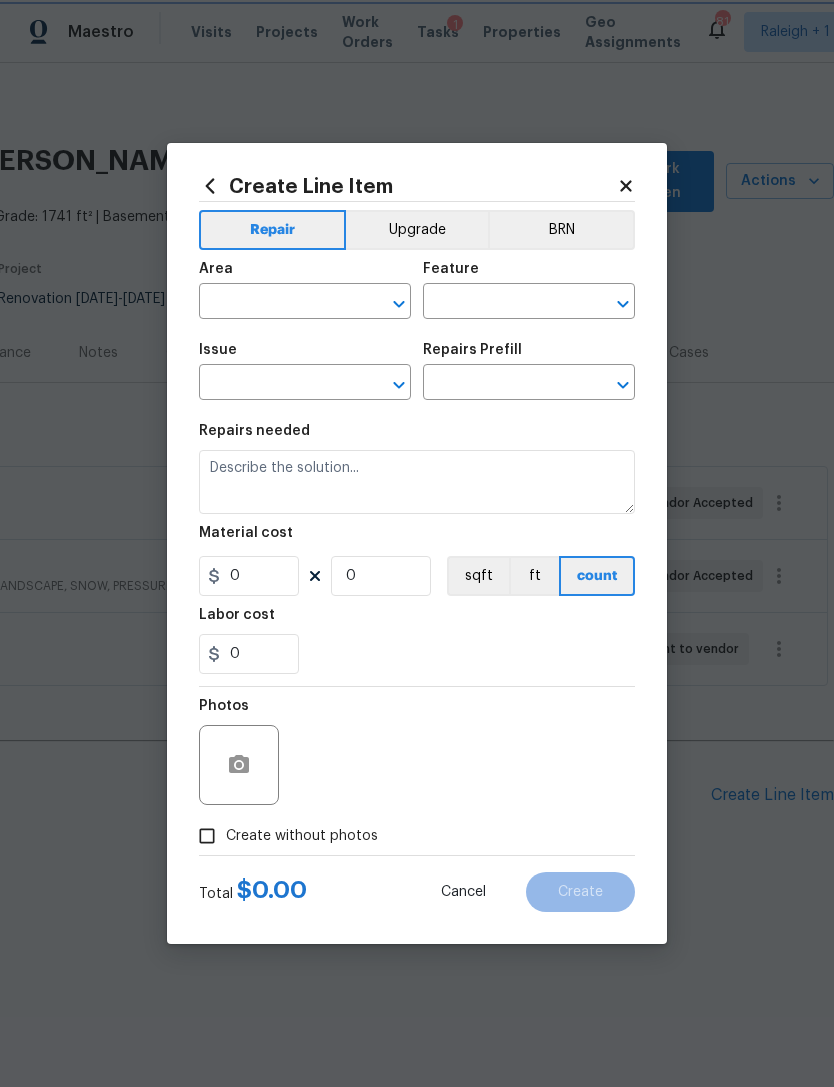 type on "HVAC" 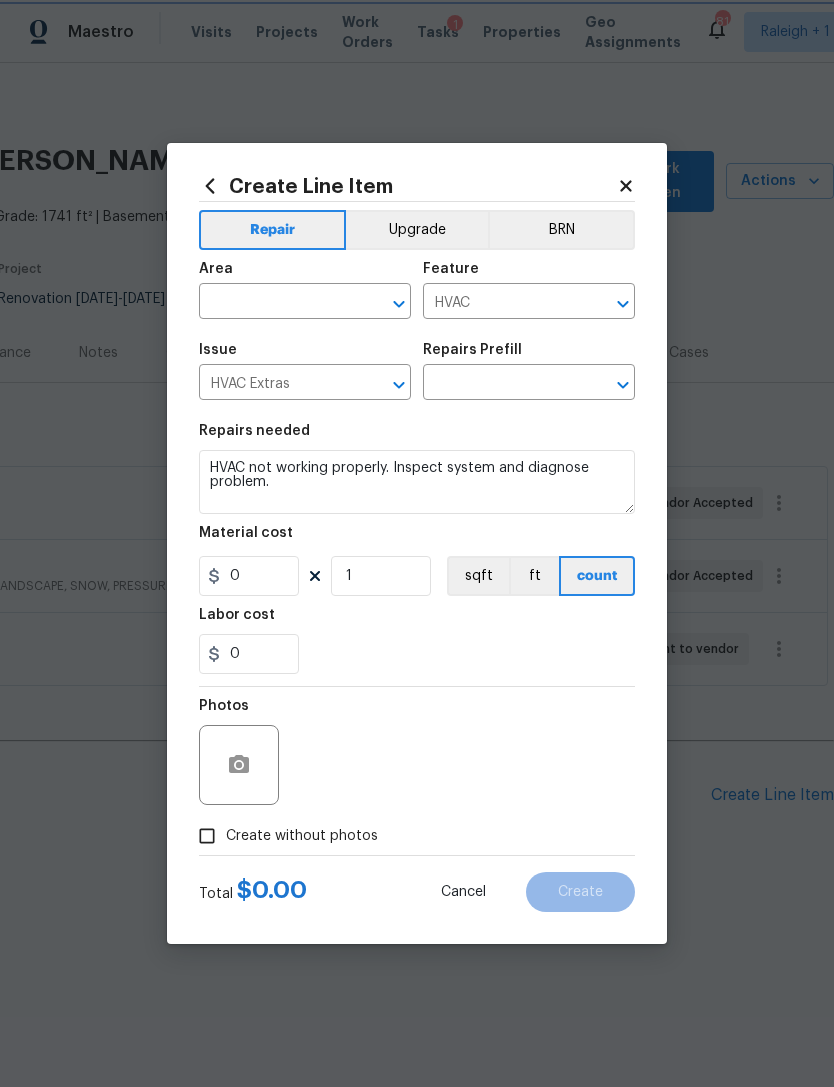 type on "HVAC Assessment $75.00" 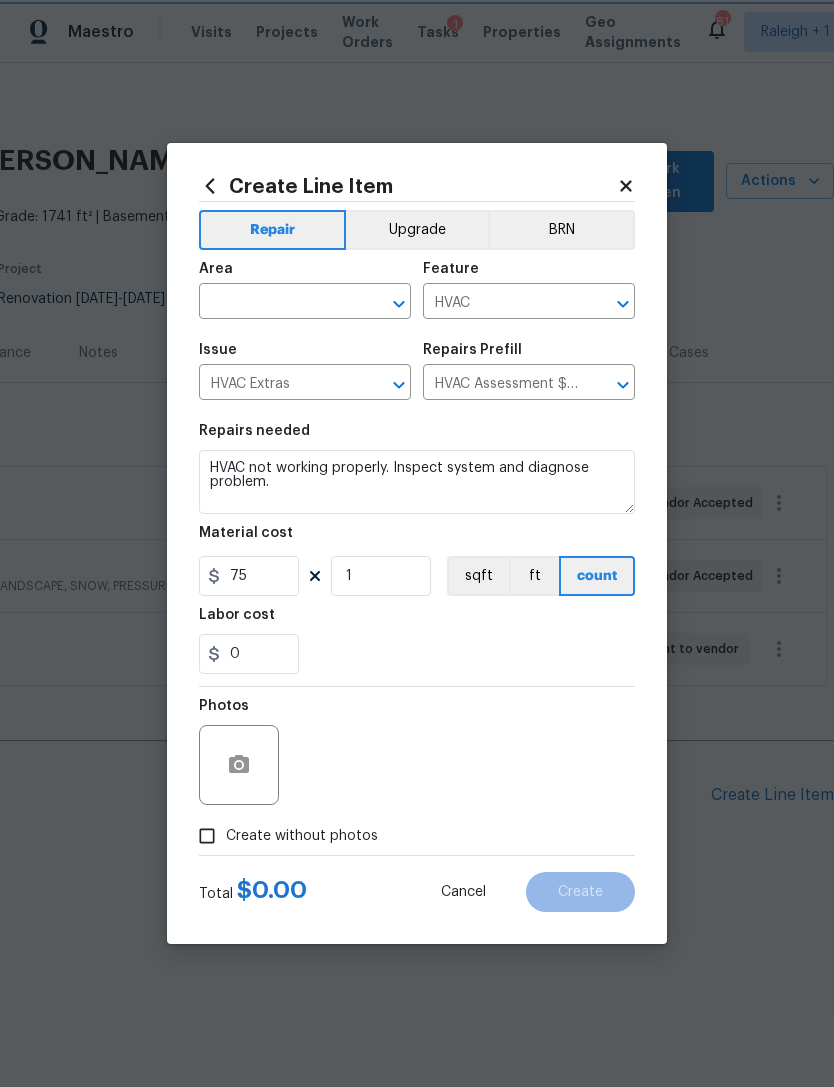 click on "ft" at bounding box center (534, 576) 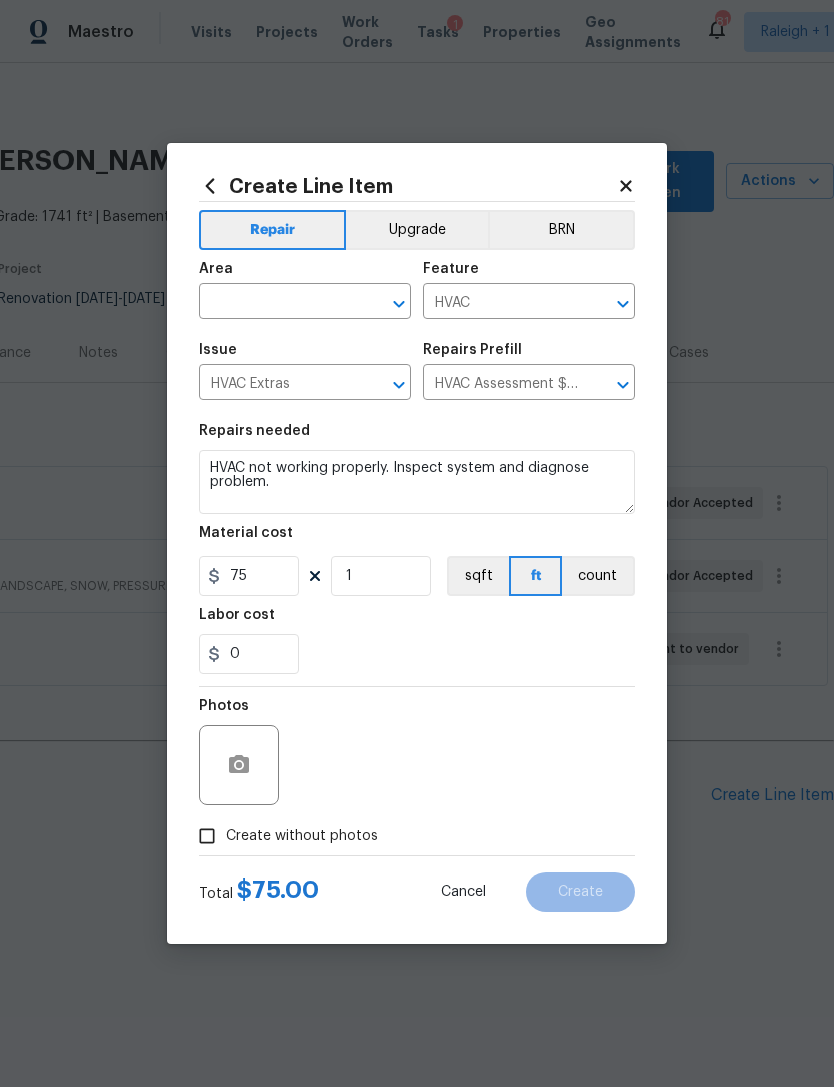 click at bounding box center [277, 303] 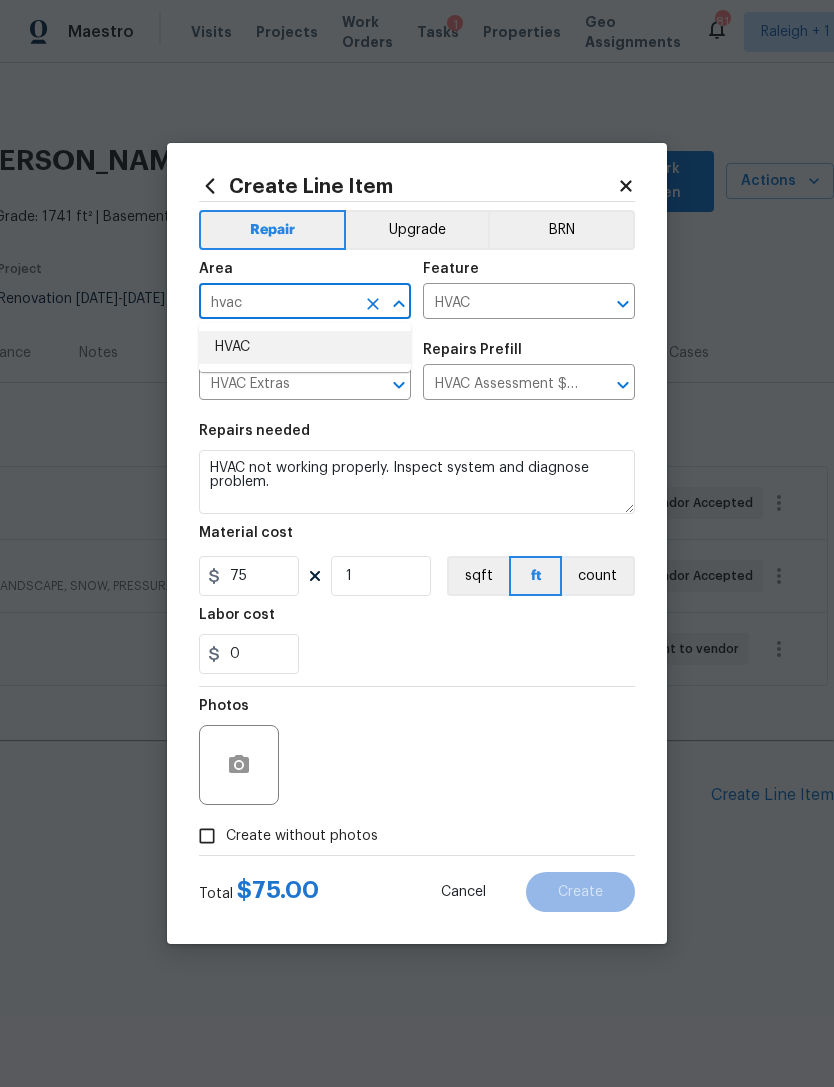 click on "HVAC" at bounding box center (305, 347) 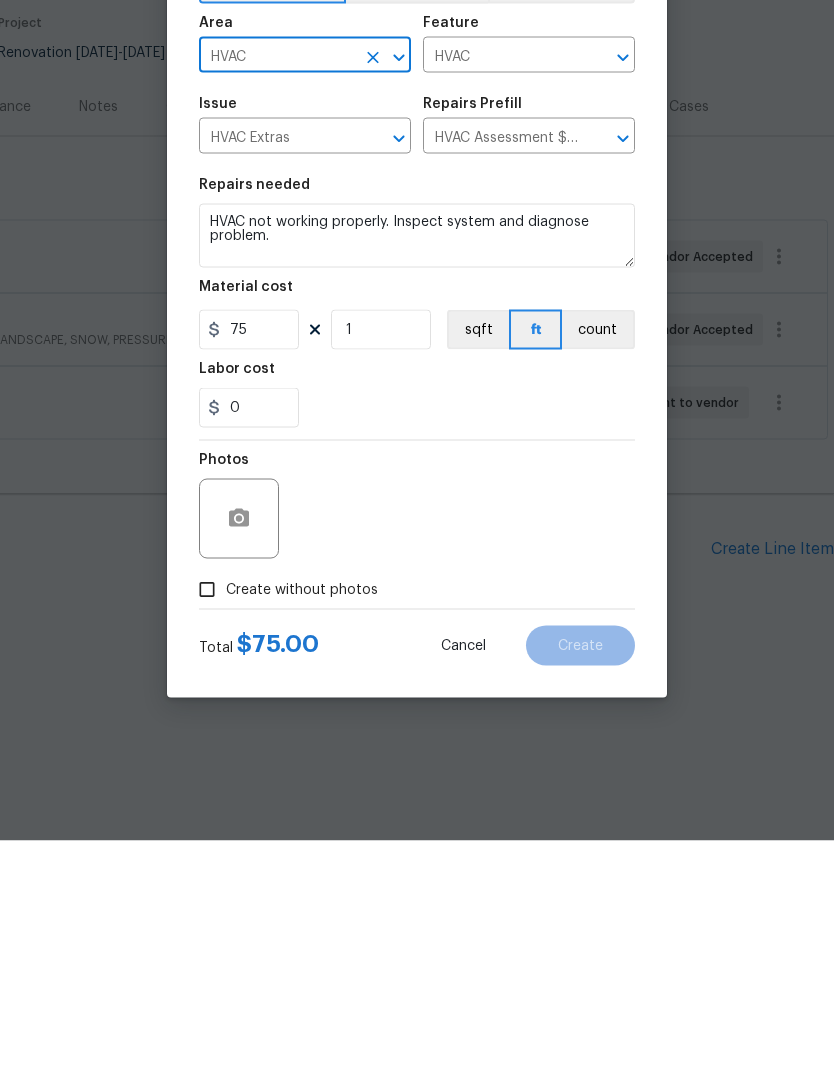 click on "Create without photos" at bounding box center [207, 836] 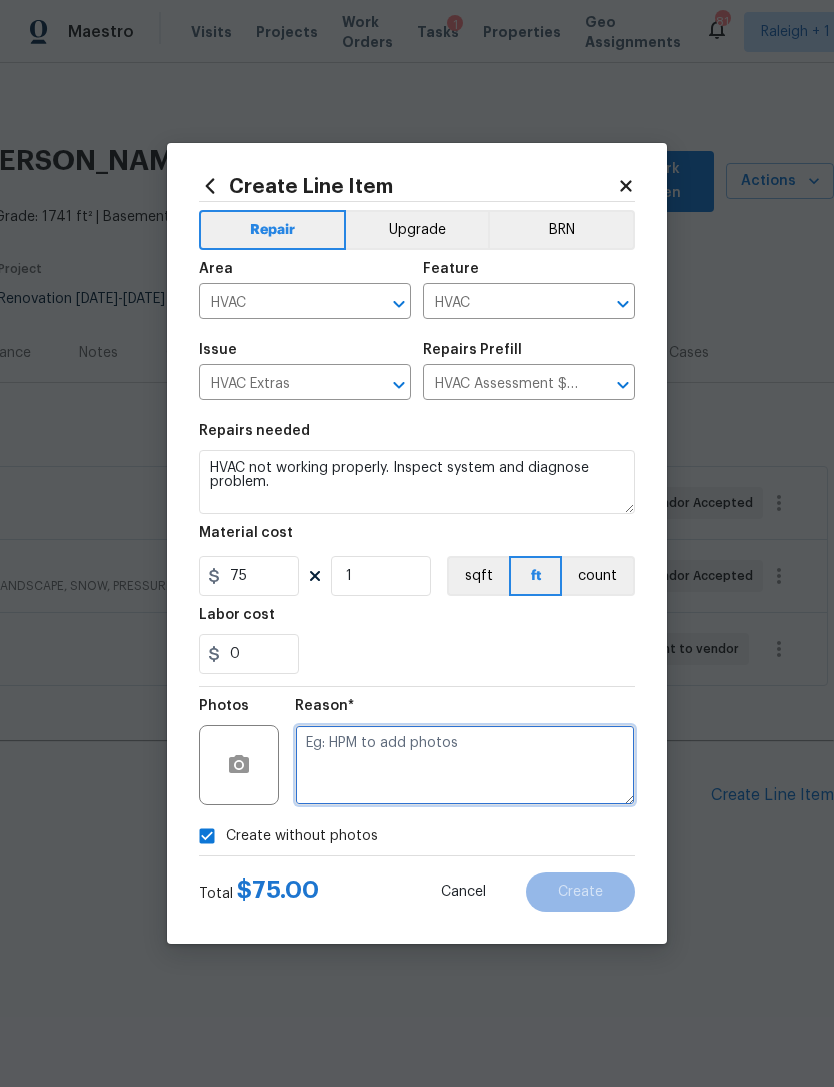 click at bounding box center [465, 765] 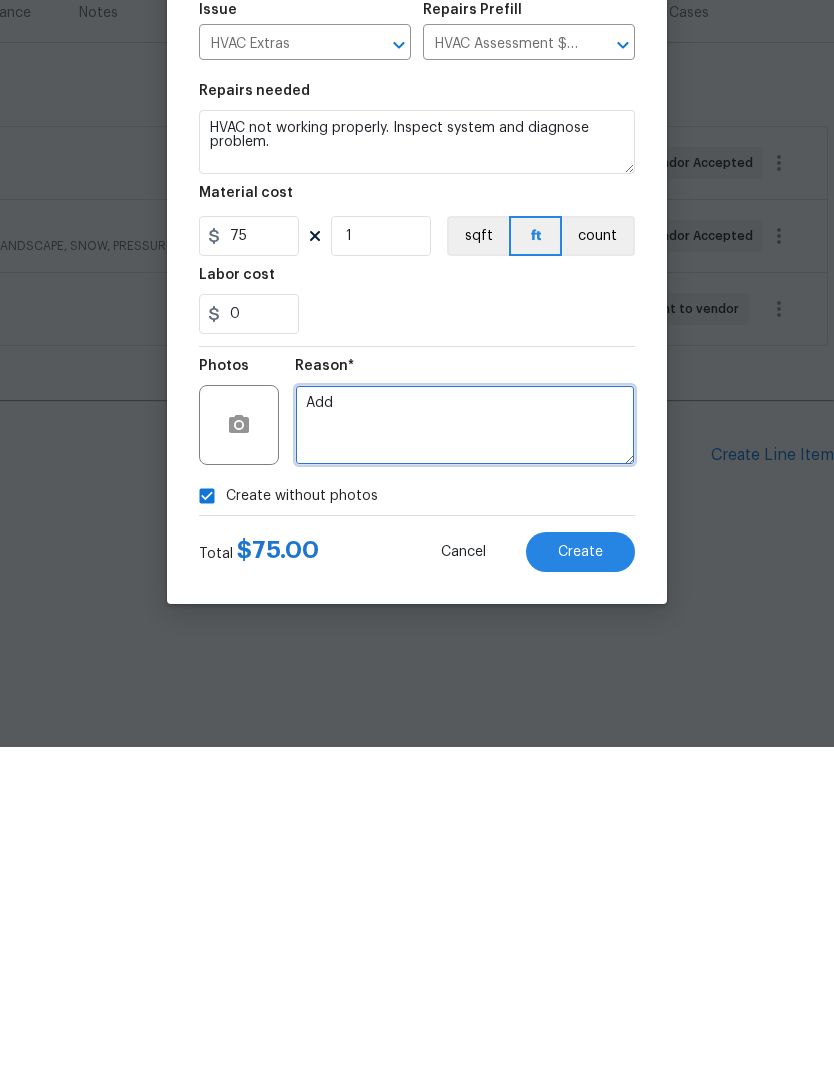 type on "Add" 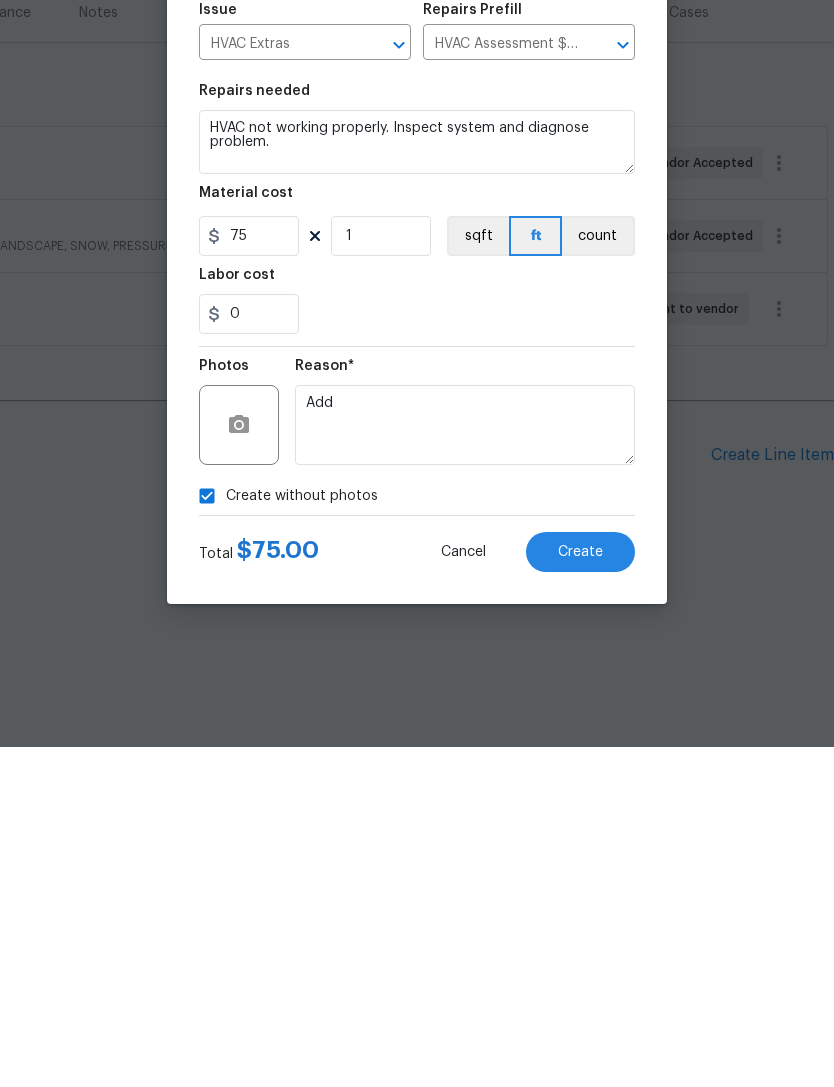click on "Create" at bounding box center (580, 892) 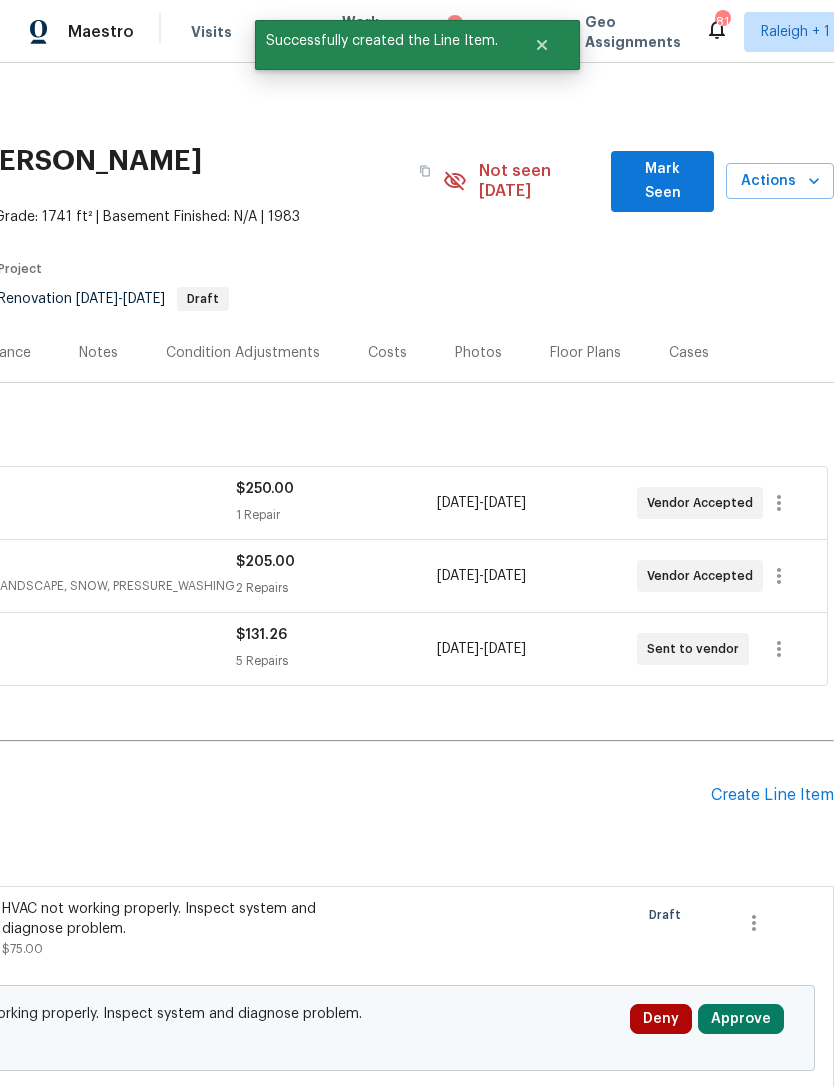 click on "Approve" at bounding box center (741, 1019) 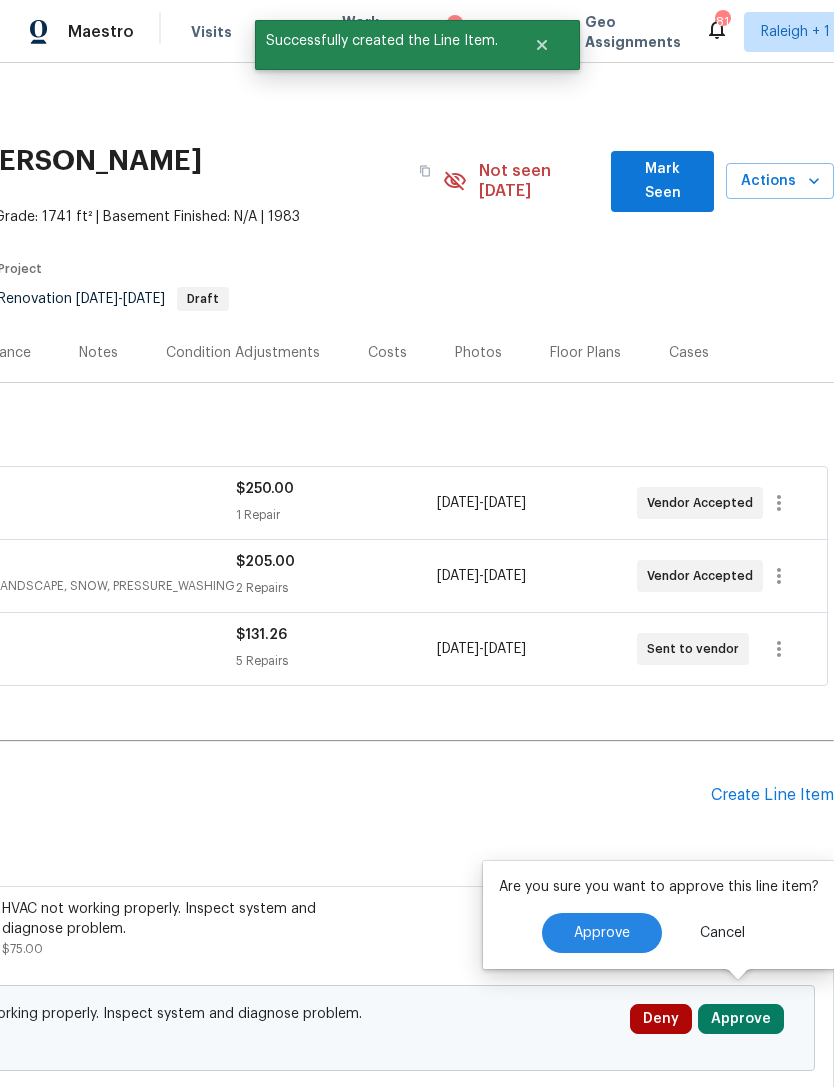 click on "Approve" at bounding box center (602, 933) 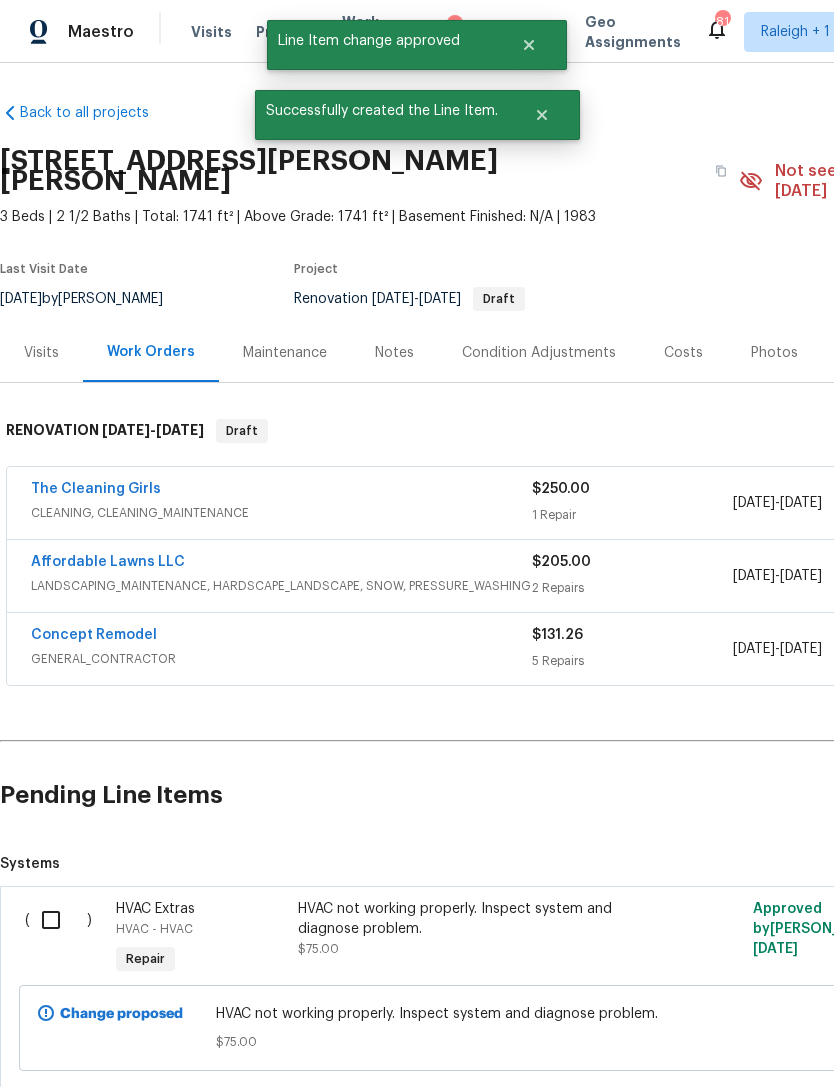 scroll, scrollTop: 0, scrollLeft: 0, axis: both 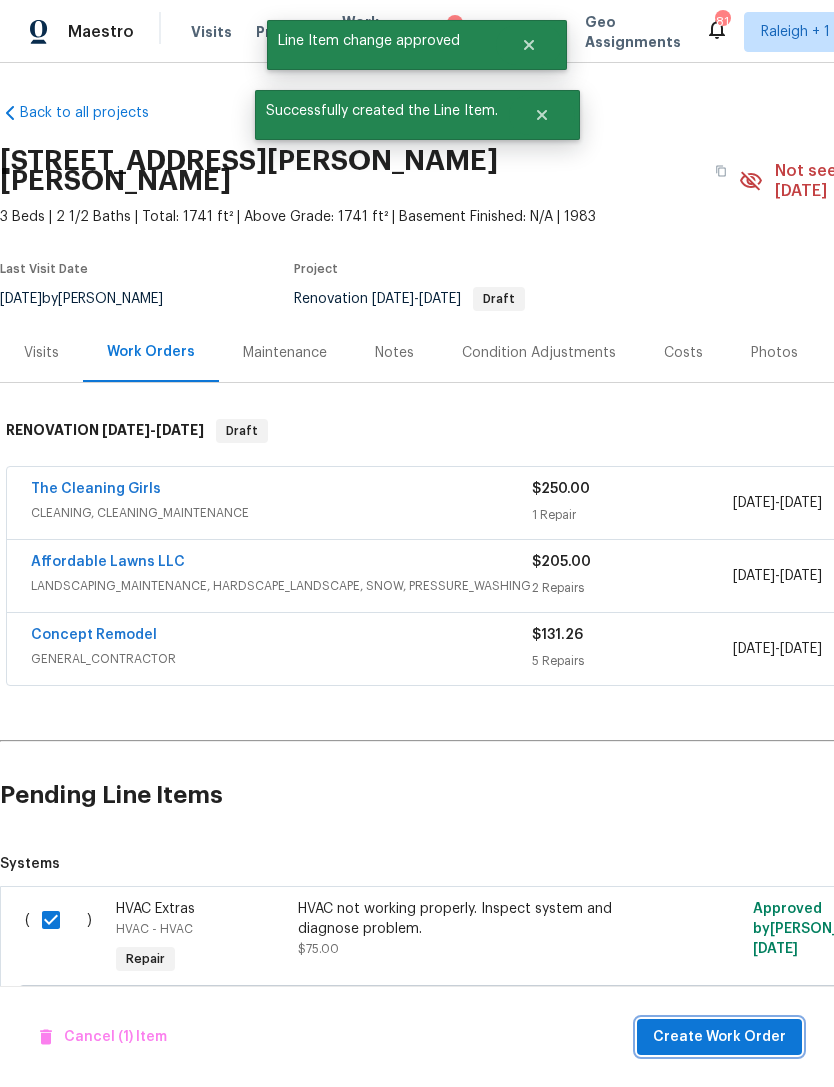 click on "Create Work Order" at bounding box center (719, 1037) 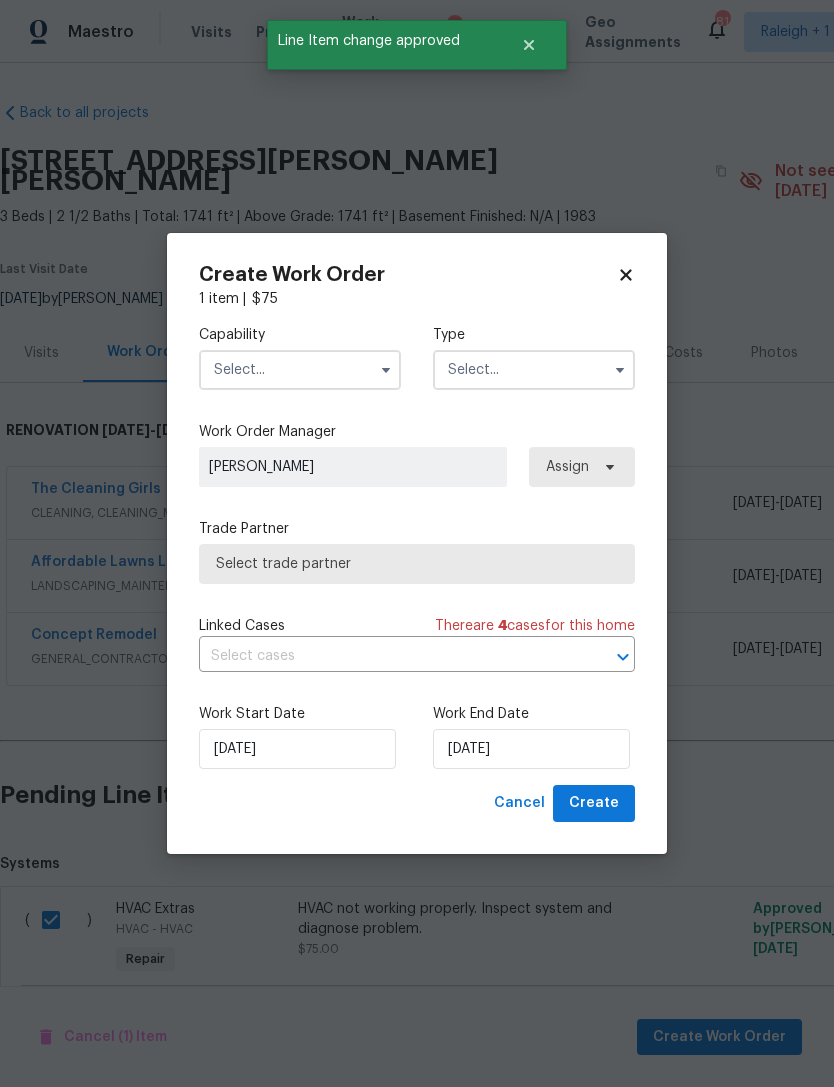 click at bounding box center [300, 370] 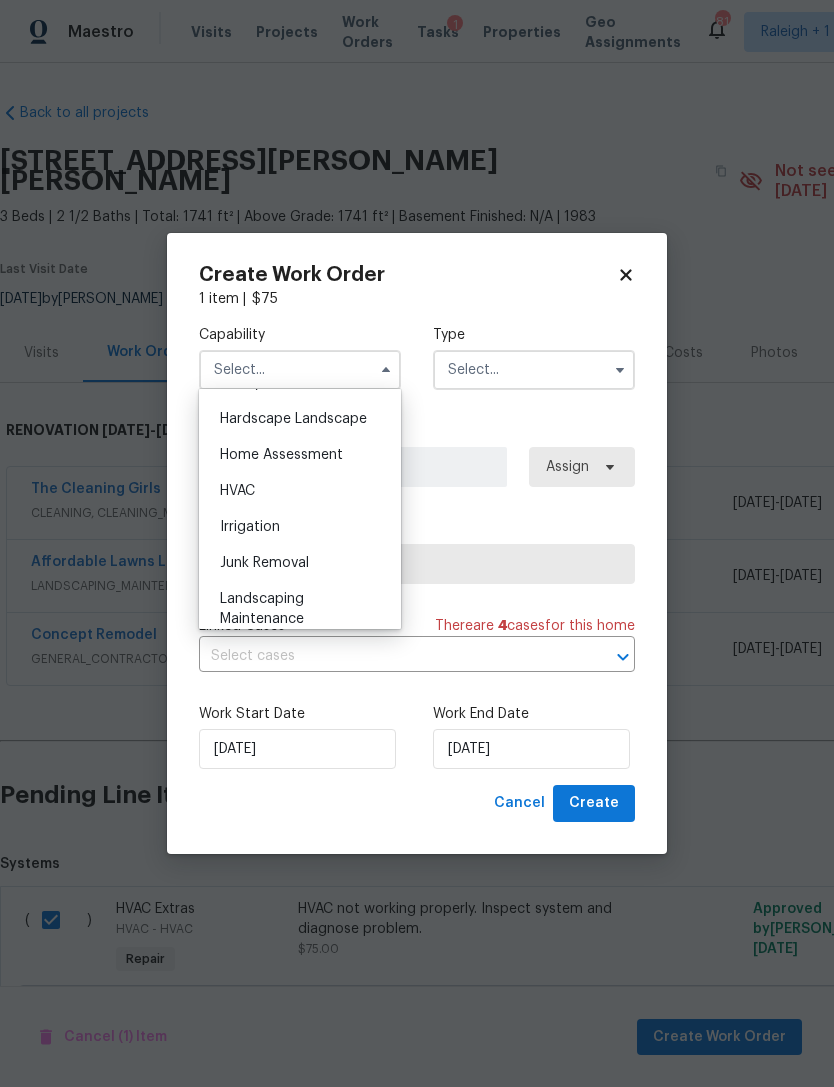 scroll, scrollTop: 1132, scrollLeft: 0, axis: vertical 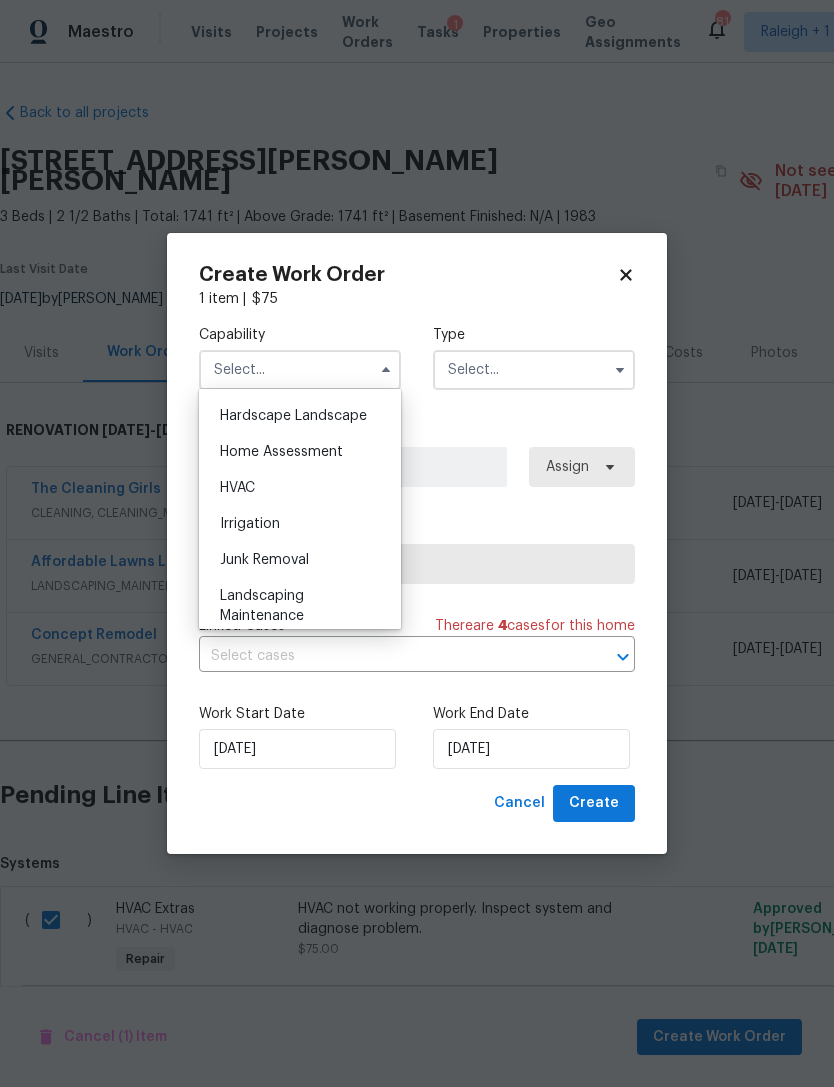 click on "HVAC" at bounding box center [237, 488] 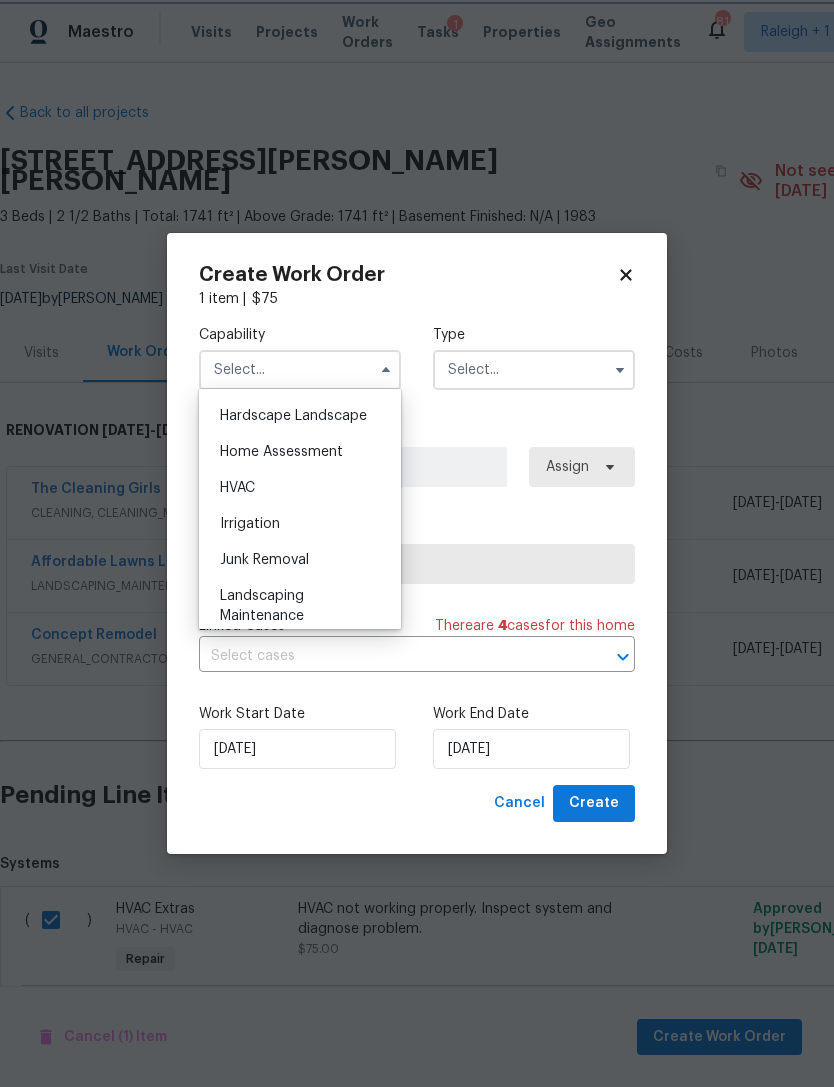 type on "HVAC" 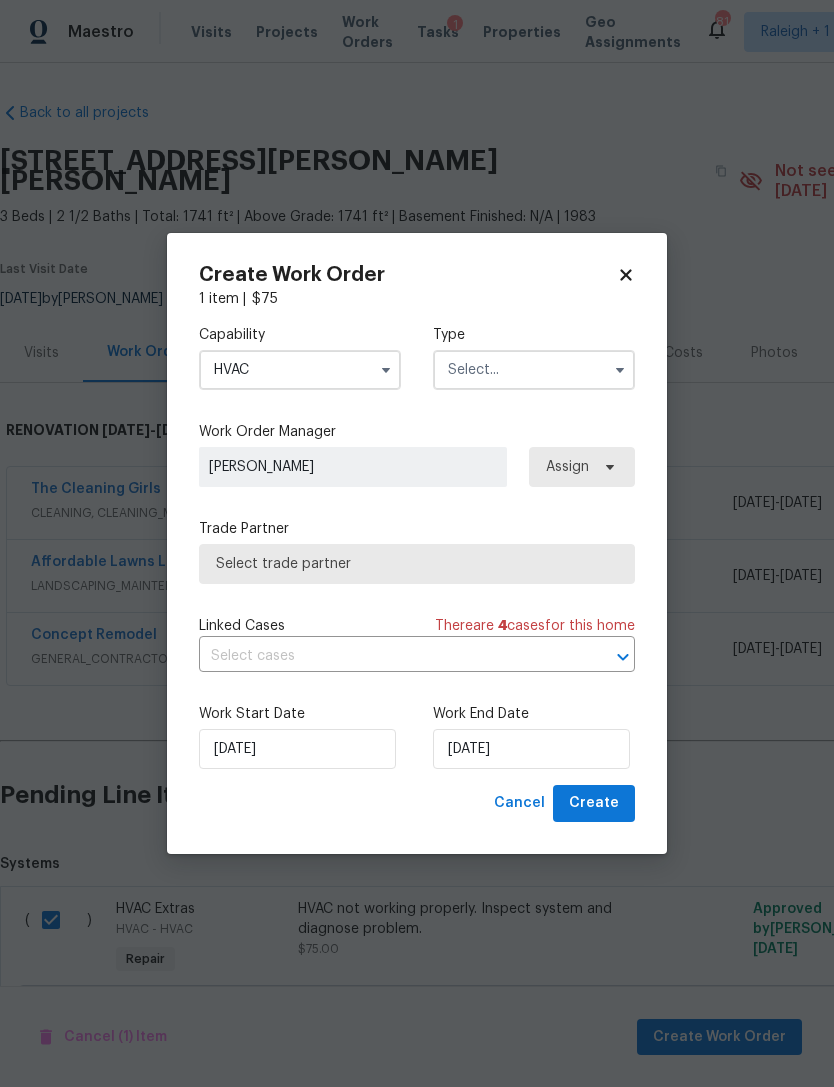 click at bounding box center [534, 370] 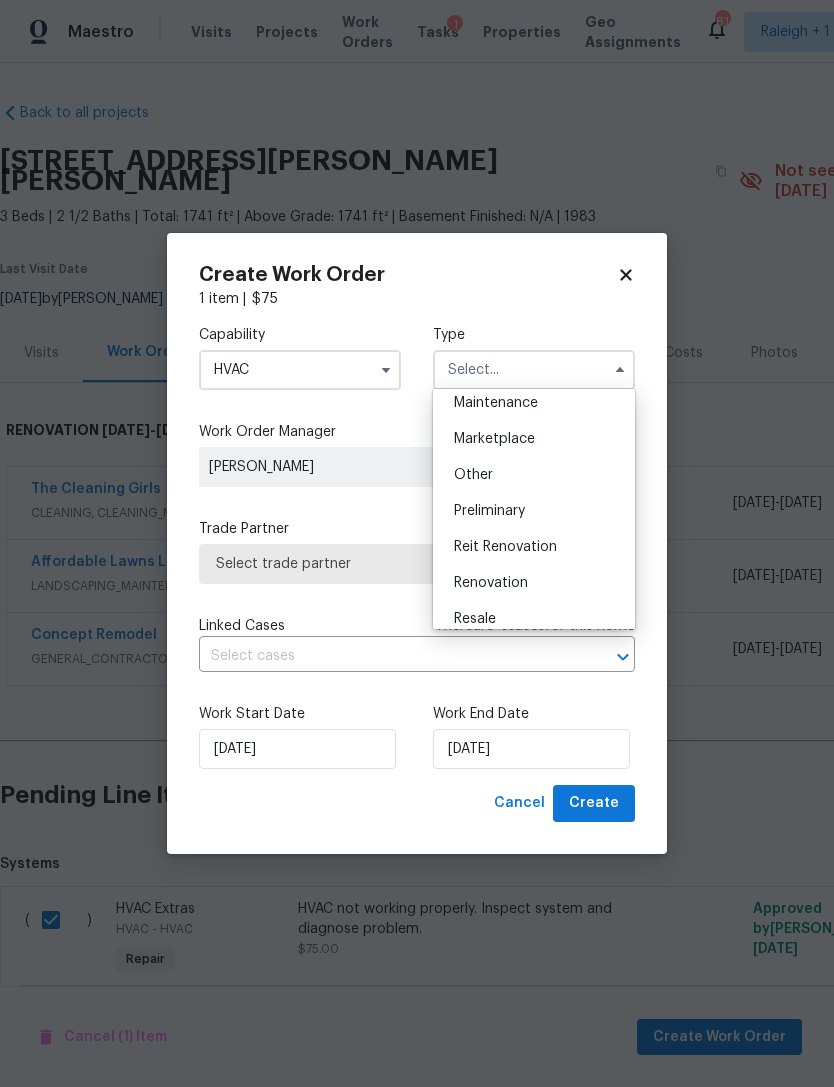 scroll, scrollTop: 335, scrollLeft: 0, axis: vertical 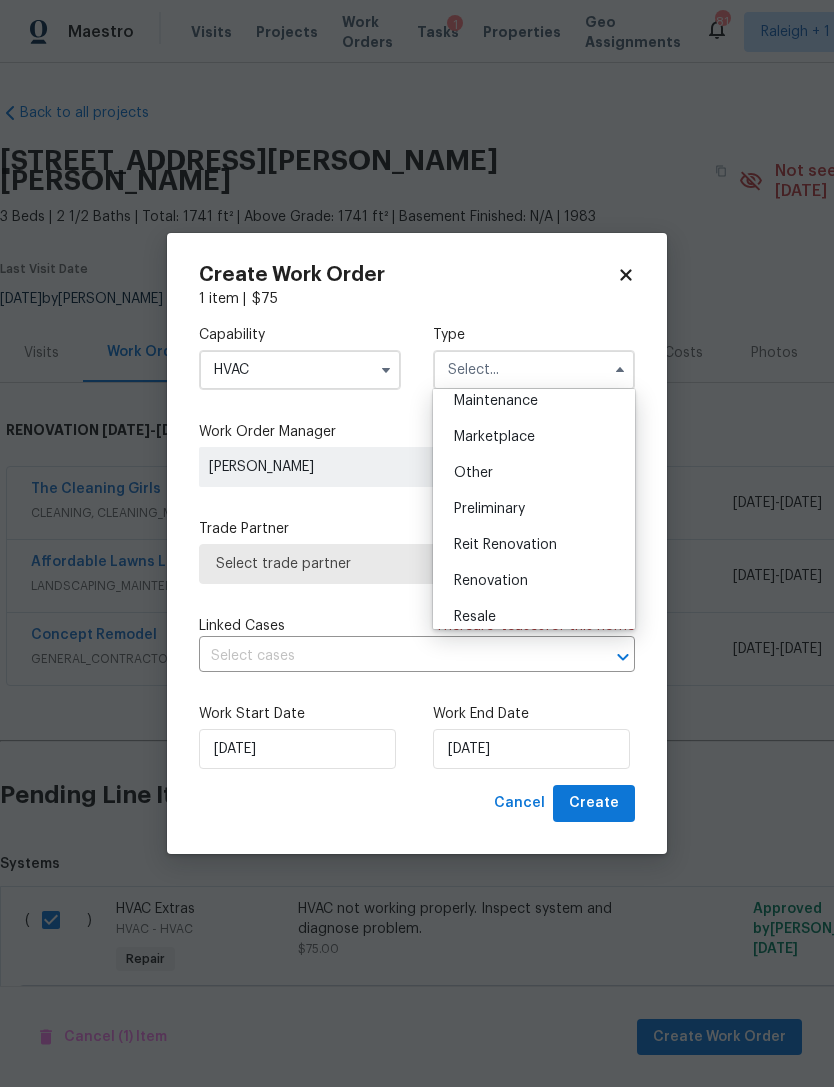 click on "Renovation" at bounding box center (491, 581) 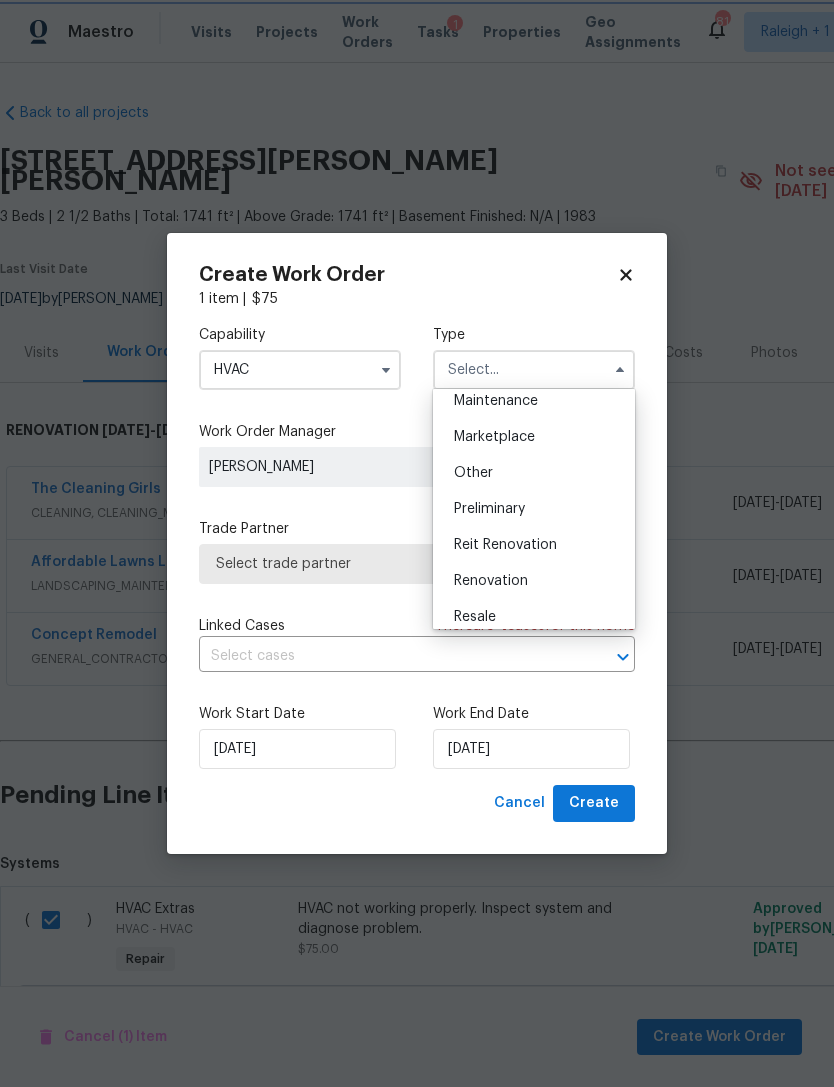 type on "Renovation" 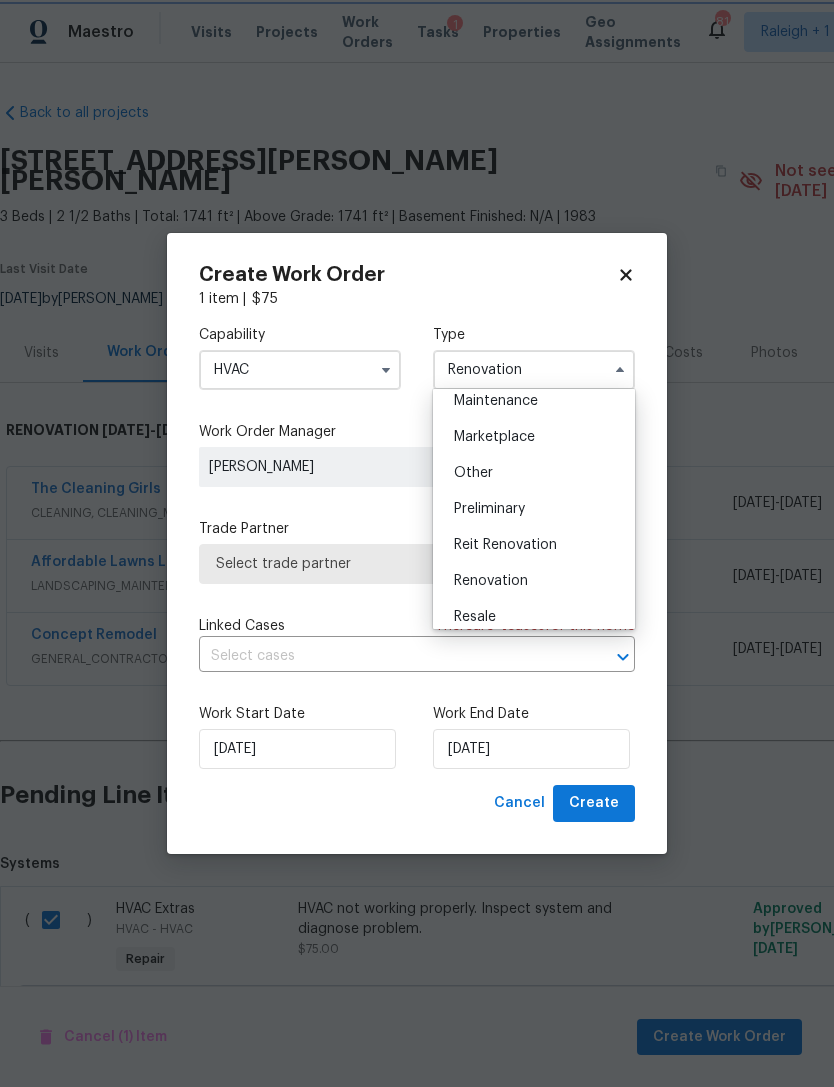 scroll, scrollTop: 0, scrollLeft: 0, axis: both 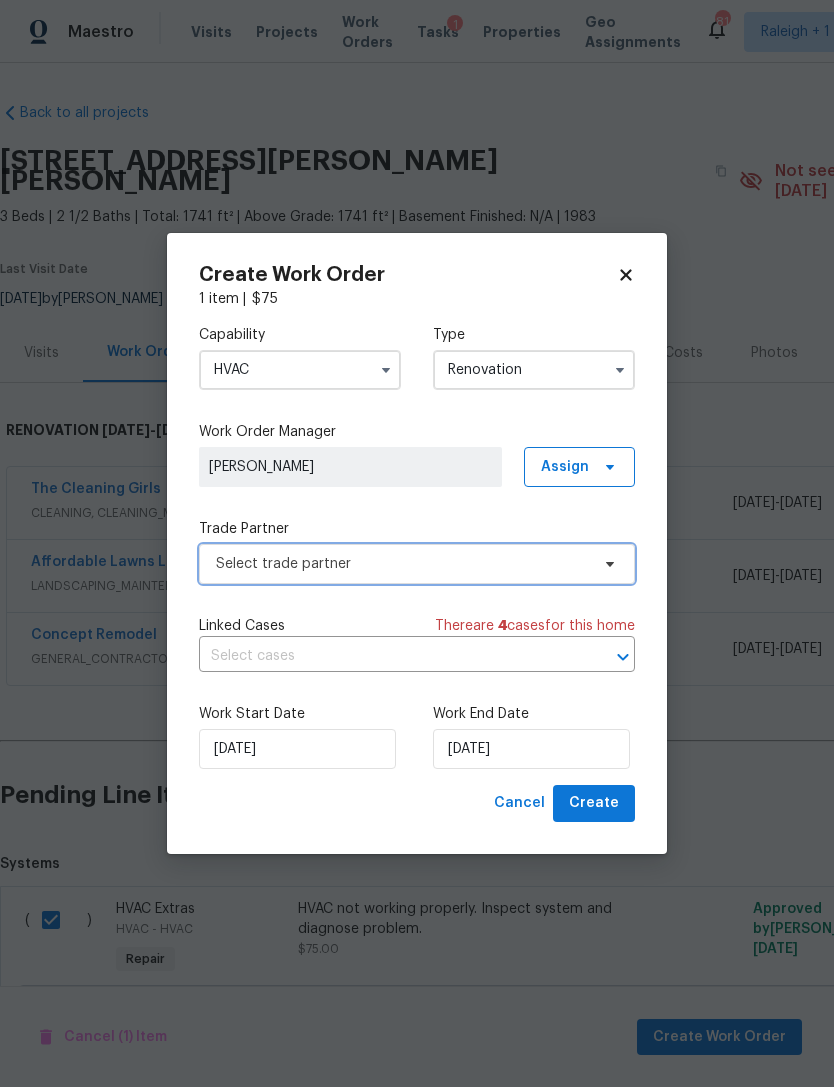 click on "Select trade partner" at bounding box center (402, 564) 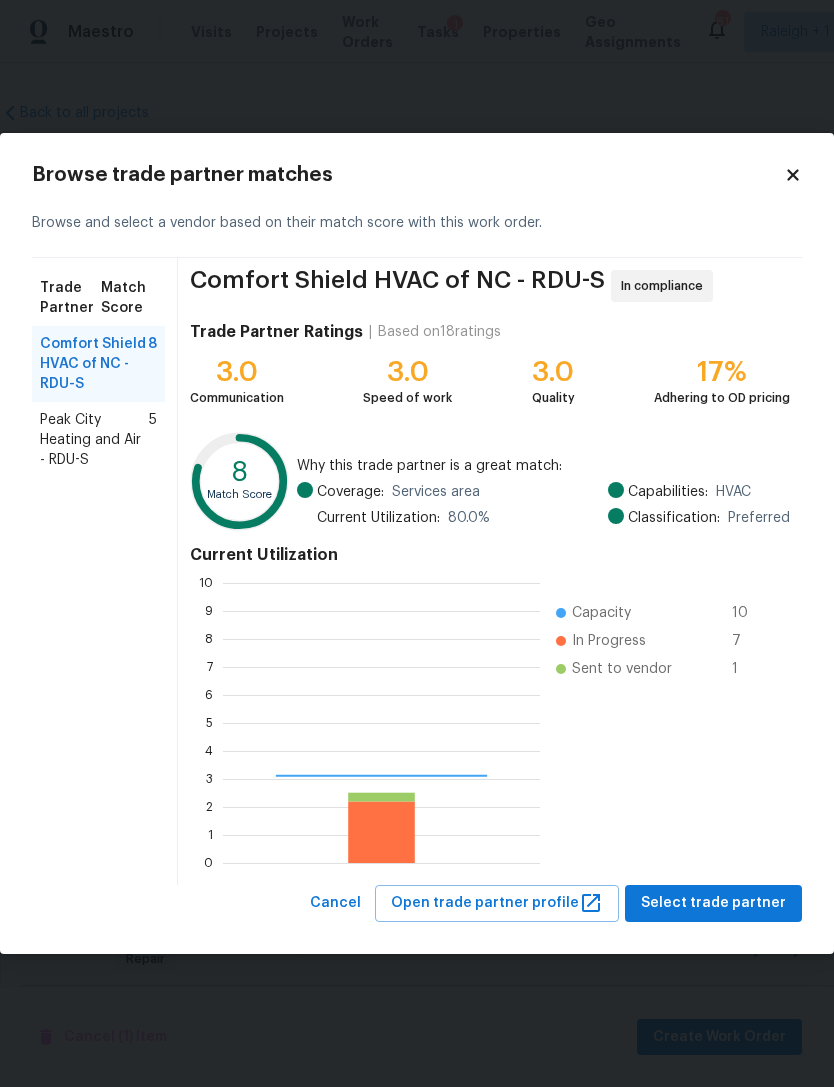 scroll, scrollTop: 2, scrollLeft: 2, axis: both 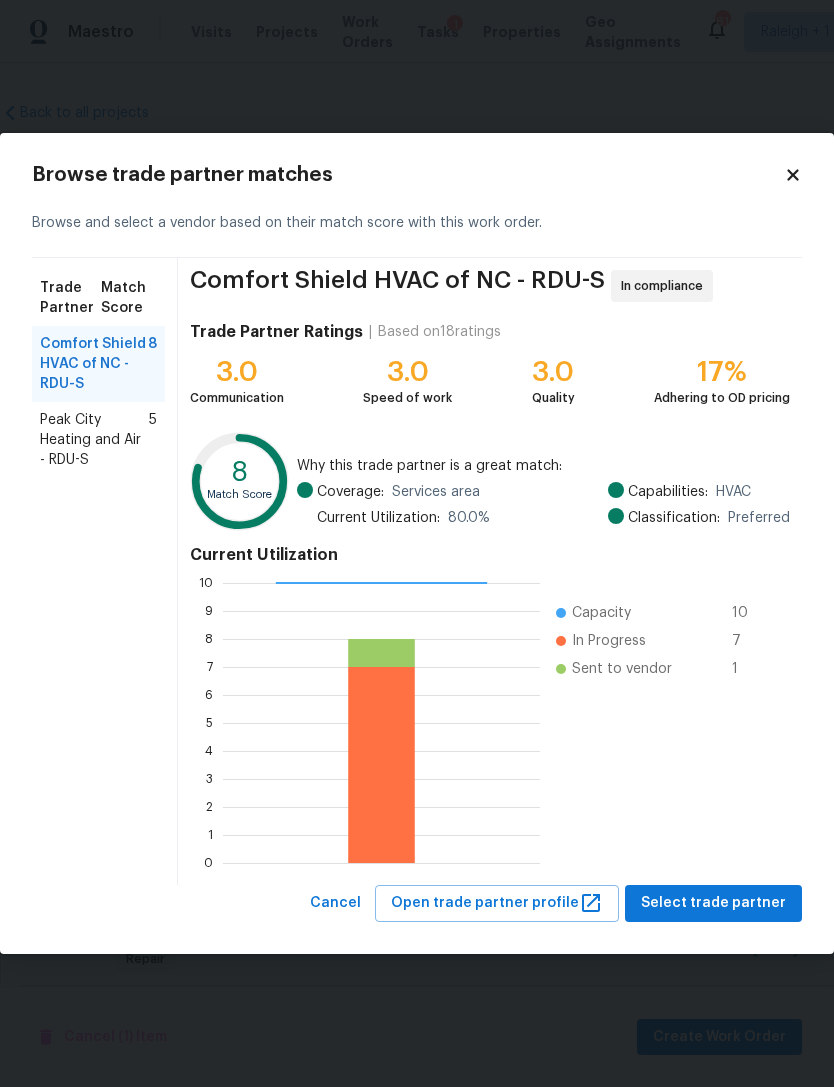 click on "Peak City Heating and Air - RDU-S" at bounding box center [94, 440] 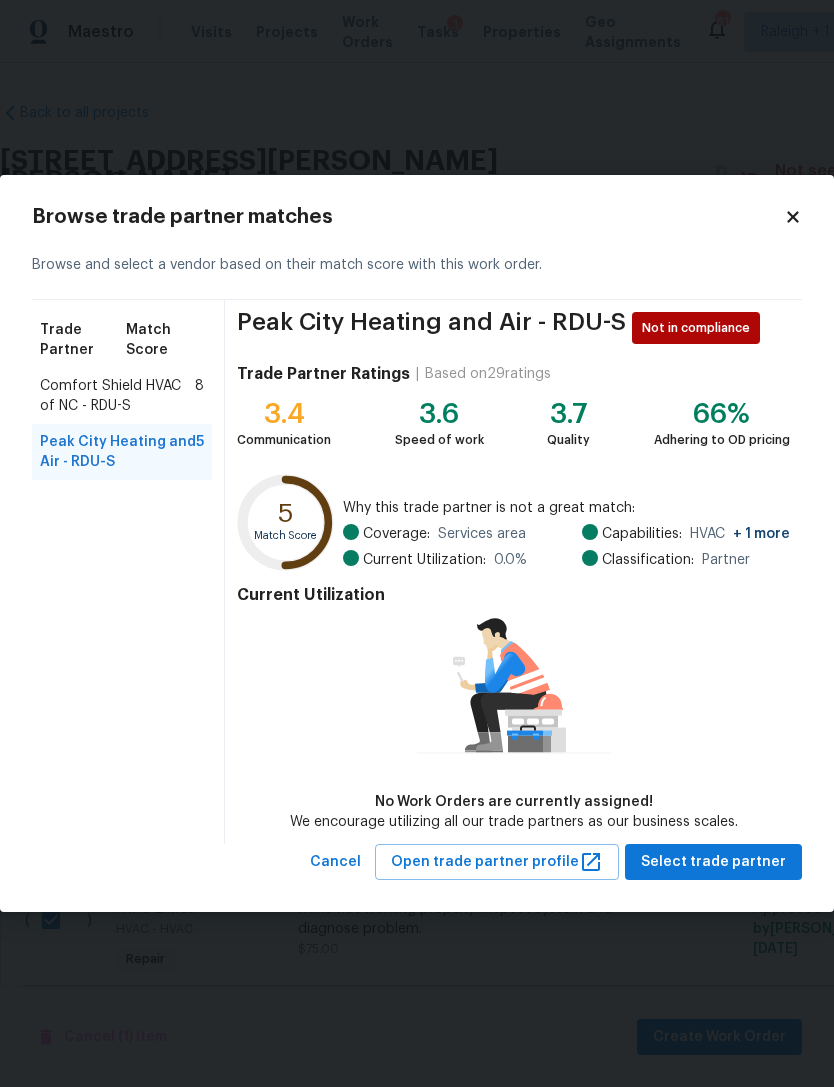 click on "Comfort Shield HVAC of NC - RDU-S" at bounding box center (117, 396) 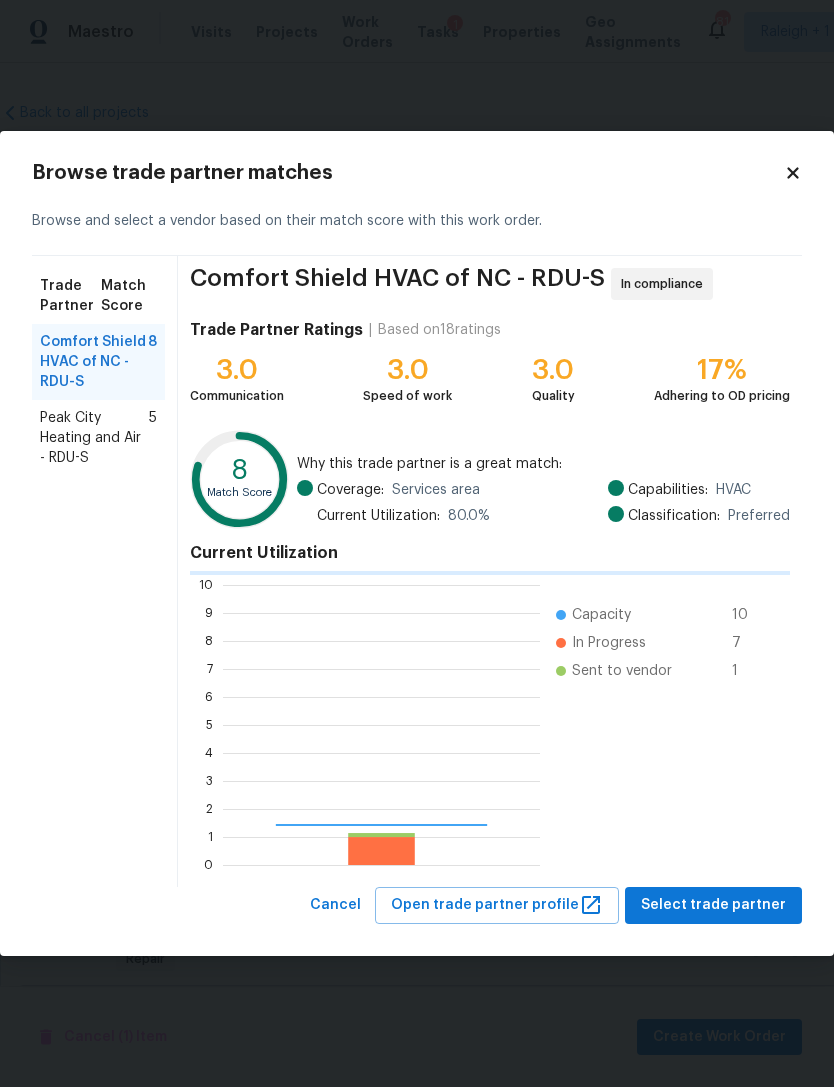 scroll, scrollTop: 2, scrollLeft: 2, axis: both 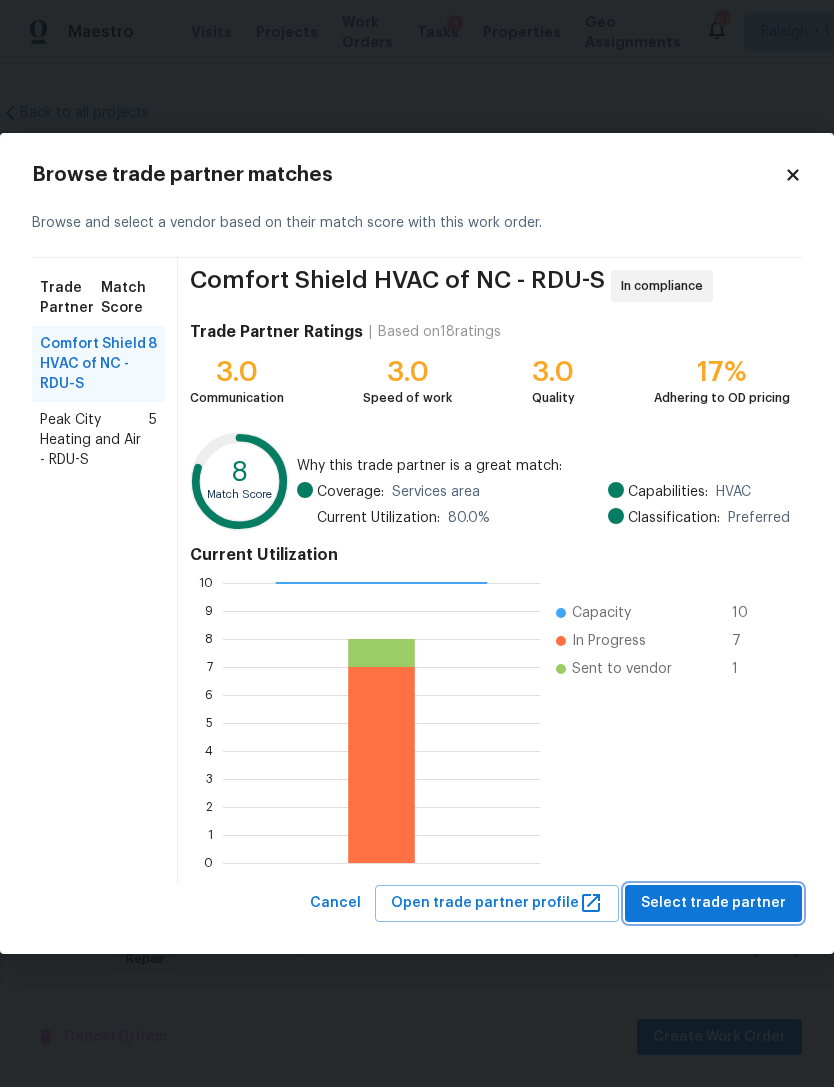 click on "Select trade partner" at bounding box center [713, 903] 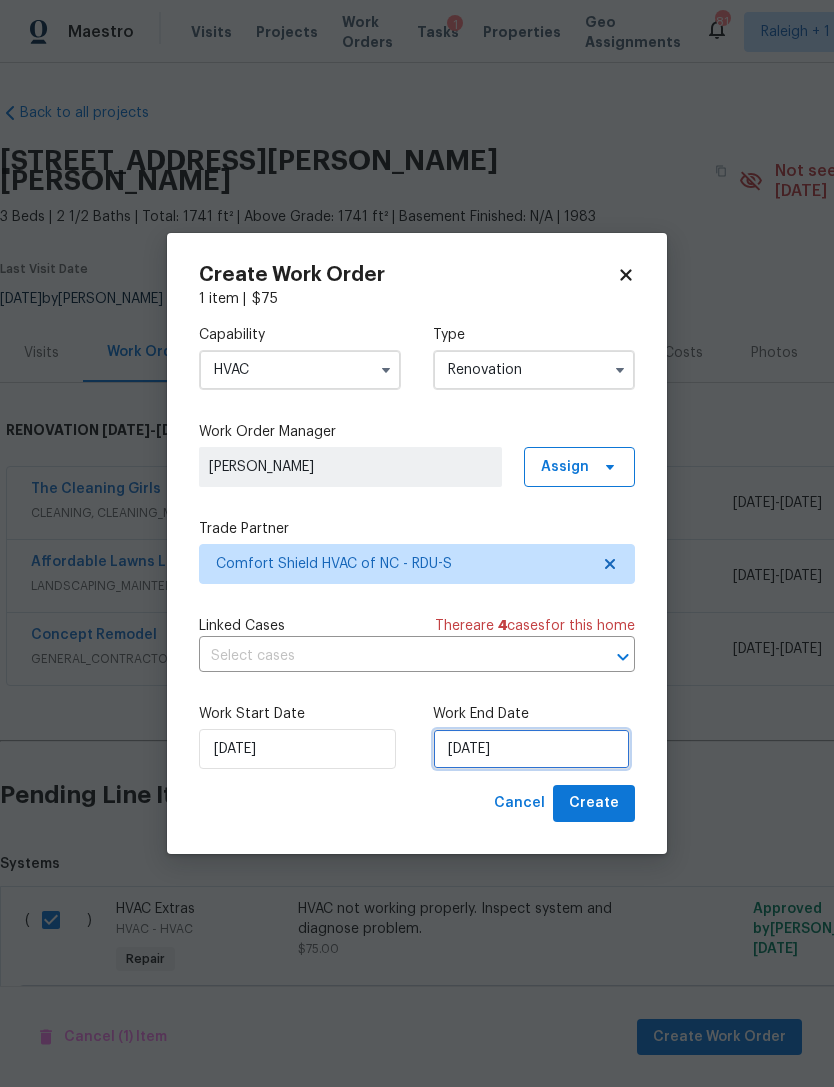 click on "[DATE]" at bounding box center [531, 749] 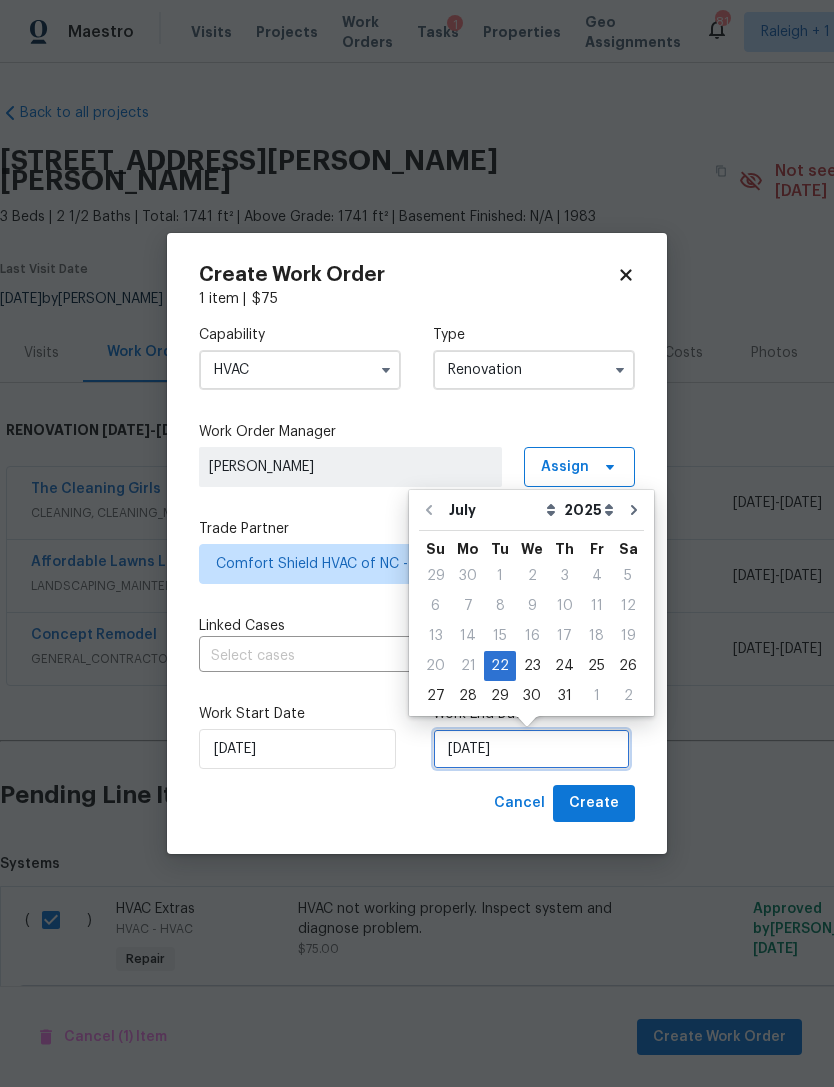 scroll, scrollTop: 37, scrollLeft: 0, axis: vertical 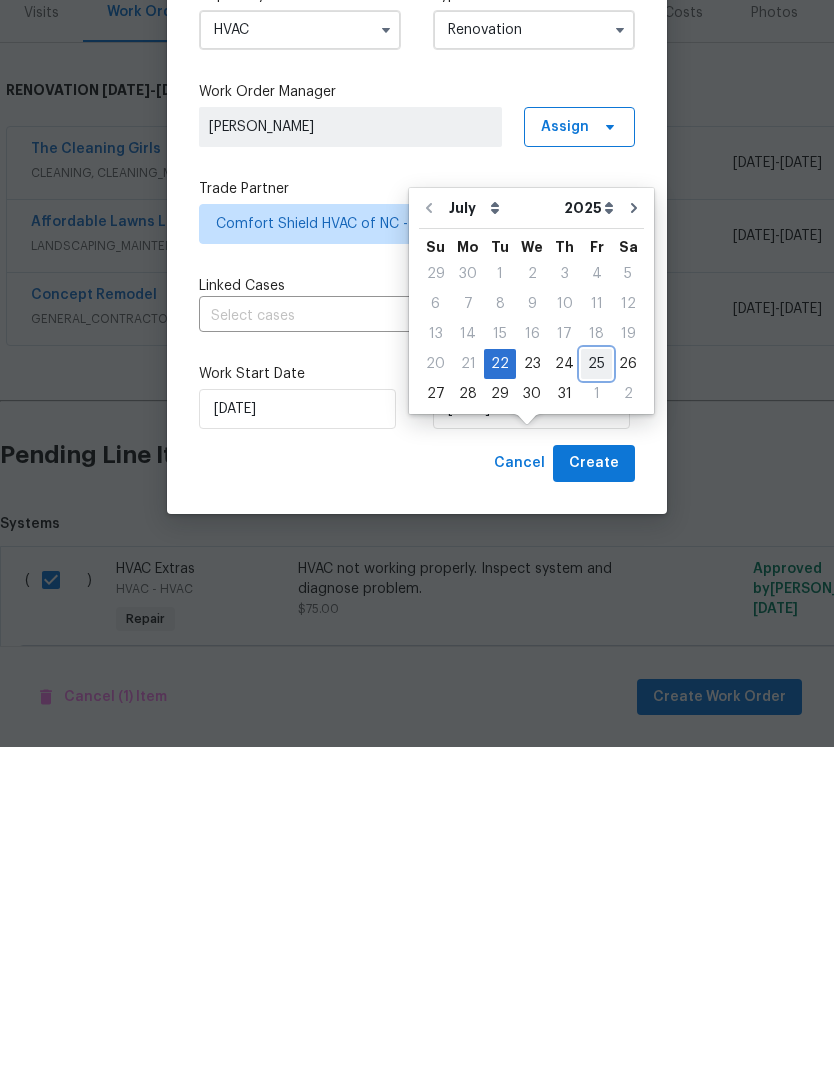 click on "25" at bounding box center [596, 704] 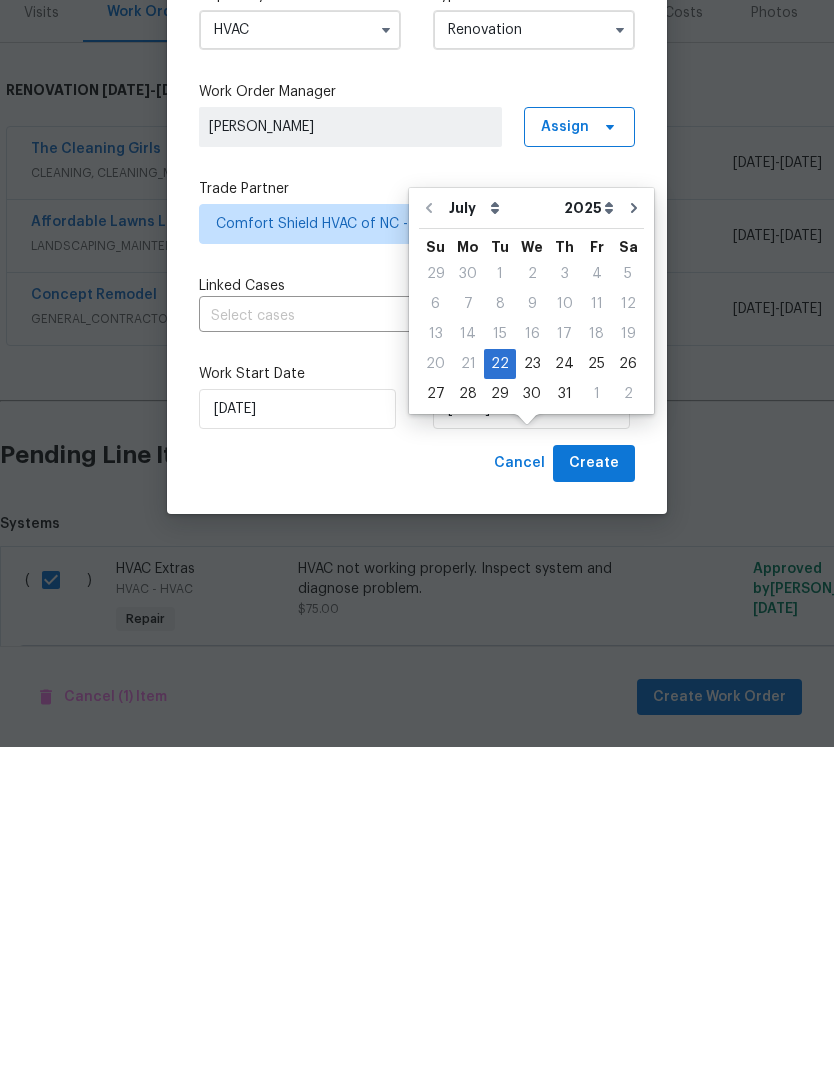 scroll, scrollTop: 64, scrollLeft: 0, axis: vertical 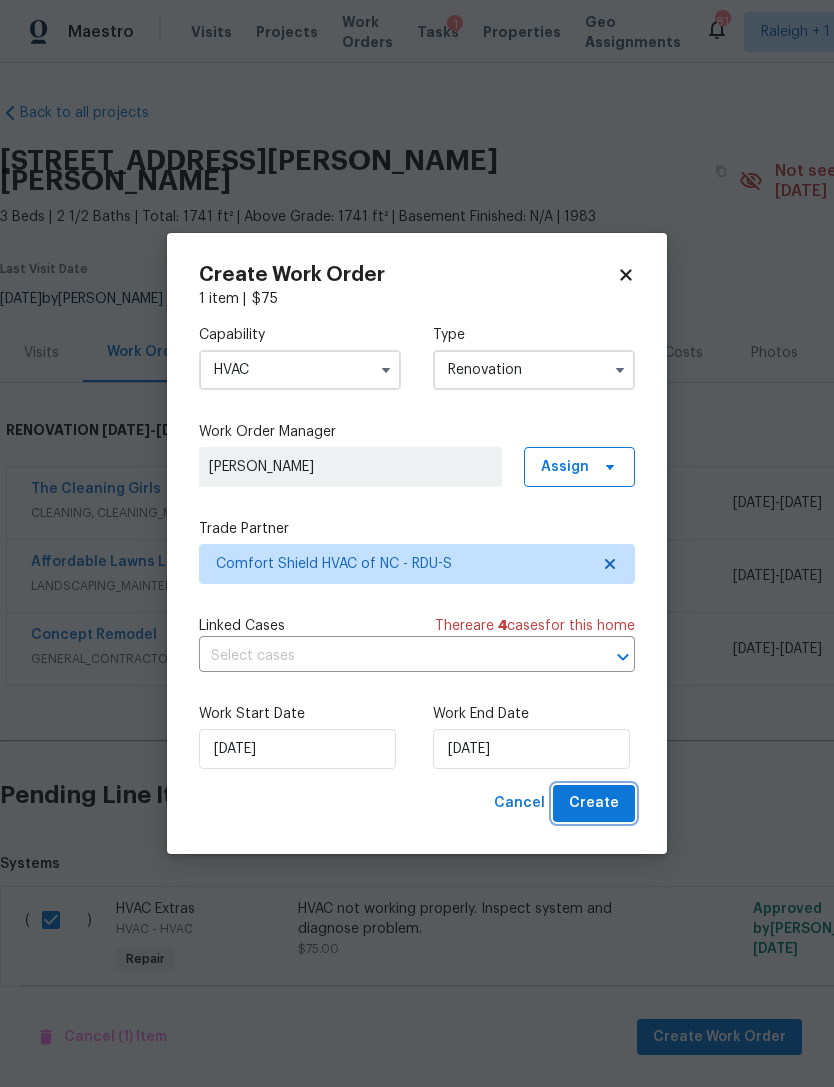 click on "Create" at bounding box center [594, 803] 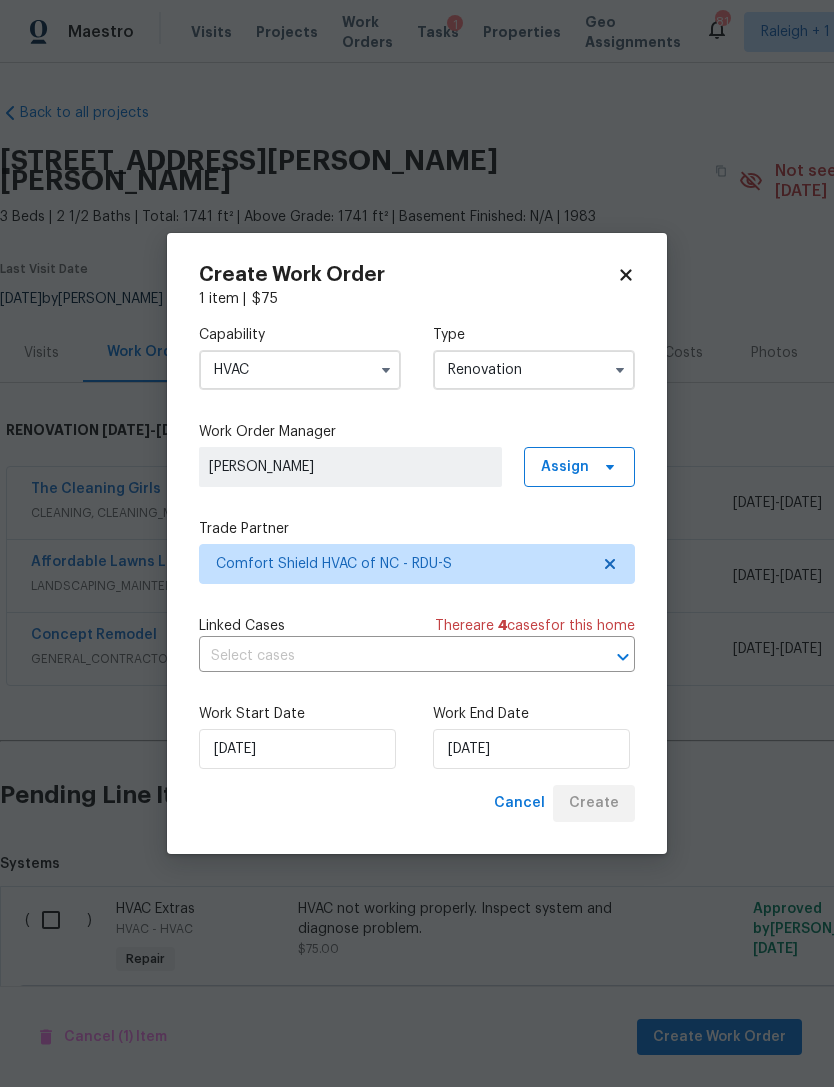 checkbox on "false" 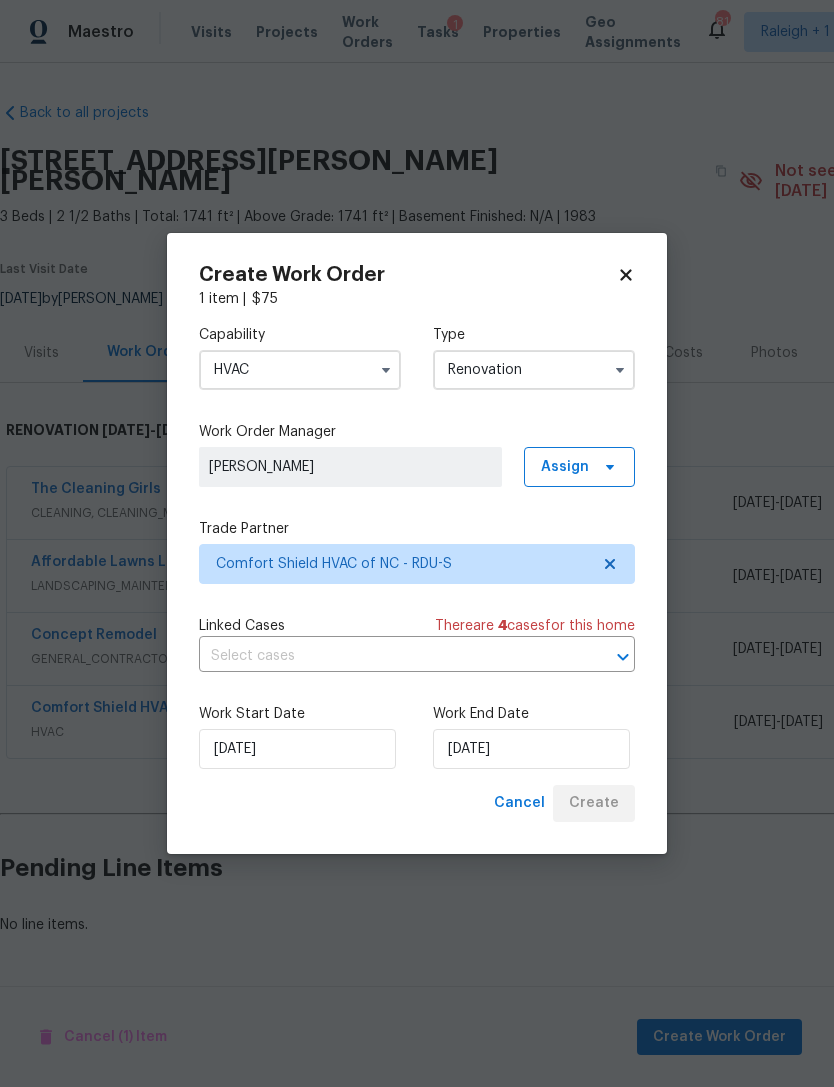 scroll, scrollTop: 0, scrollLeft: 0, axis: both 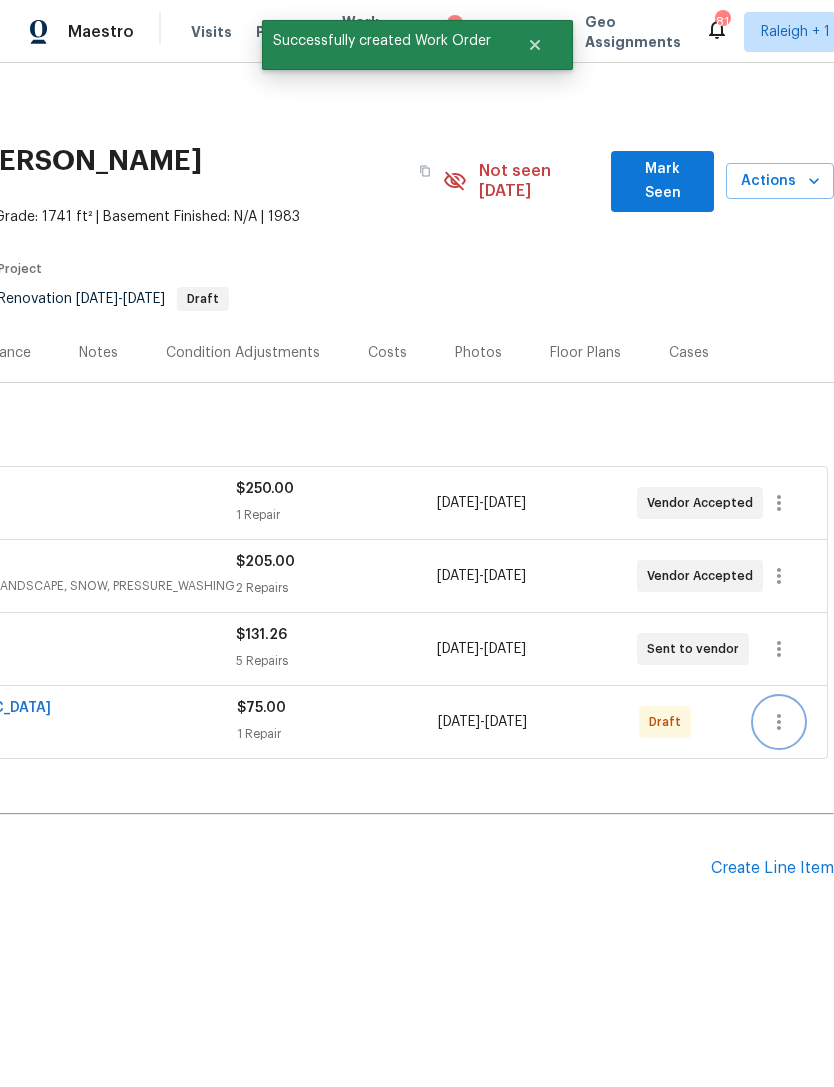 click 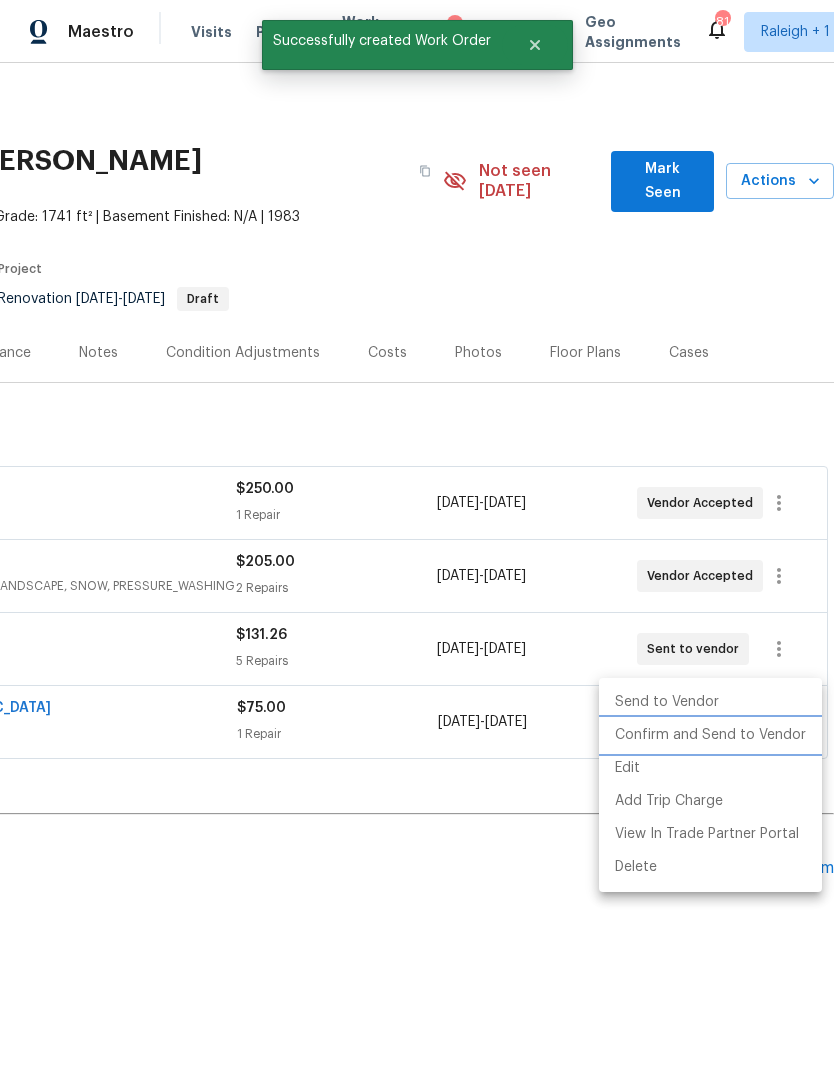 click on "Confirm and Send to Vendor" at bounding box center (710, 735) 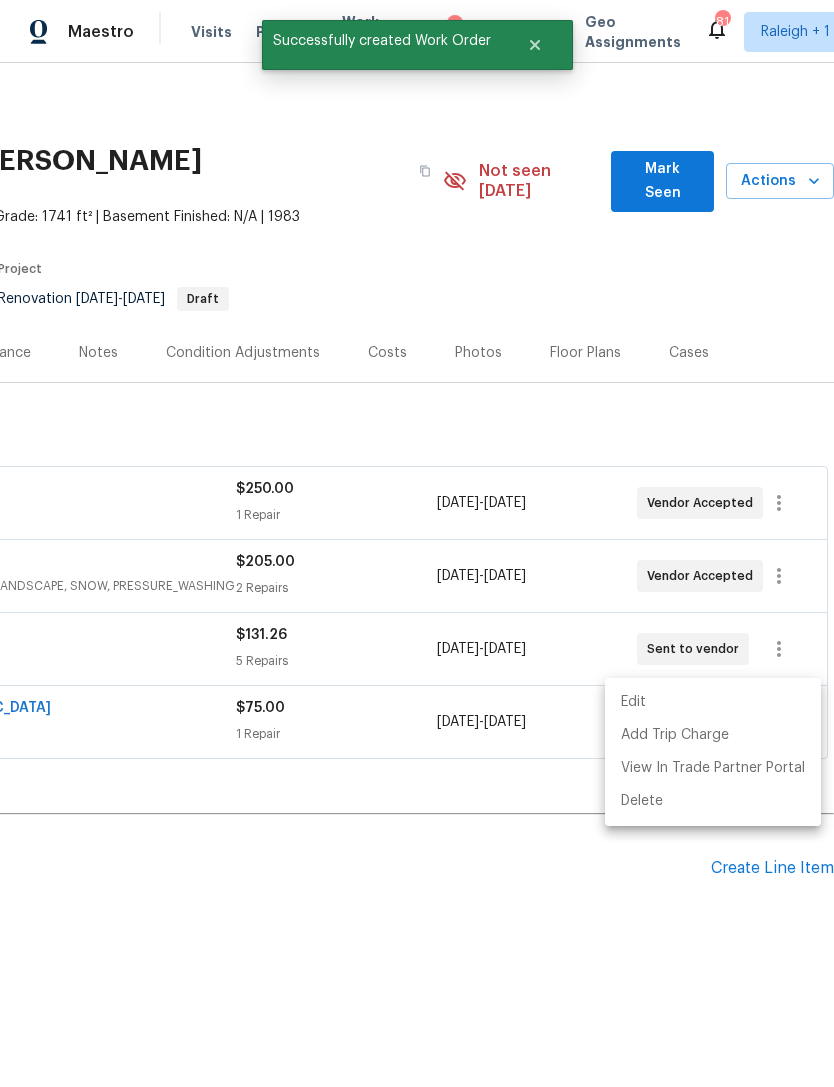 click at bounding box center (417, 543) 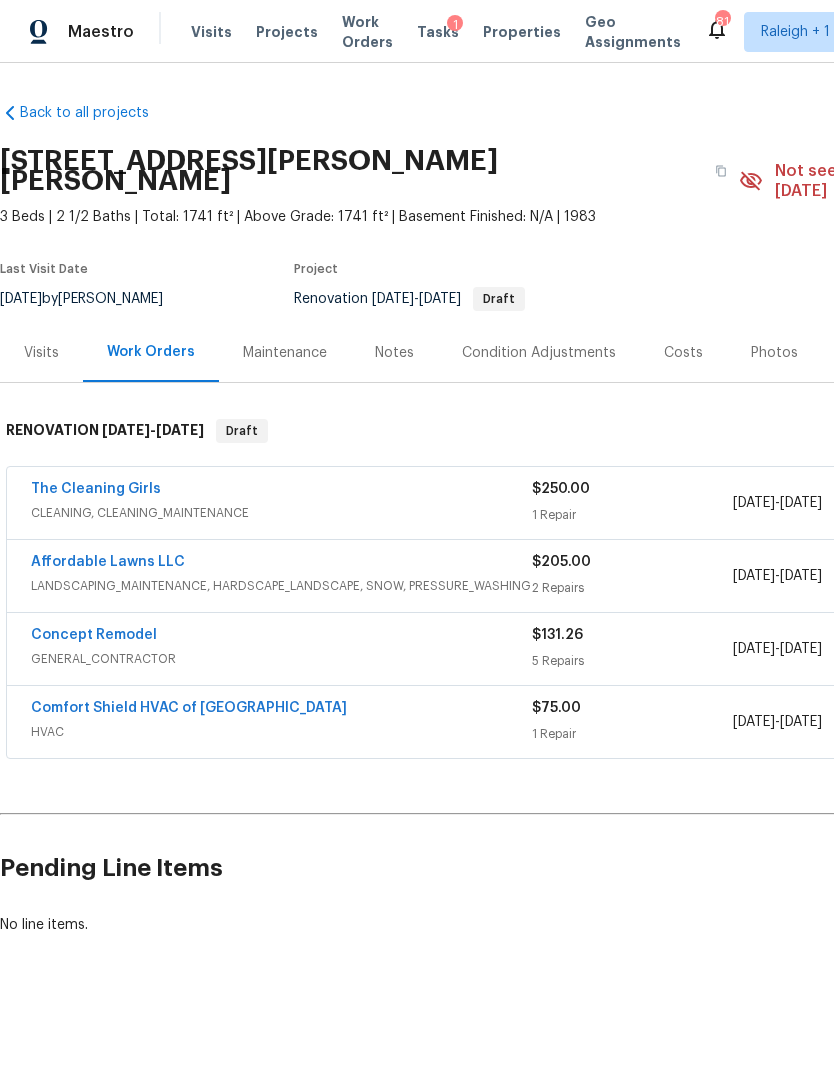 scroll, scrollTop: 0, scrollLeft: 0, axis: both 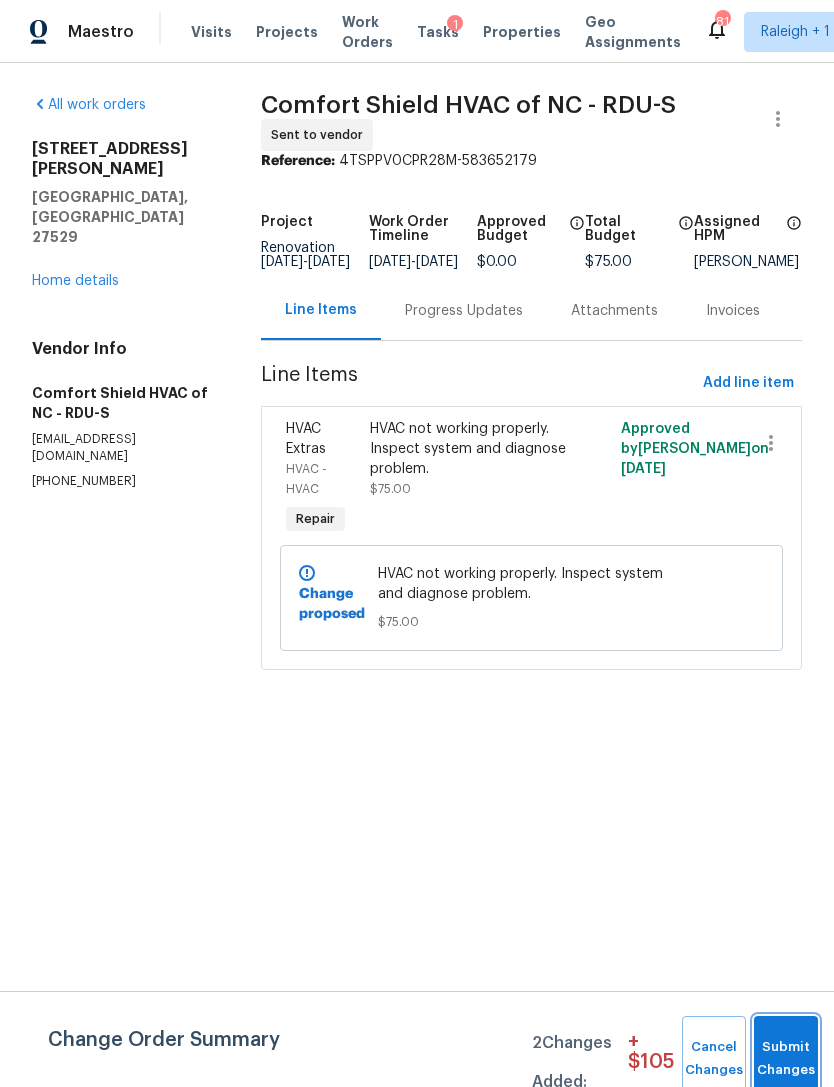 click on "Submit Changes" at bounding box center (786, 1059) 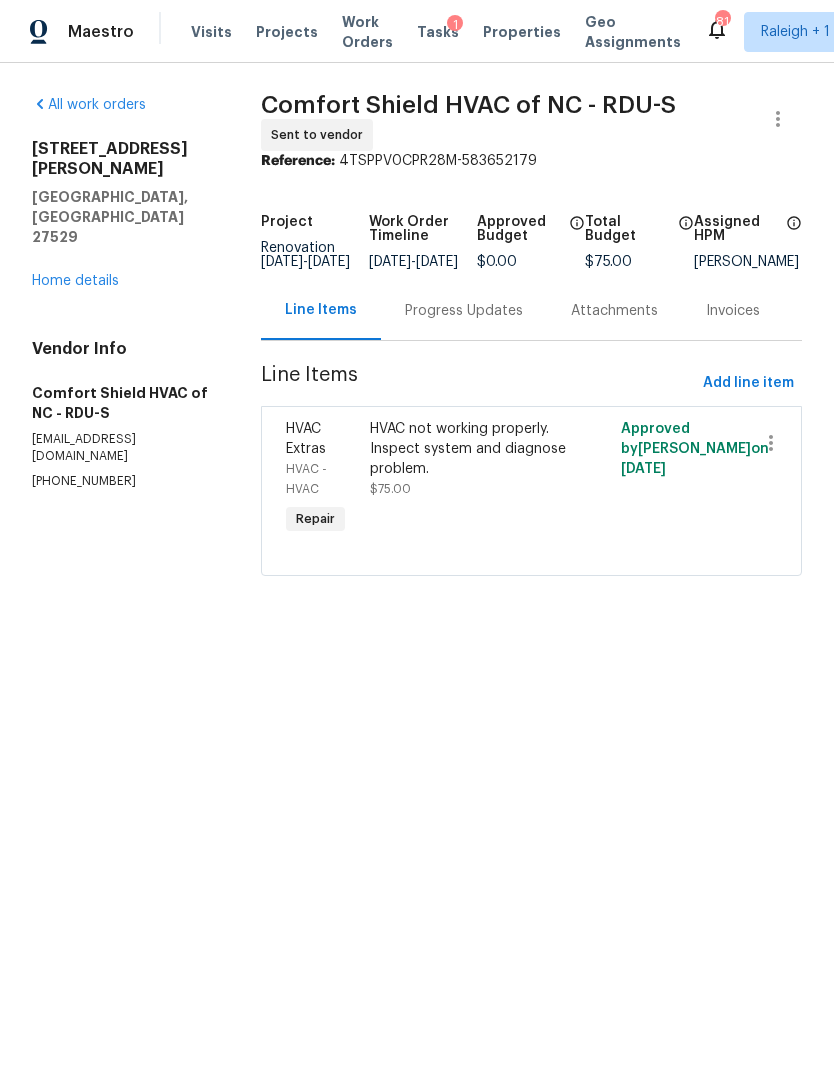 click on "Progress Updates" at bounding box center (464, 311) 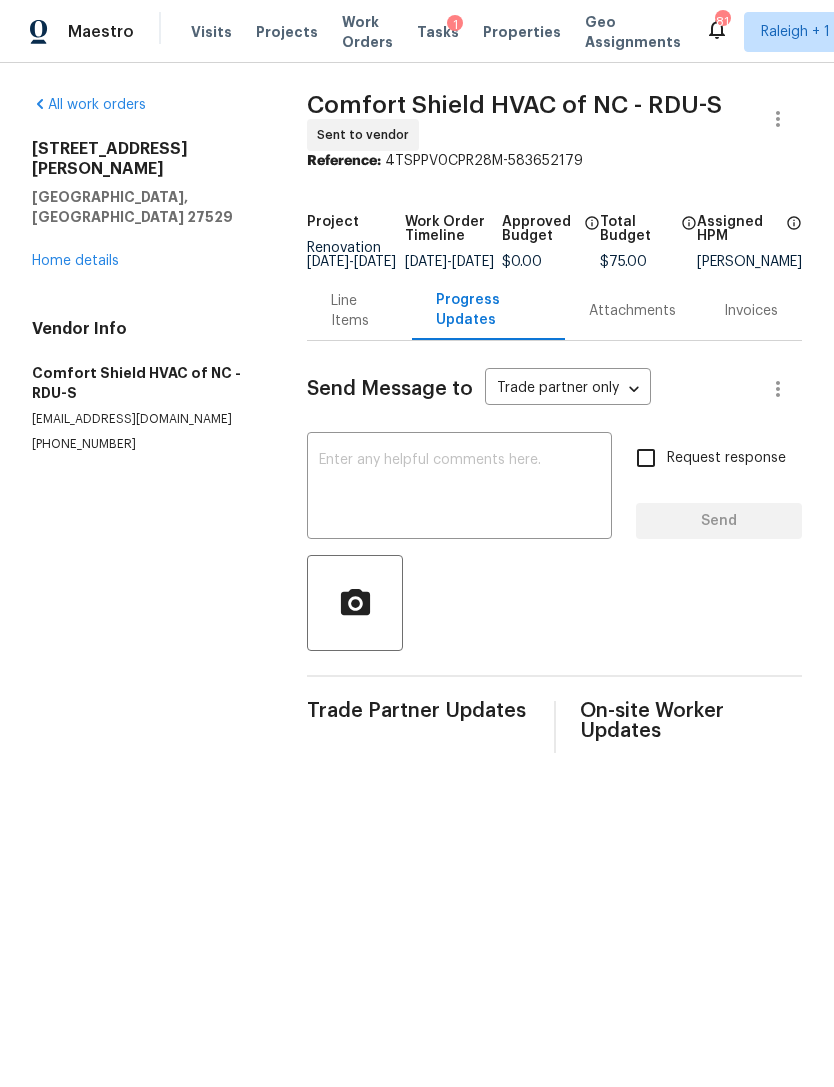 click at bounding box center (459, 488) 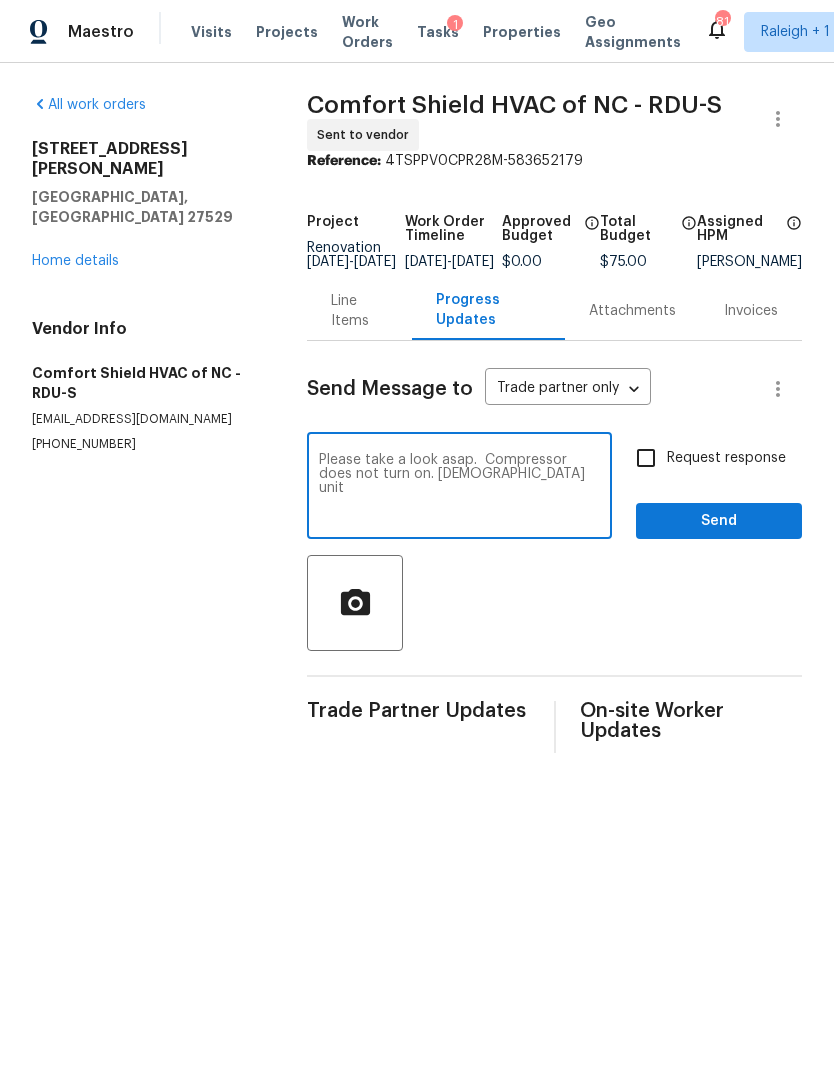 click on "Please take a look asap.  Compressor does not turn on. [DEMOGRAPHIC_DATA] unit" at bounding box center [459, 488] 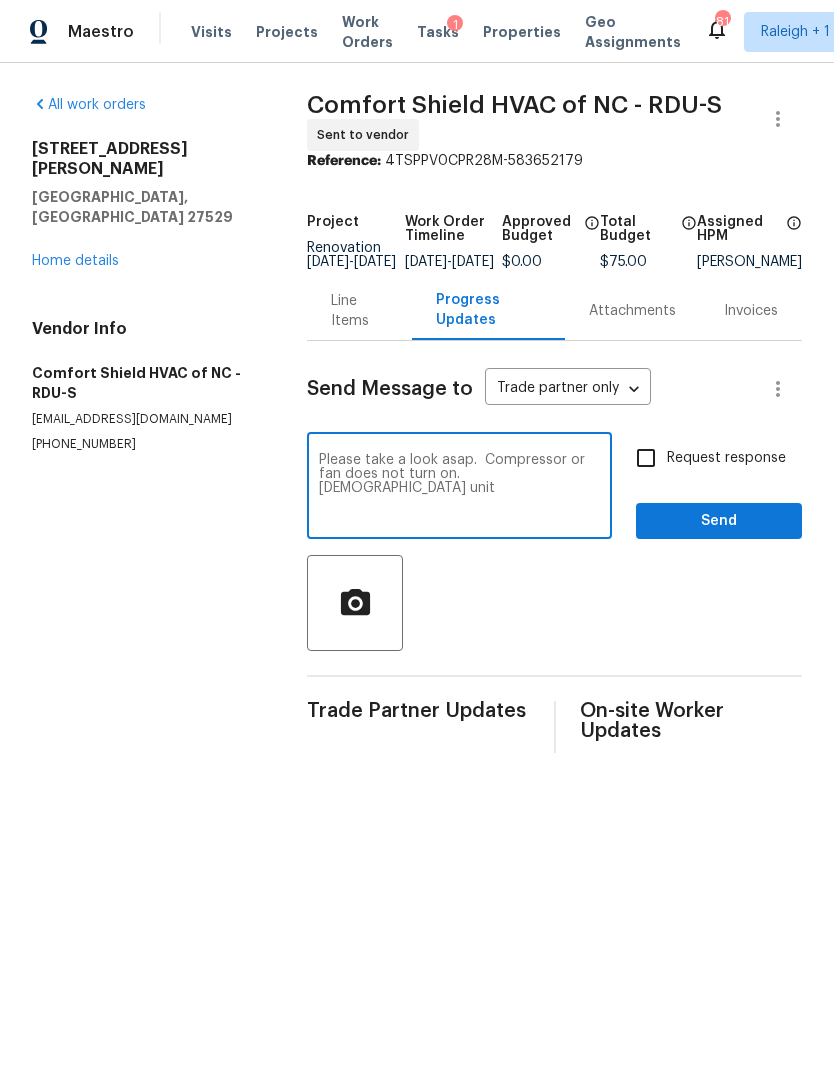 type on "Please take a look asap.  Compressor or fan does not turn on. [DEMOGRAPHIC_DATA] unit" 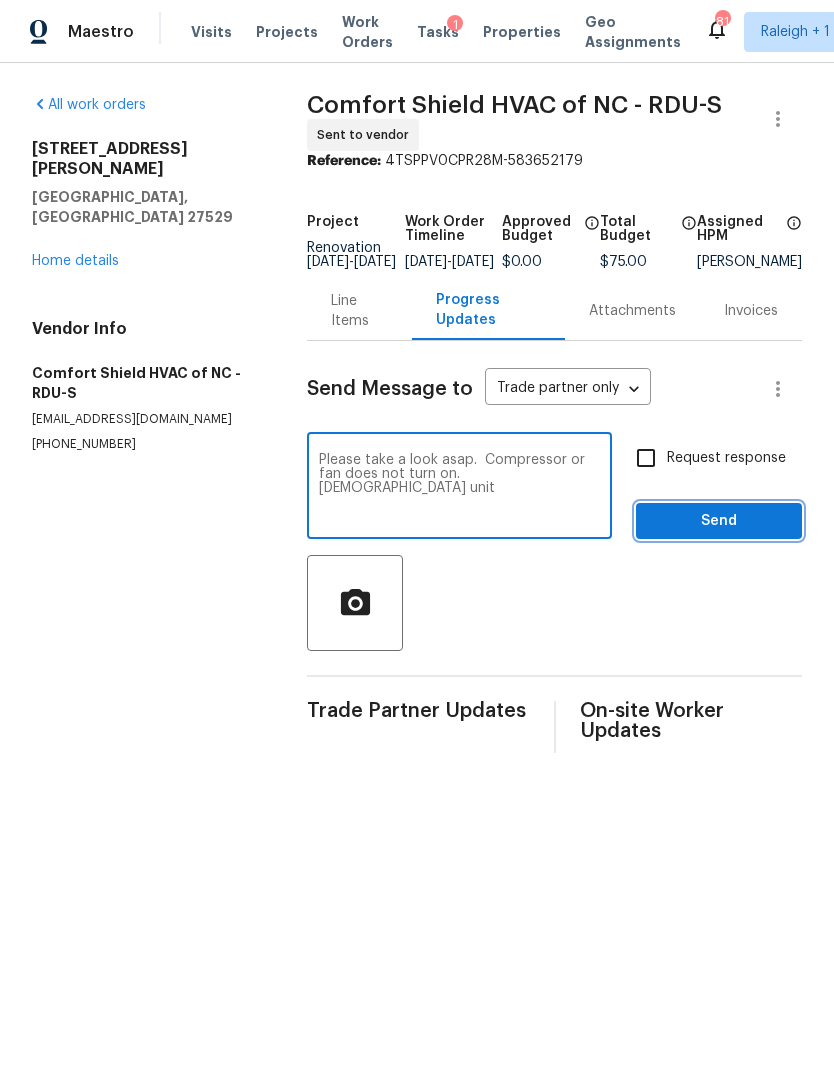 click on "Send" at bounding box center (719, 521) 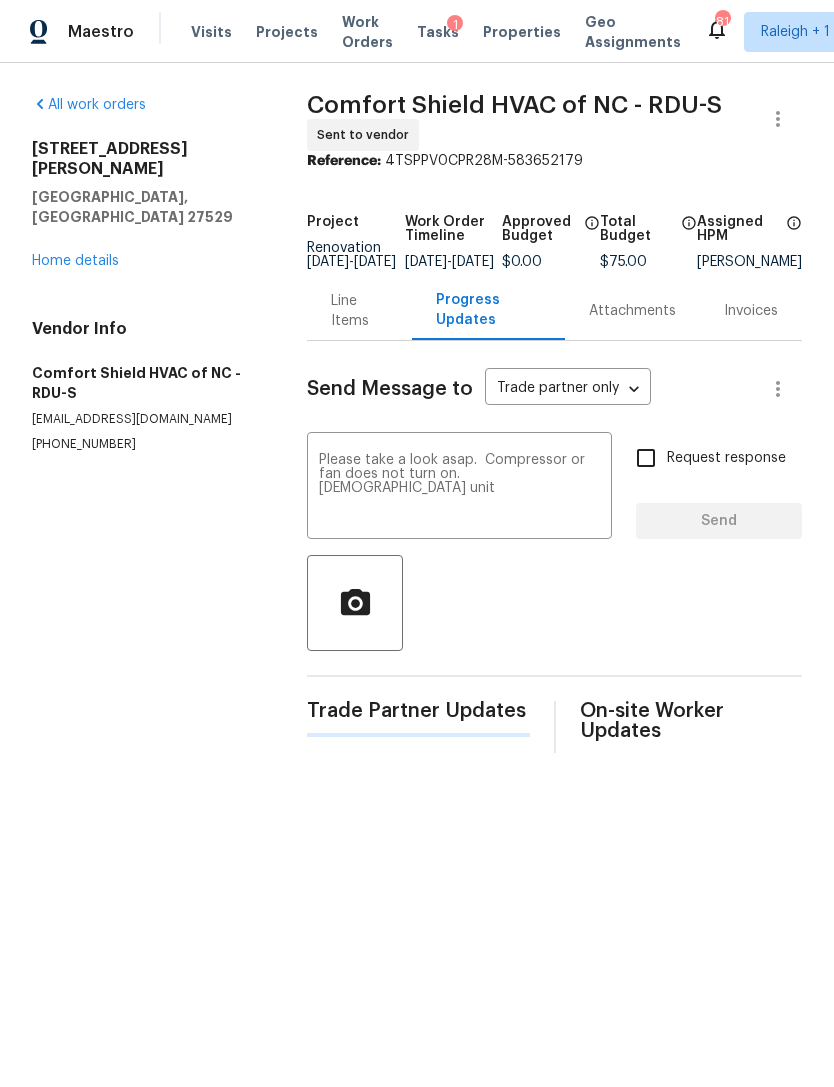 type 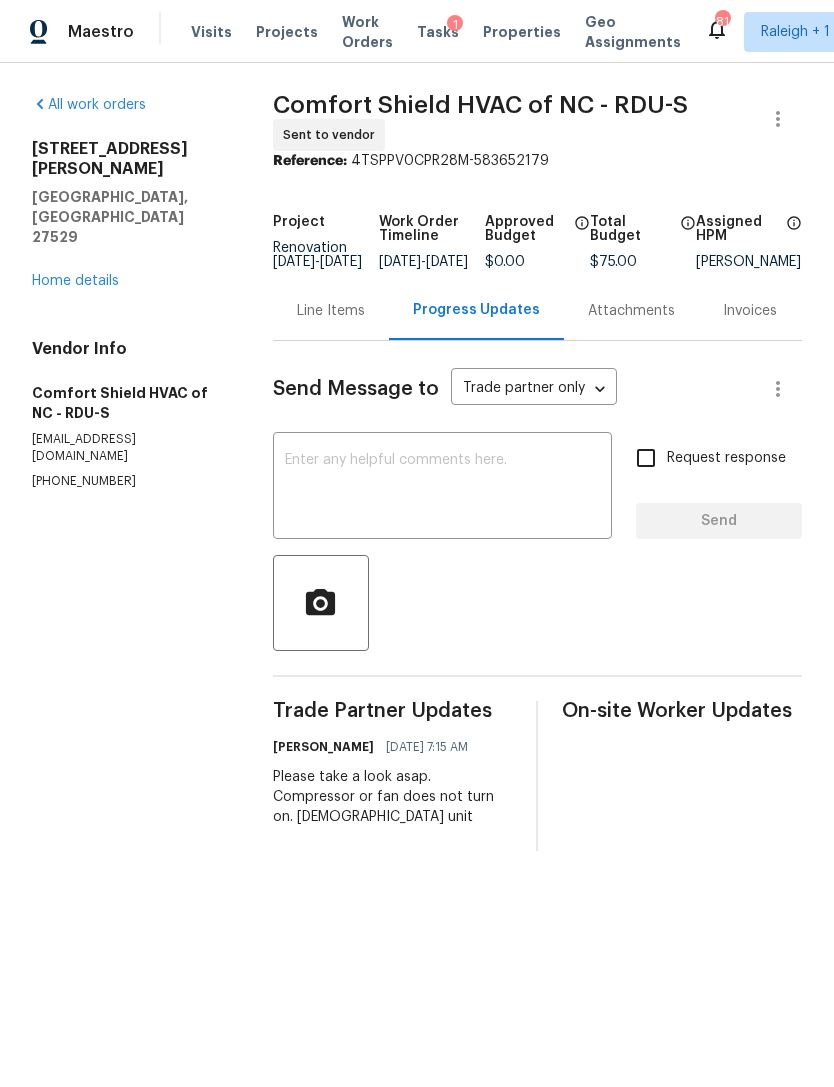 click on "Home details" at bounding box center (75, 281) 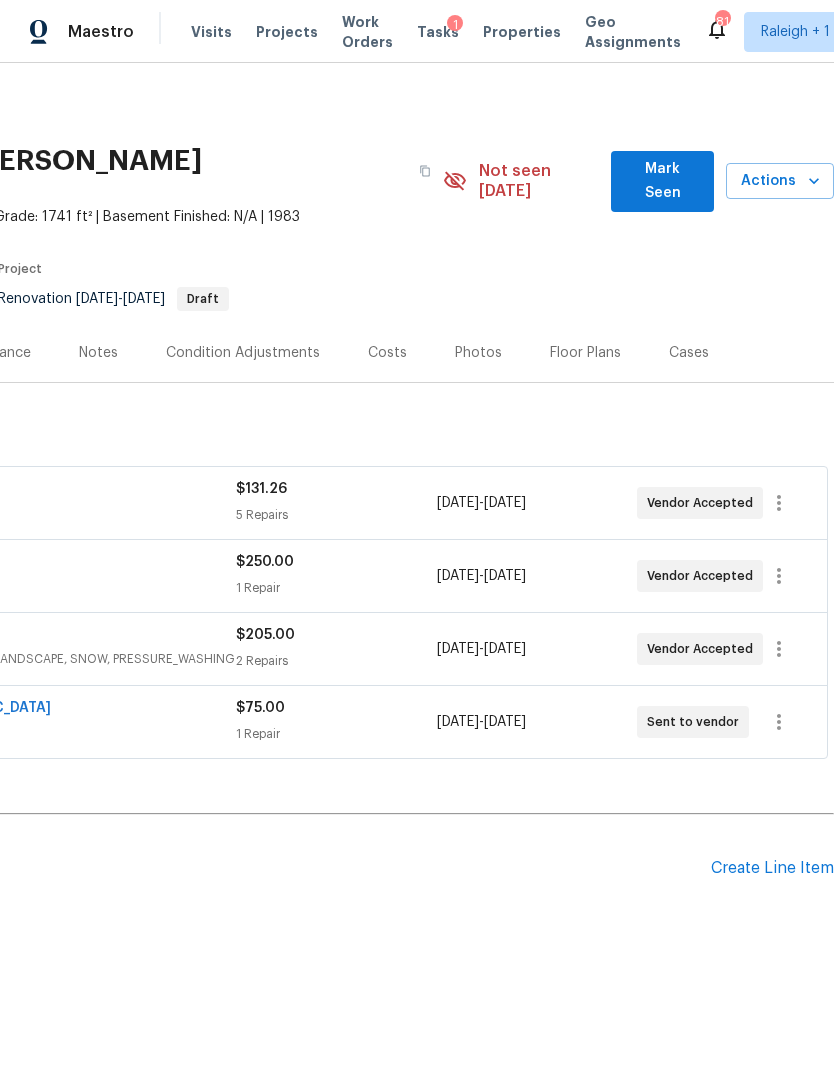 scroll, scrollTop: 0, scrollLeft: 296, axis: horizontal 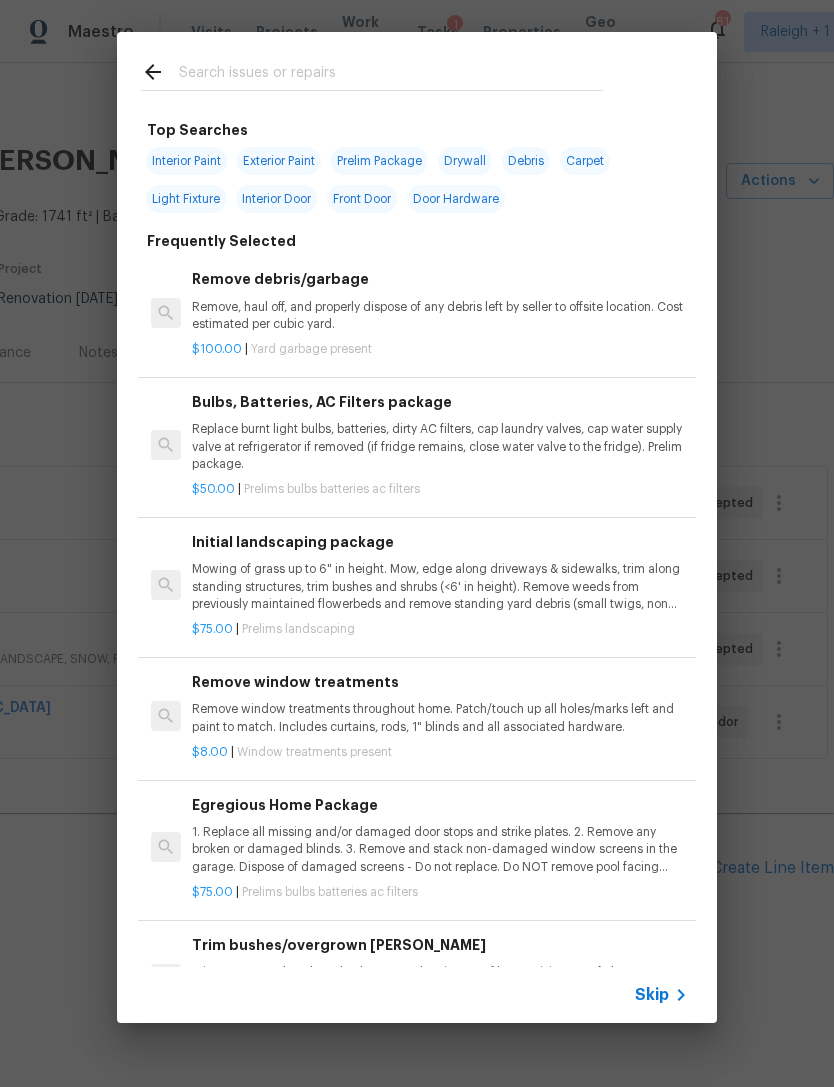 click at bounding box center [391, 75] 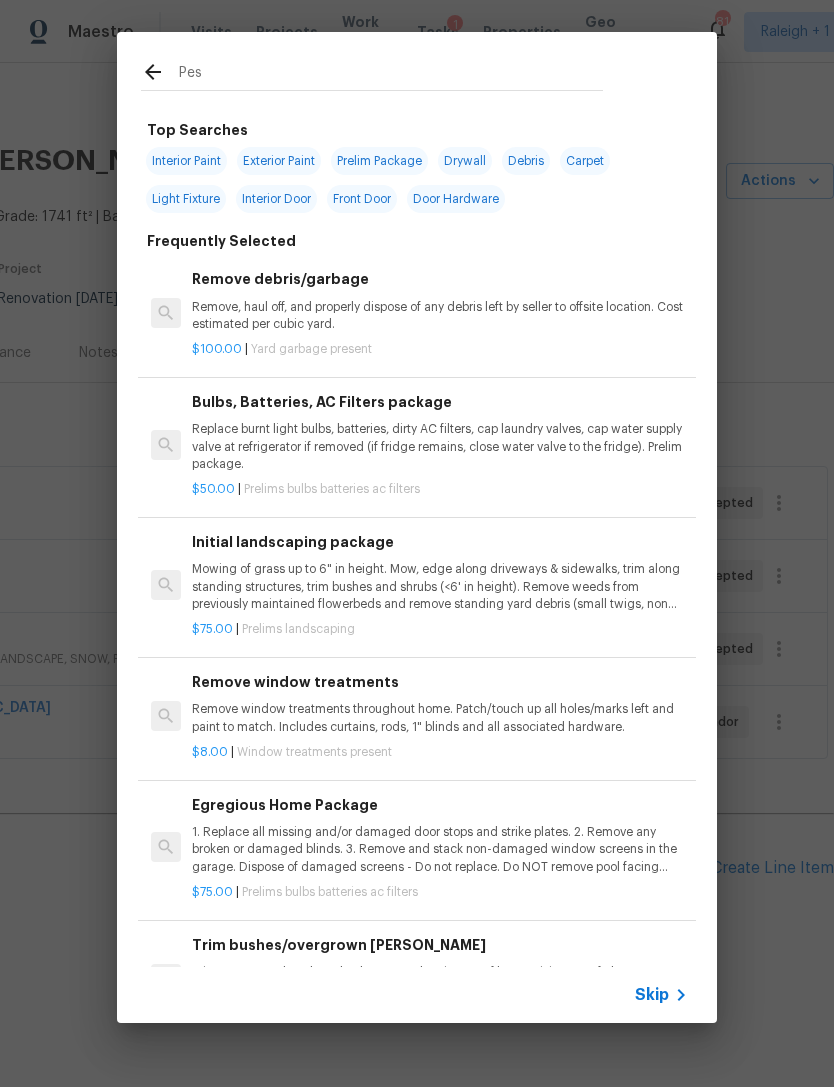 type on "Pest" 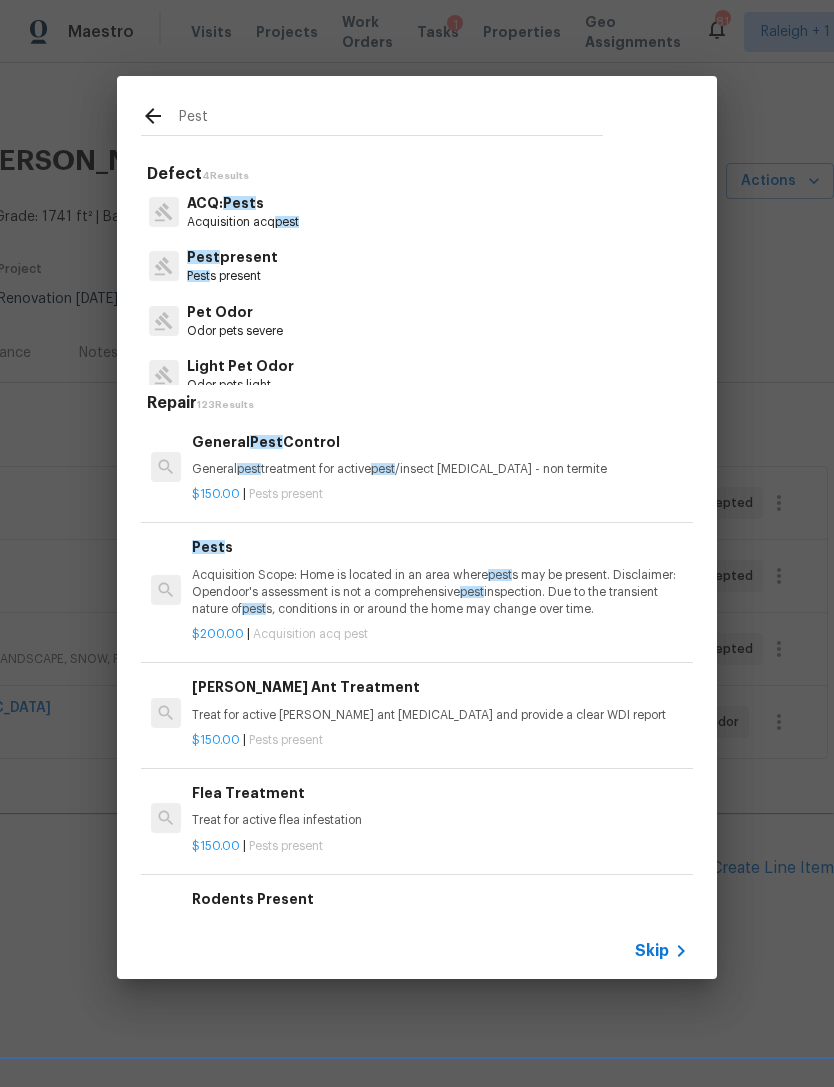 click on "General  pest  treatment for active  pest /insect [MEDICAL_DATA] - non termite" at bounding box center (440, 469) 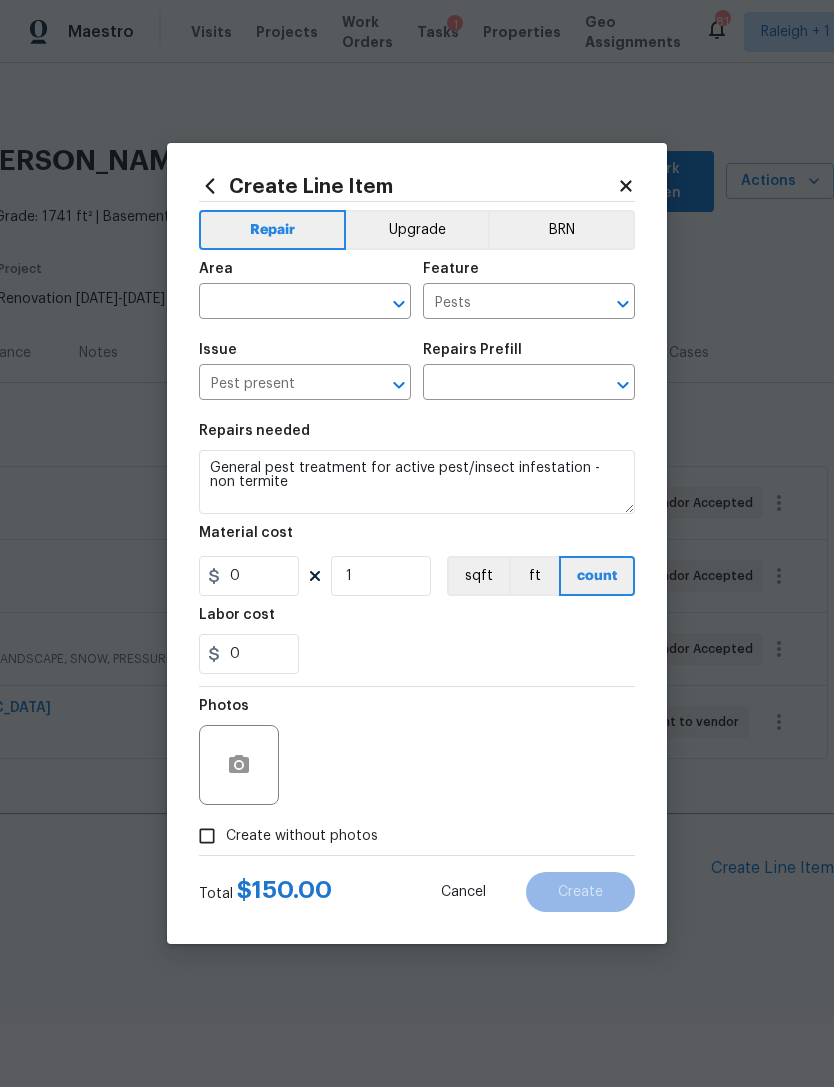 type on "General Pest Control $150.00" 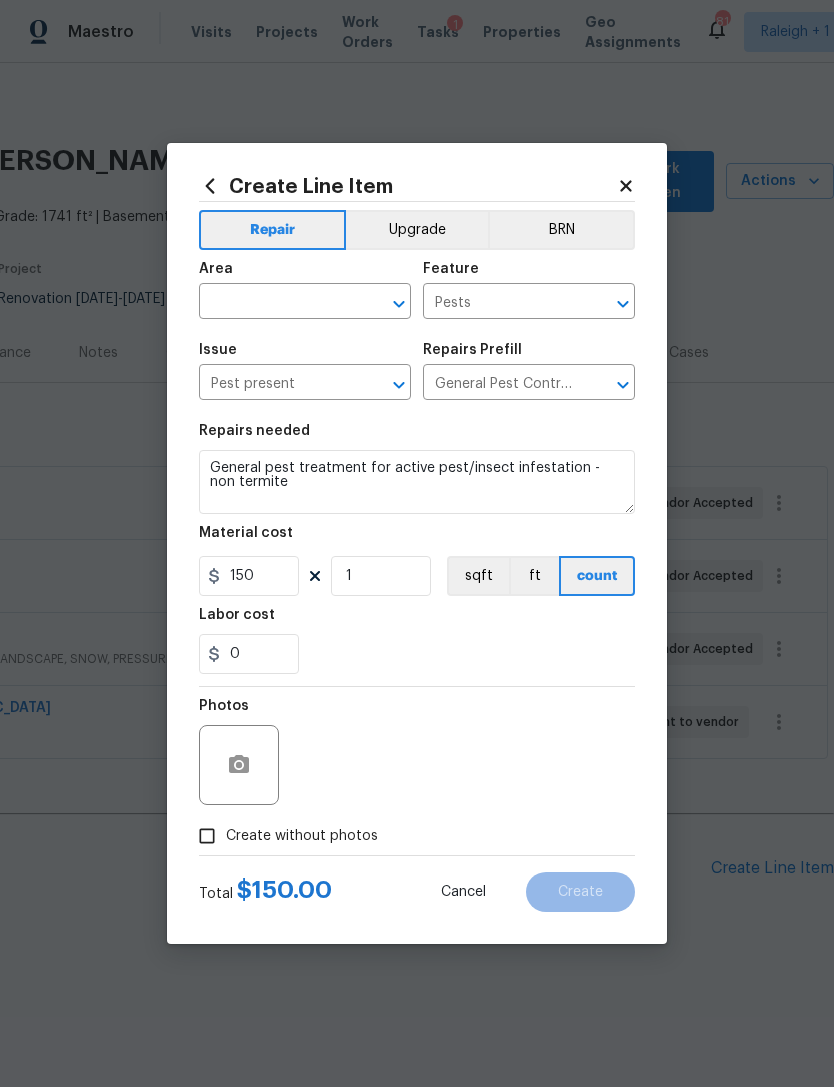 click at bounding box center [277, 303] 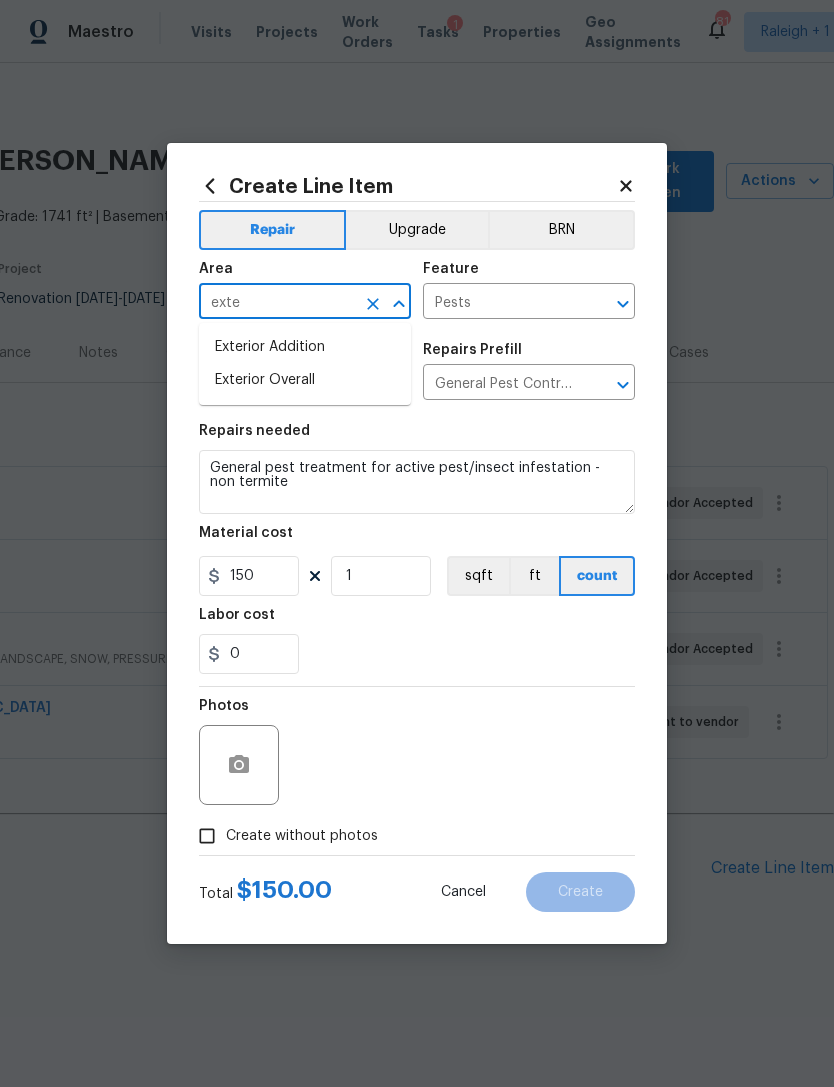 click on "Exterior Overall" at bounding box center [305, 380] 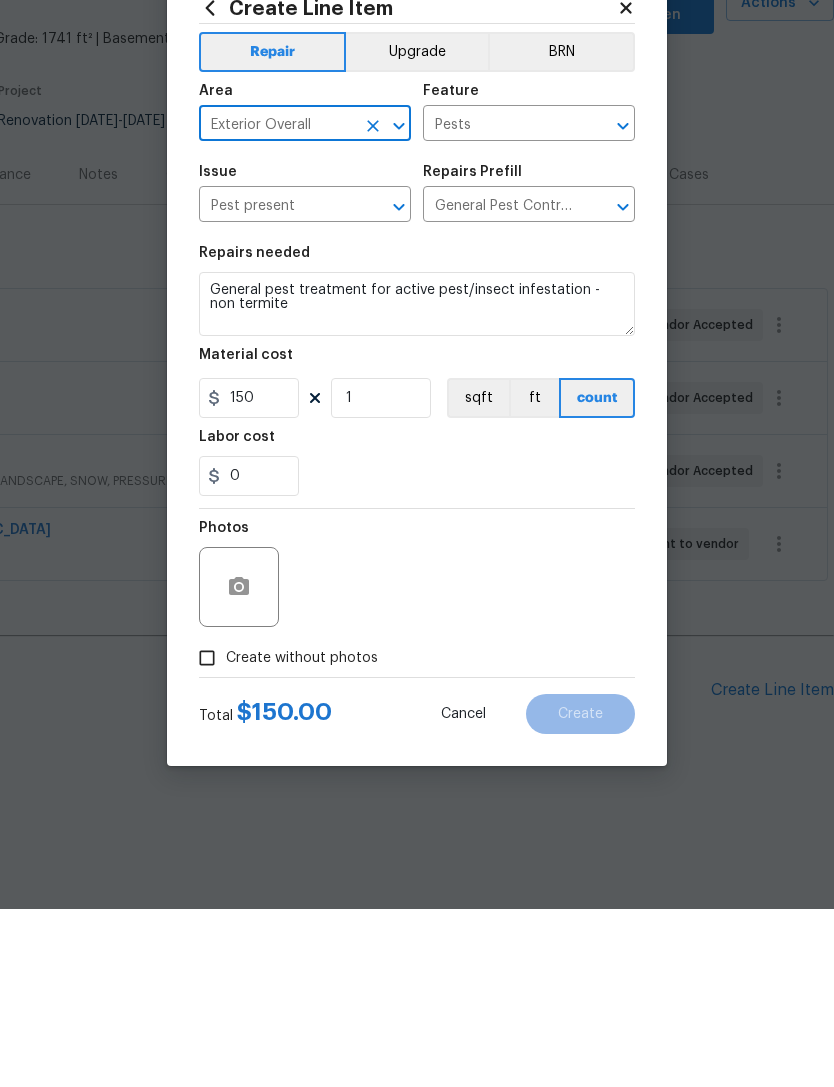 click on "Create without photos" at bounding box center [207, 836] 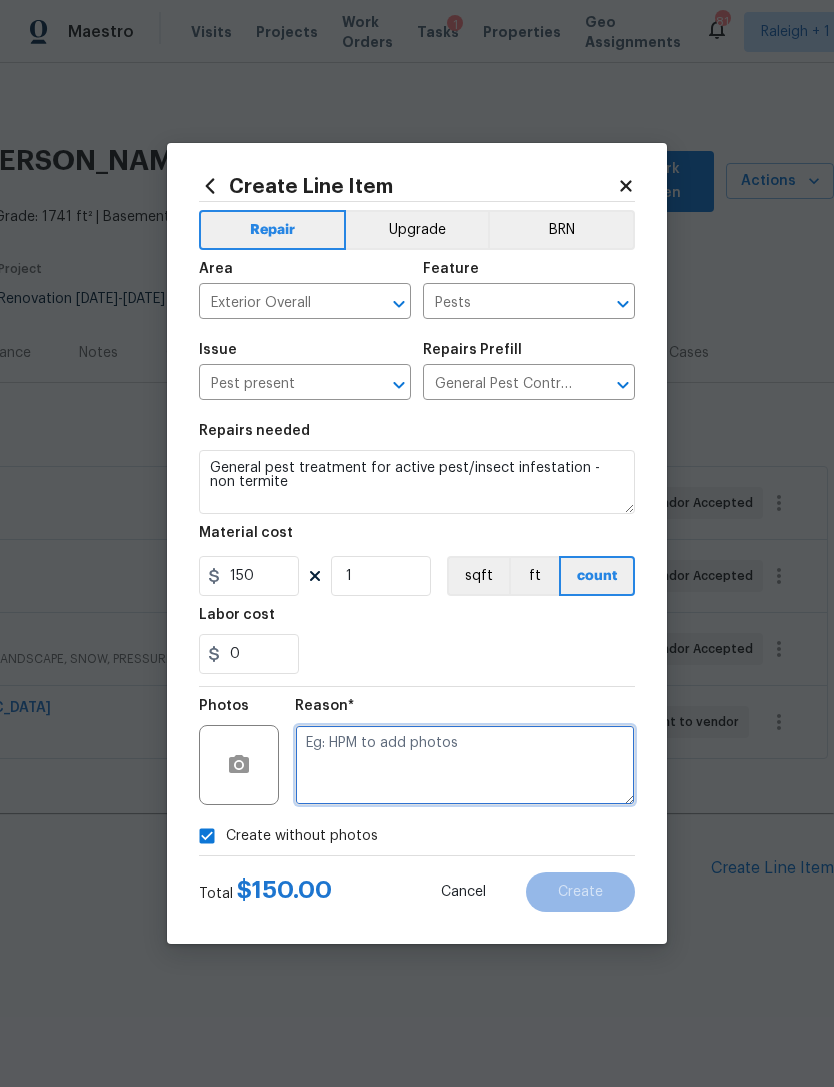 click at bounding box center [465, 765] 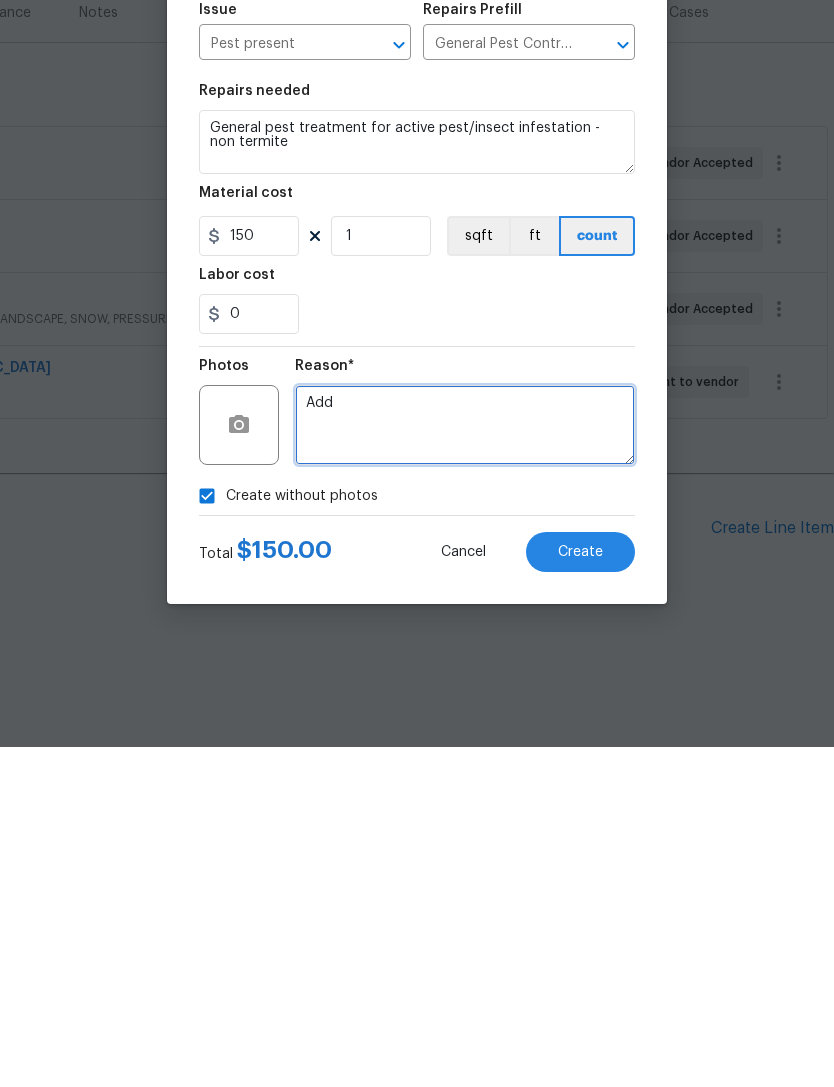 type on "Add" 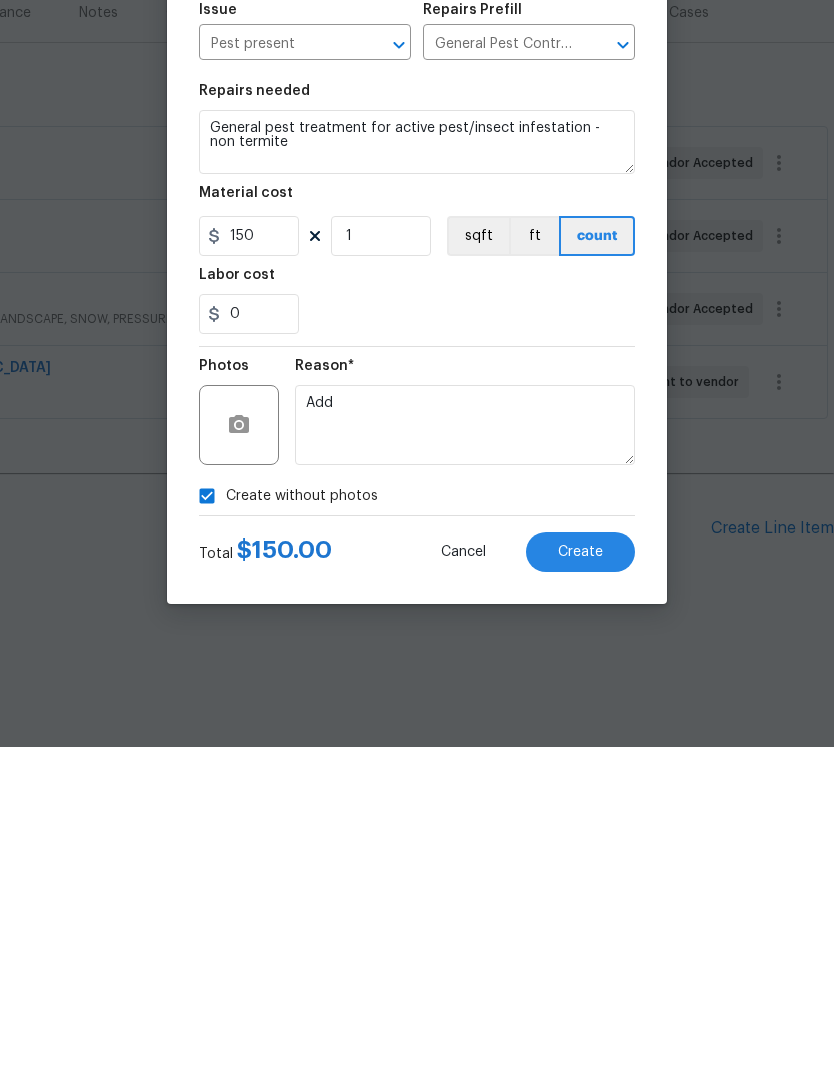 click on "Create" at bounding box center [580, 892] 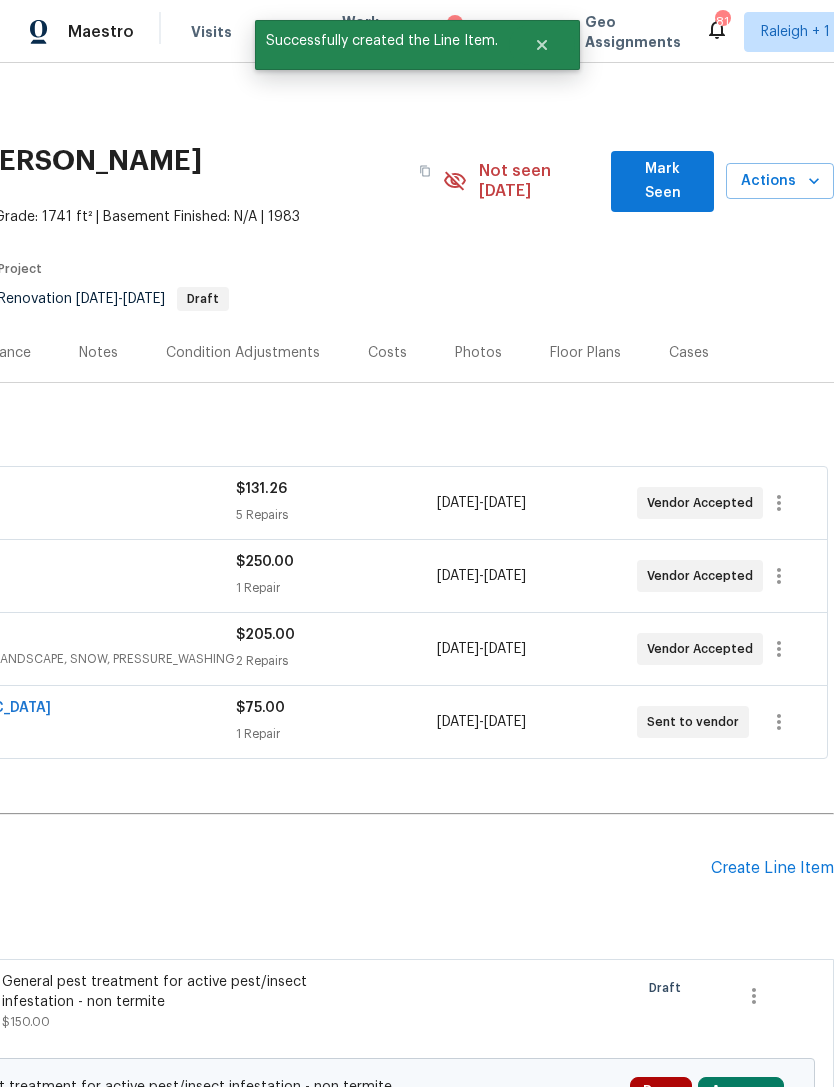 click on "Approve" at bounding box center [741, 1092] 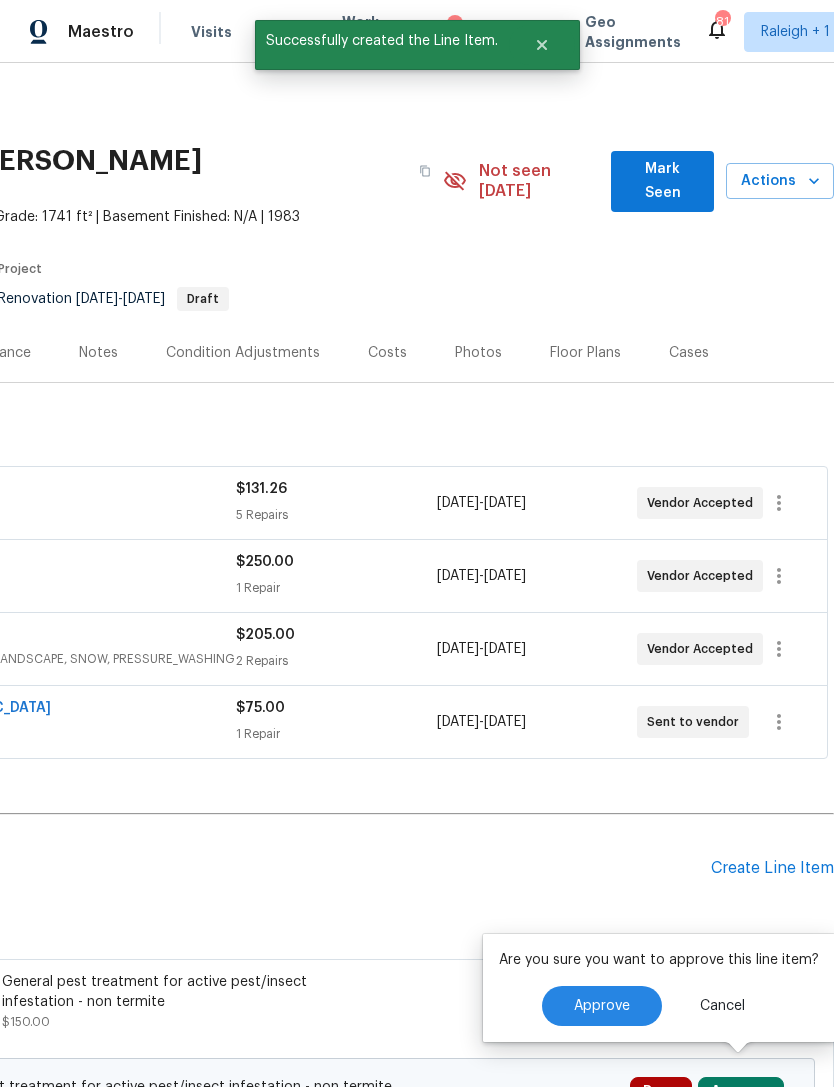 click on "Approve" at bounding box center [602, 1006] 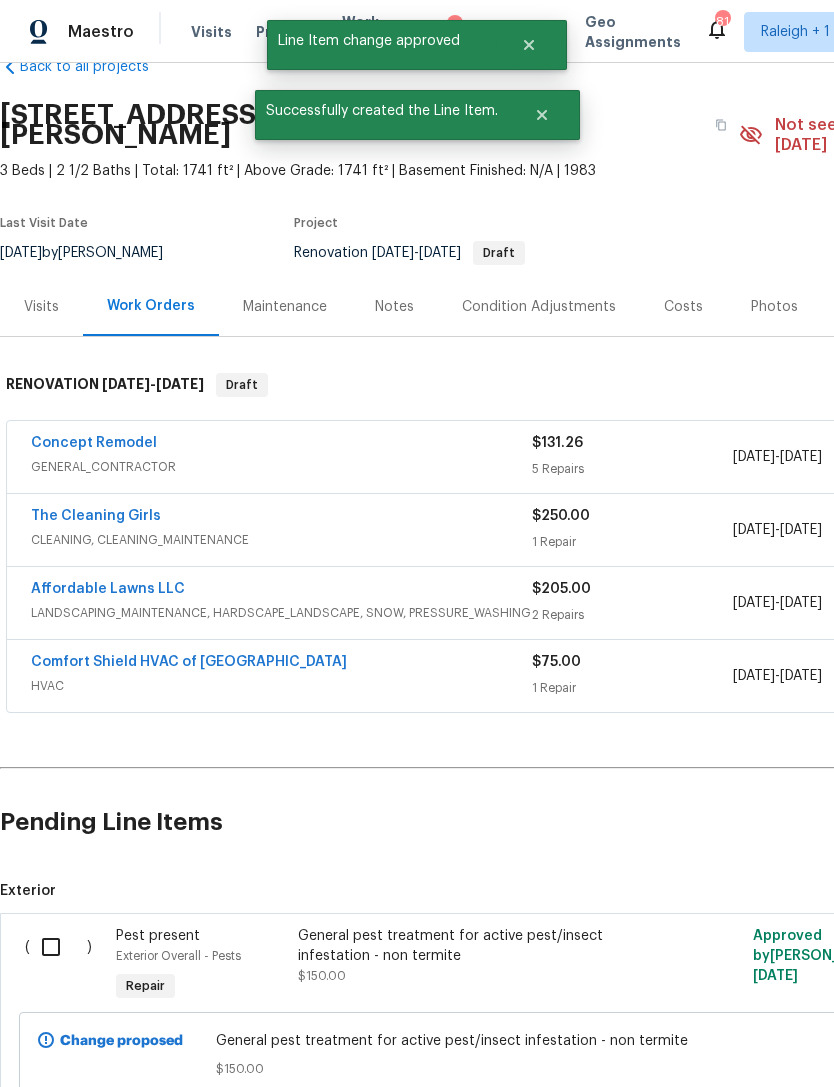 scroll, scrollTop: 47, scrollLeft: 0, axis: vertical 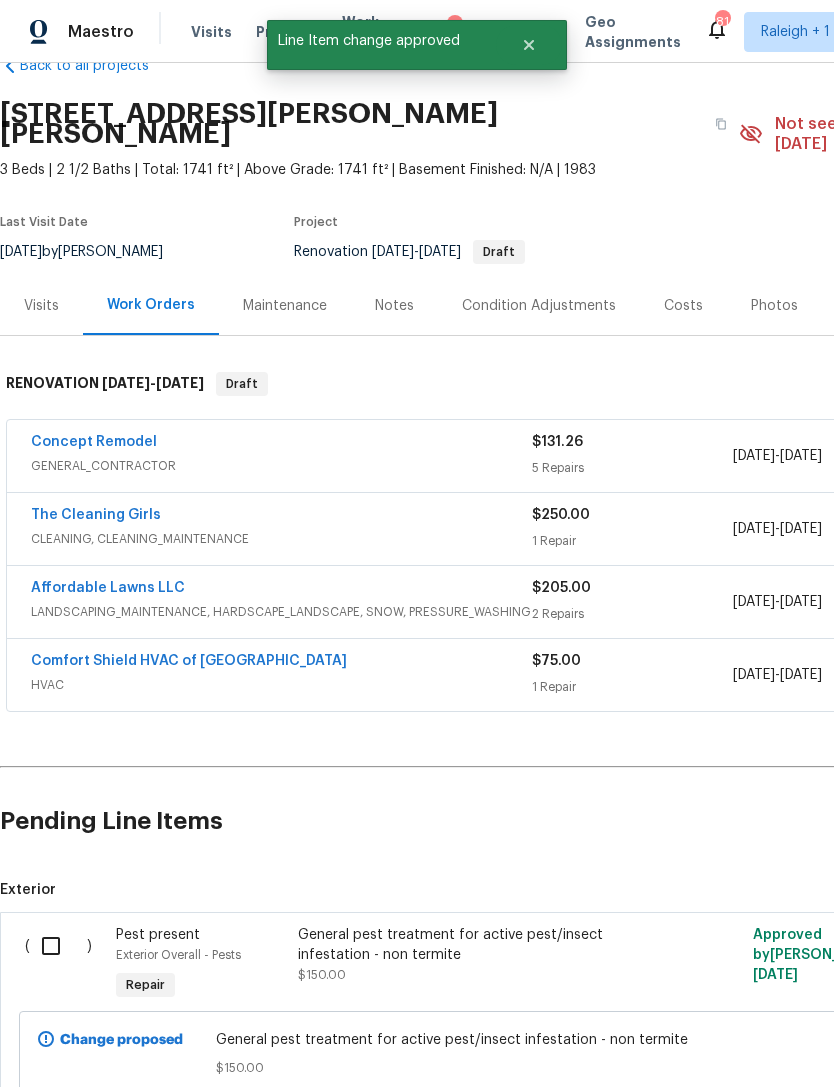 click at bounding box center (58, 946) 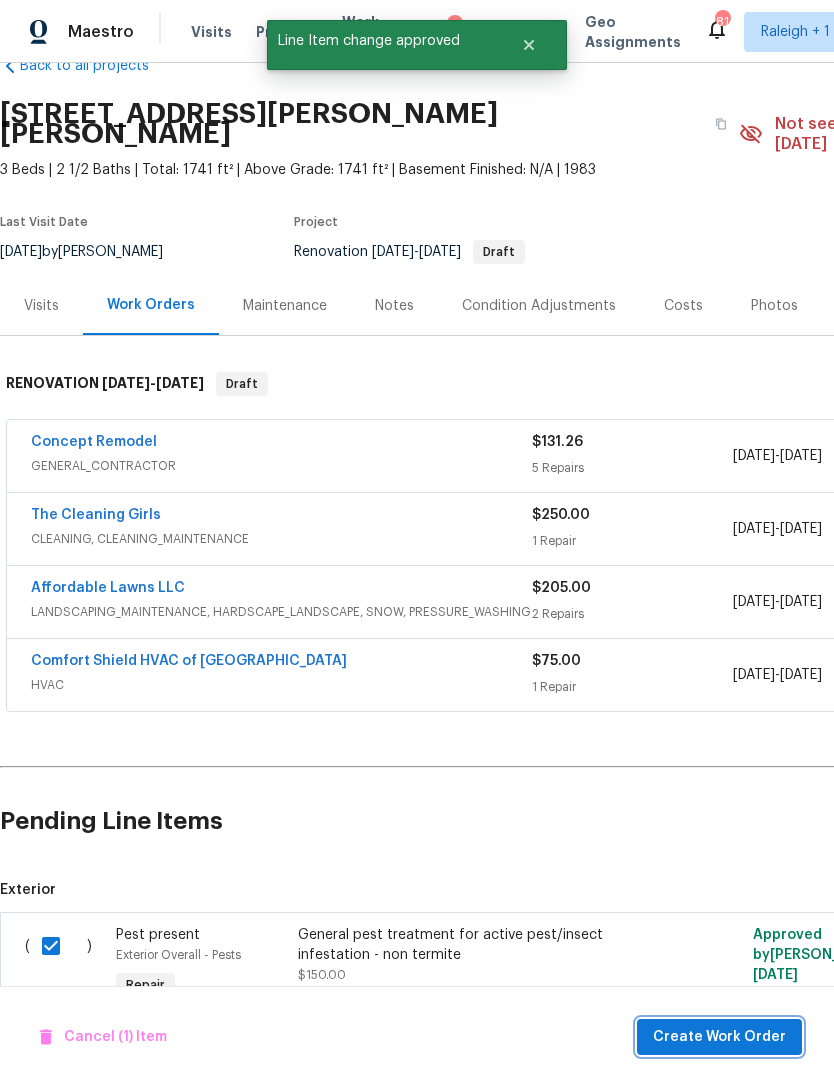 click on "Create Work Order" at bounding box center [719, 1037] 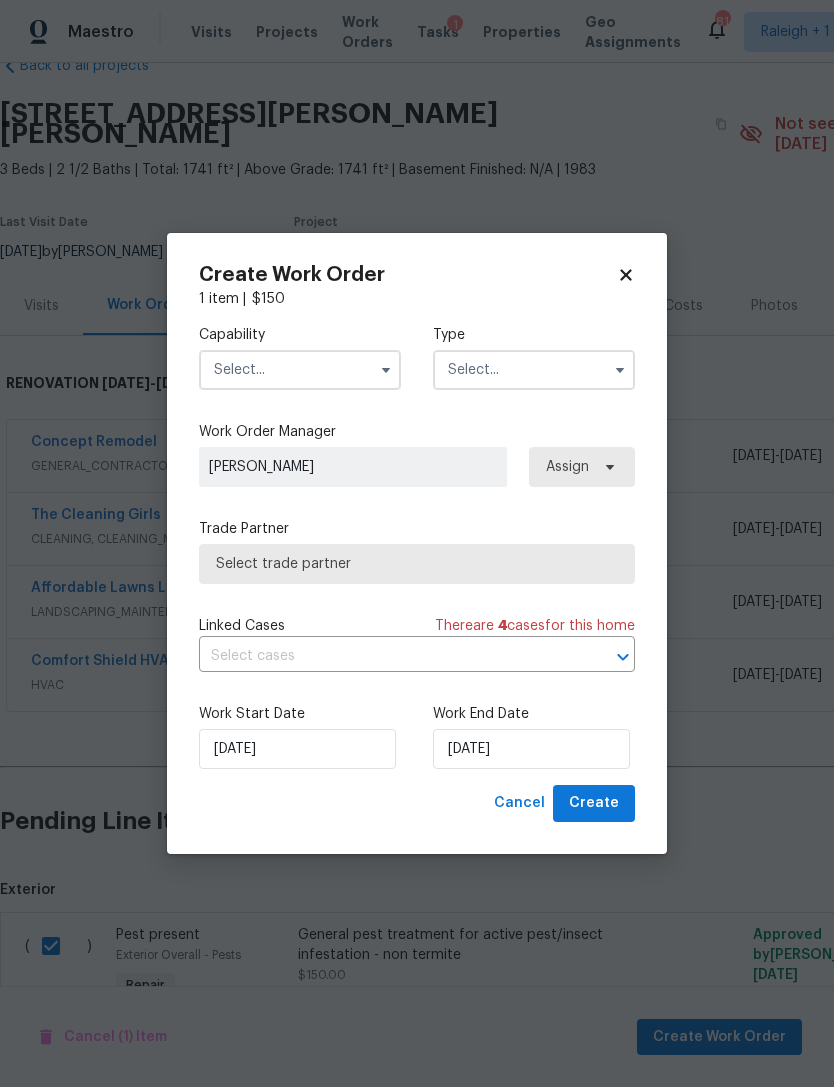 click at bounding box center [386, 370] 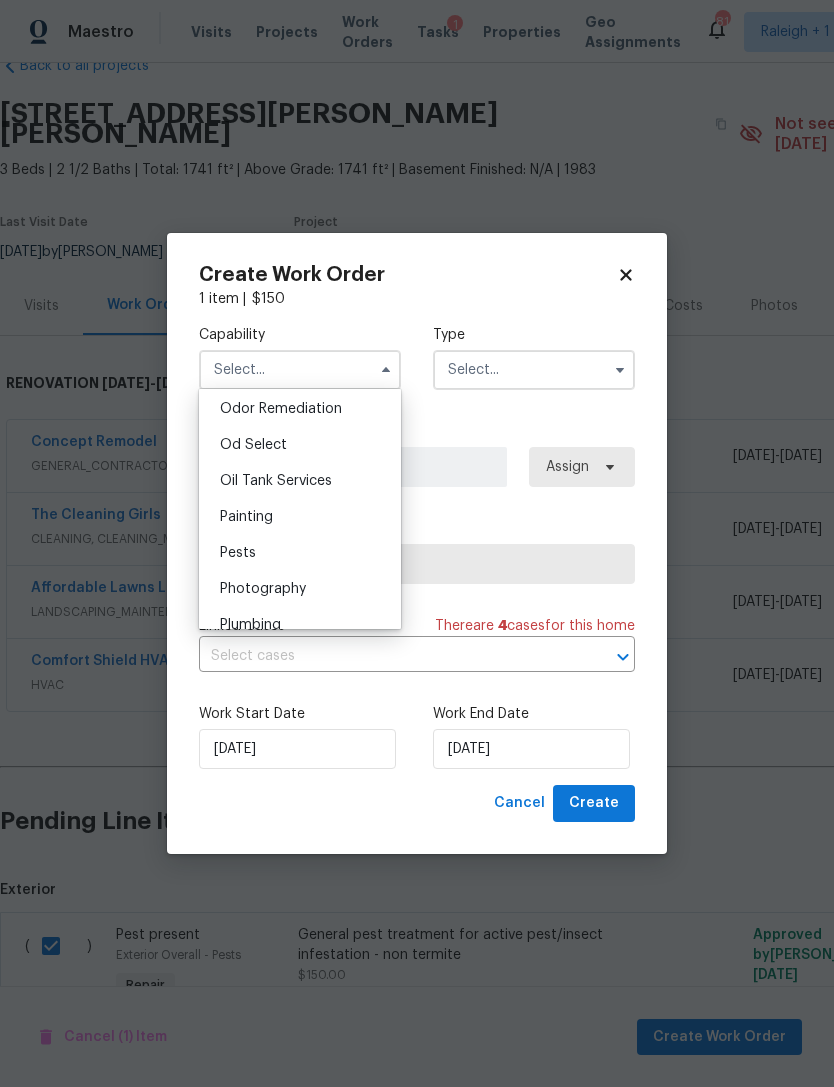 scroll, scrollTop: 1587, scrollLeft: 0, axis: vertical 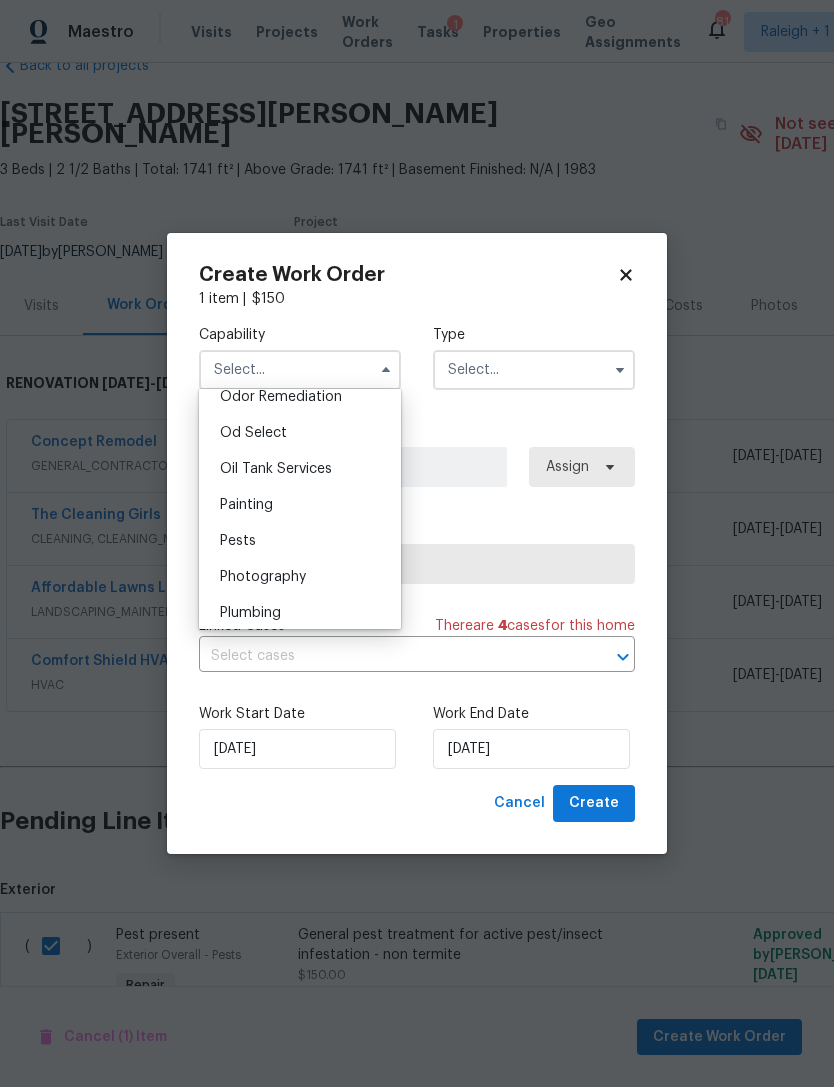 click on "Pests" at bounding box center [300, 541] 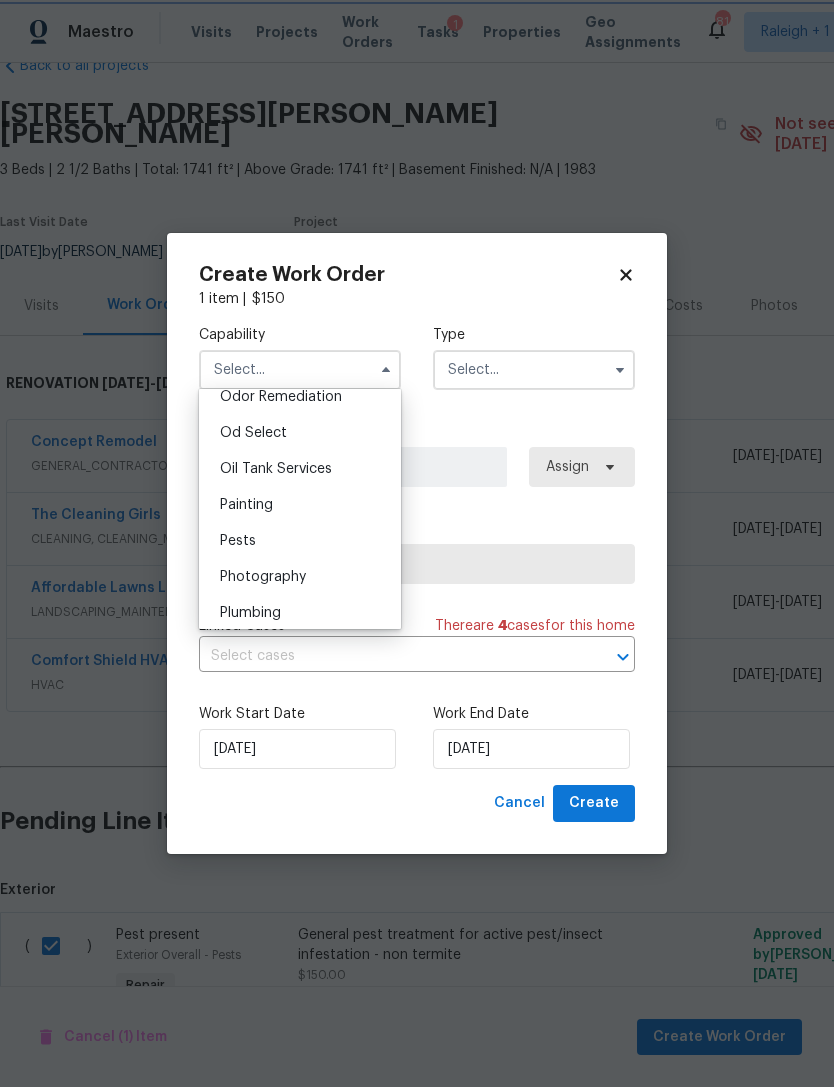 type on "Pests" 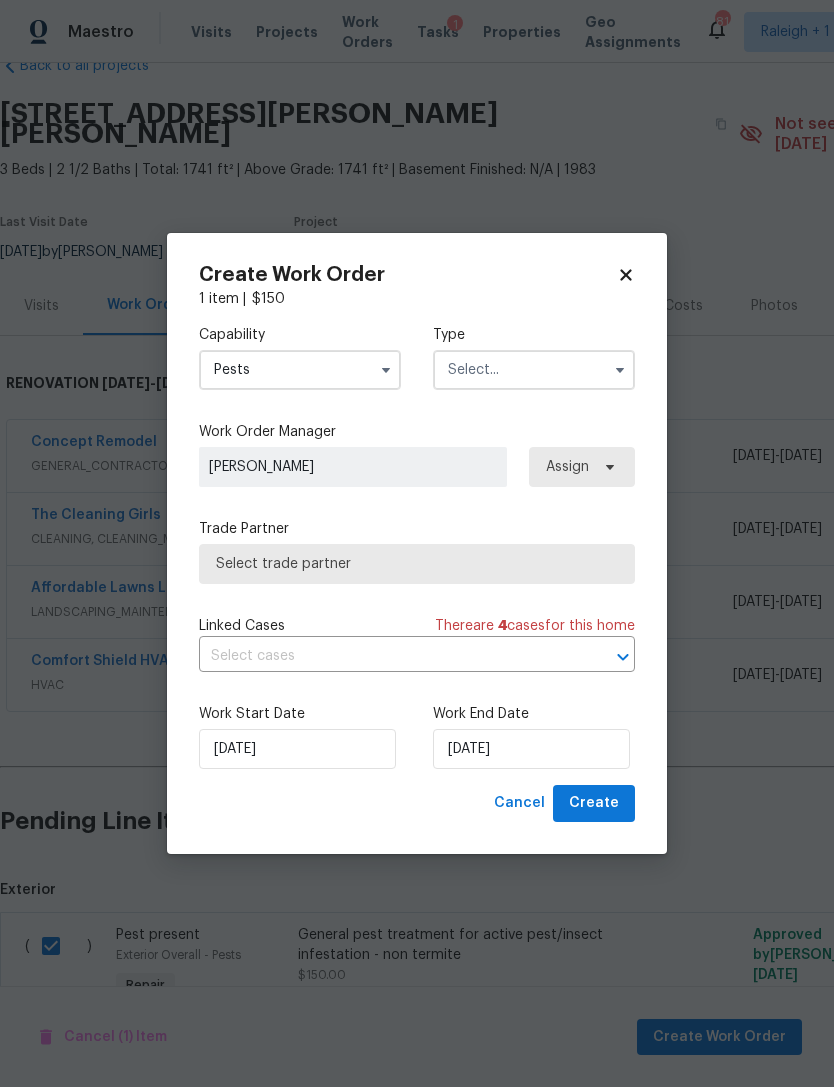 click at bounding box center [534, 370] 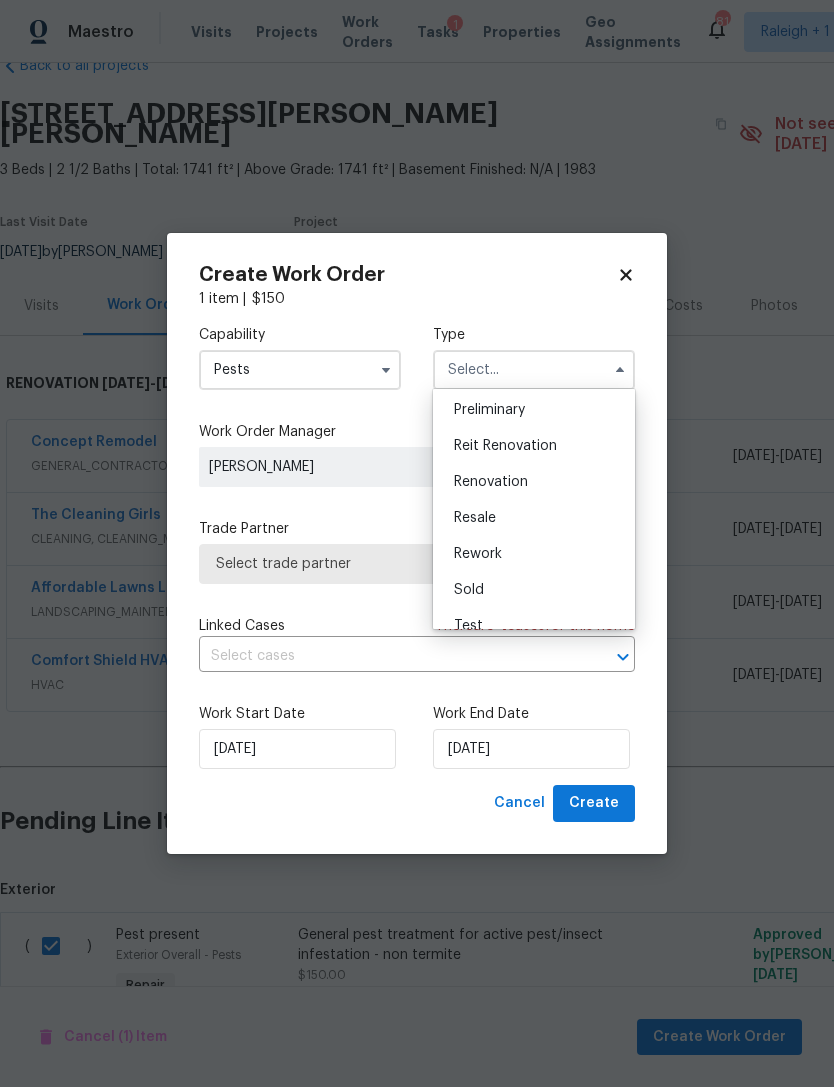 scroll, scrollTop: 439, scrollLeft: 0, axis: vertical 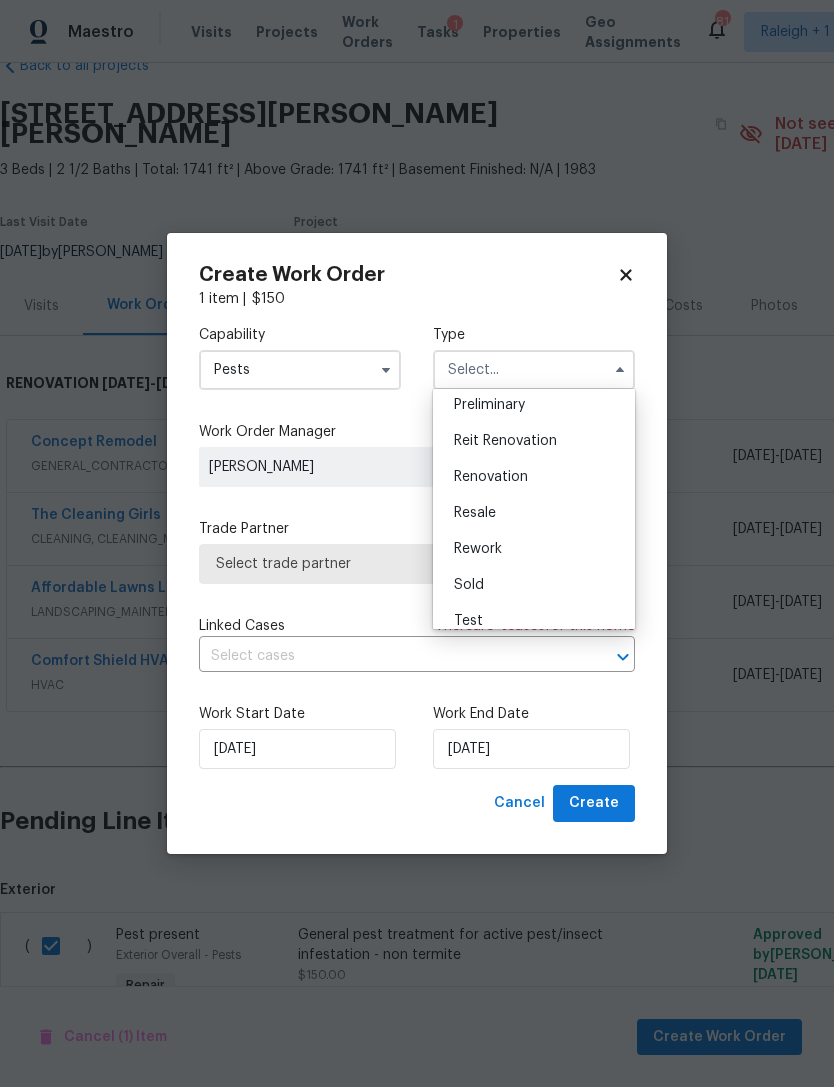 click on "Renovation" at bounding box center (534, 477) 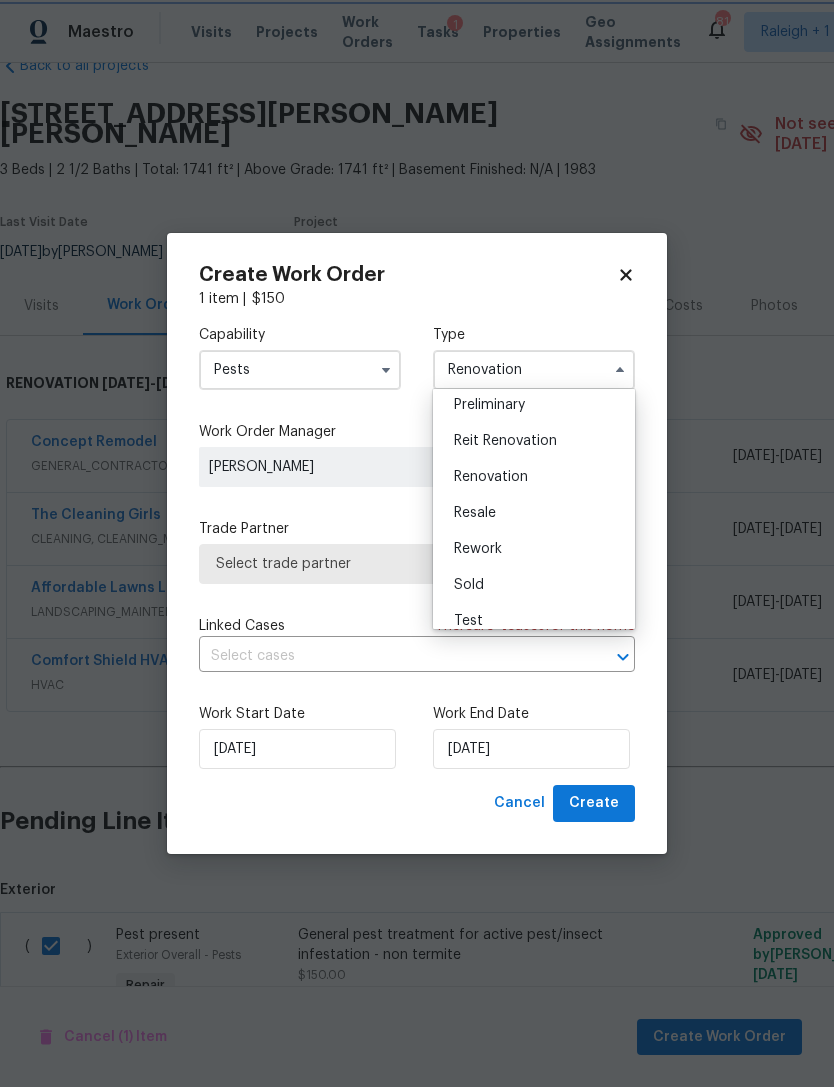 scroll, scrollTop: 0, scrollLeft: 0, axis: both 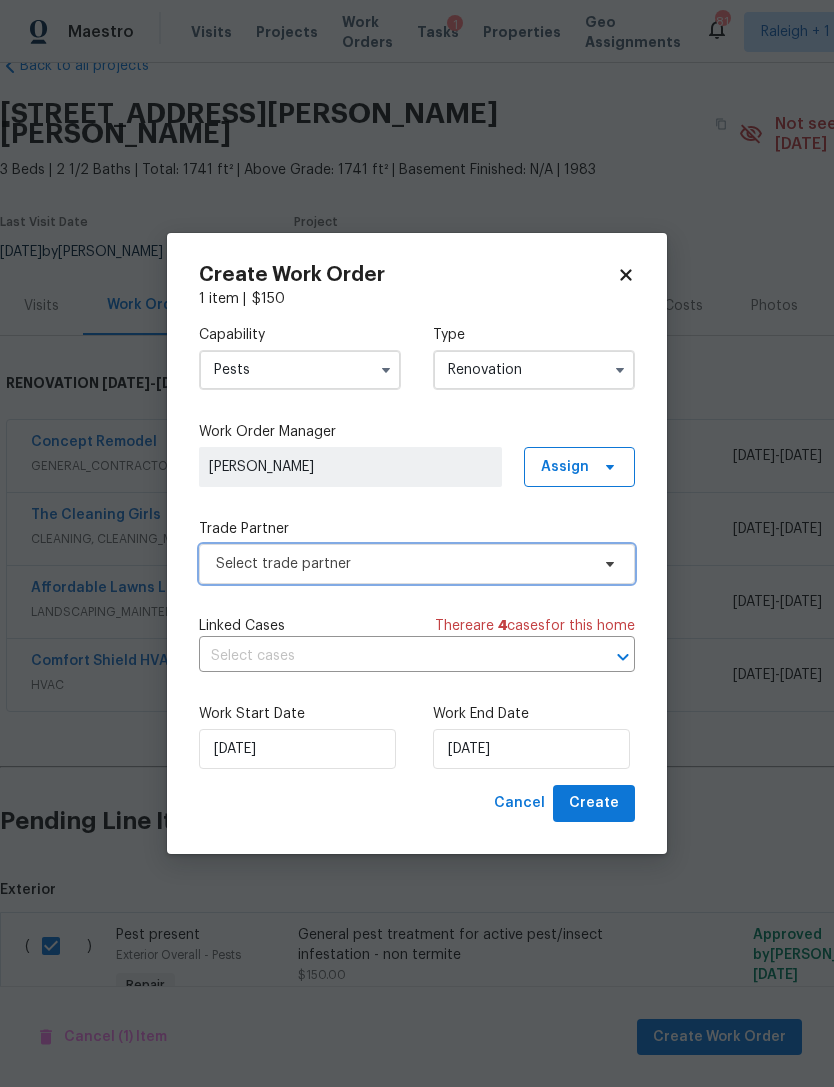 click on "Select trade partner" at bounding box center [402, 564] 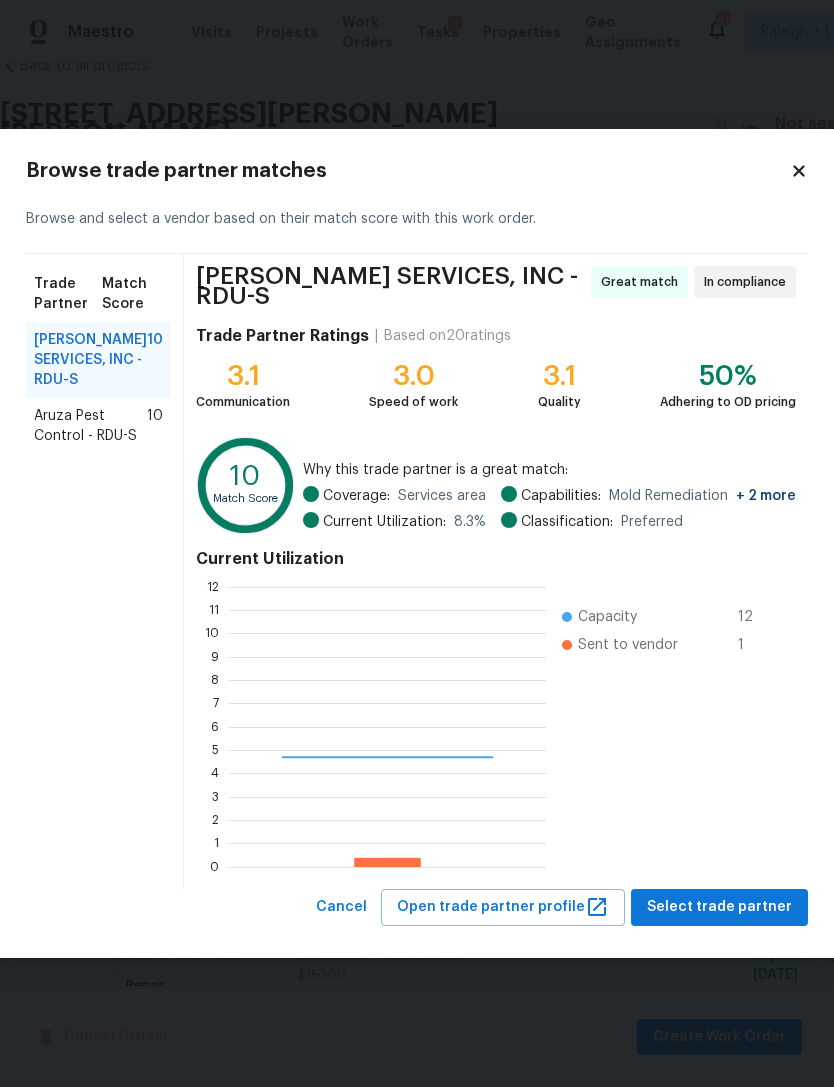 scroll, scrollTop: 2, scrollLeft: 2, axis: both 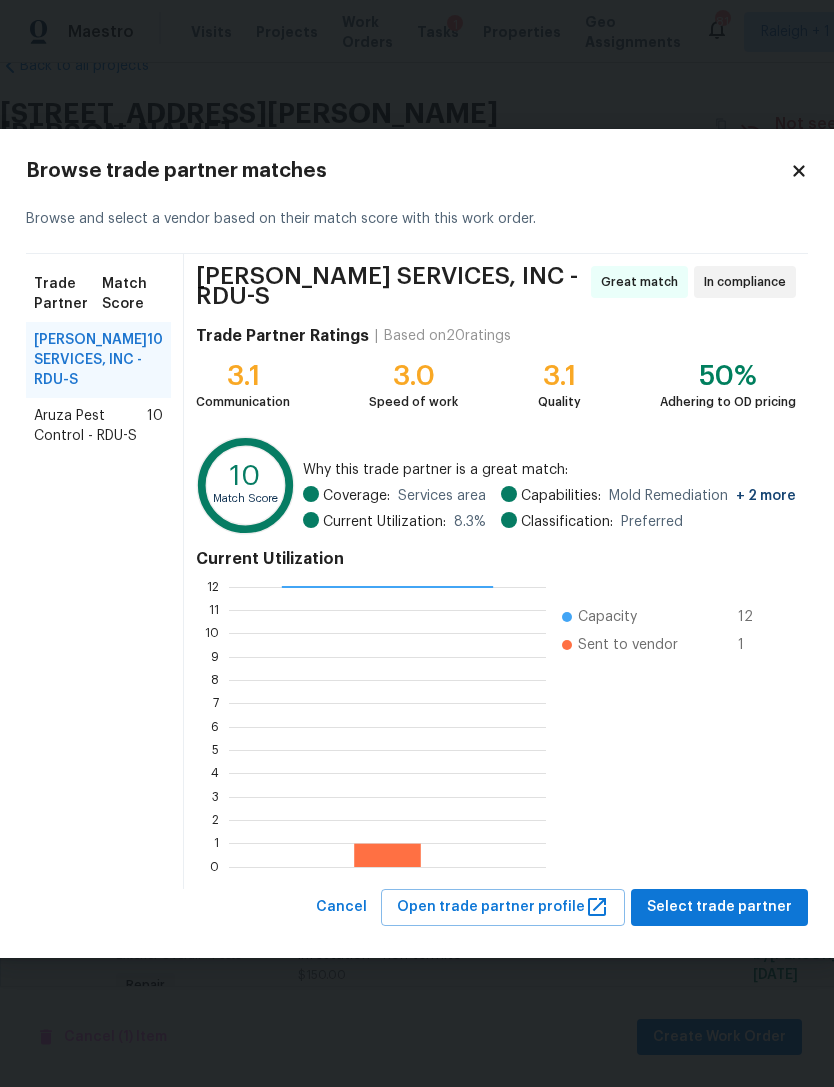 click on "Aruza Pest Control - RDU-S" at bounding box center (90, 426) 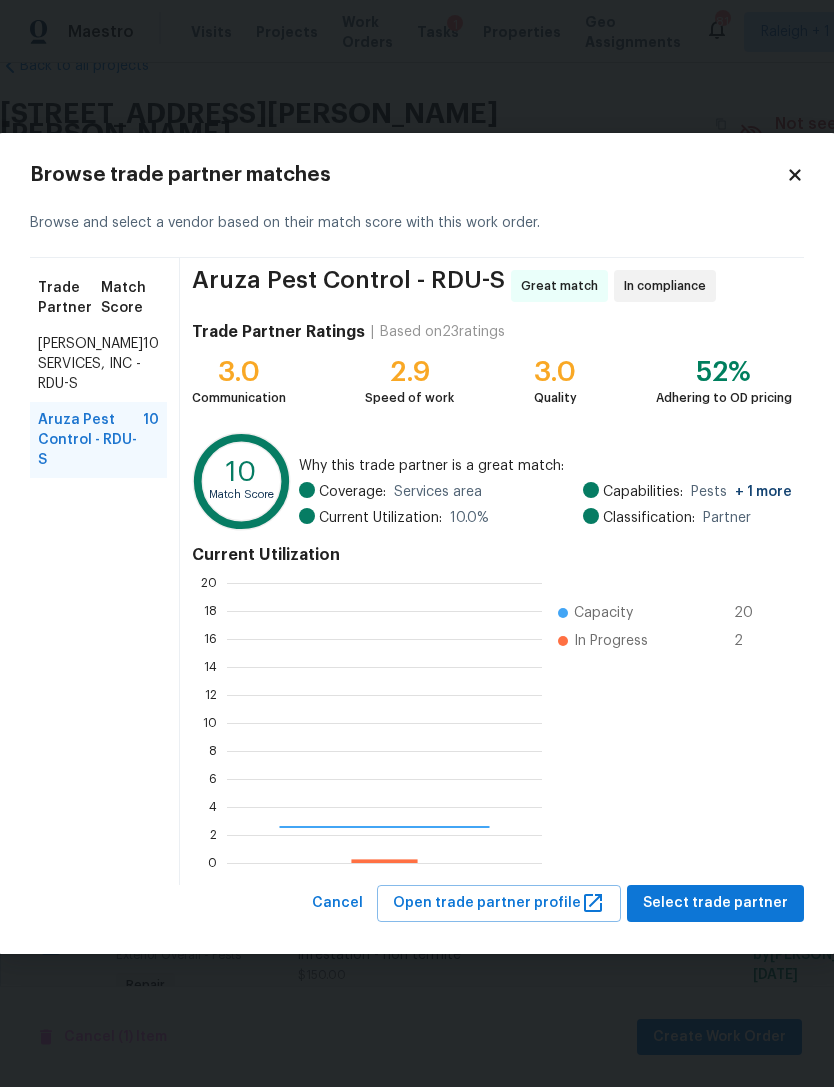 scroll, scrollTop: 2, scrollLeft: 2, axis: both 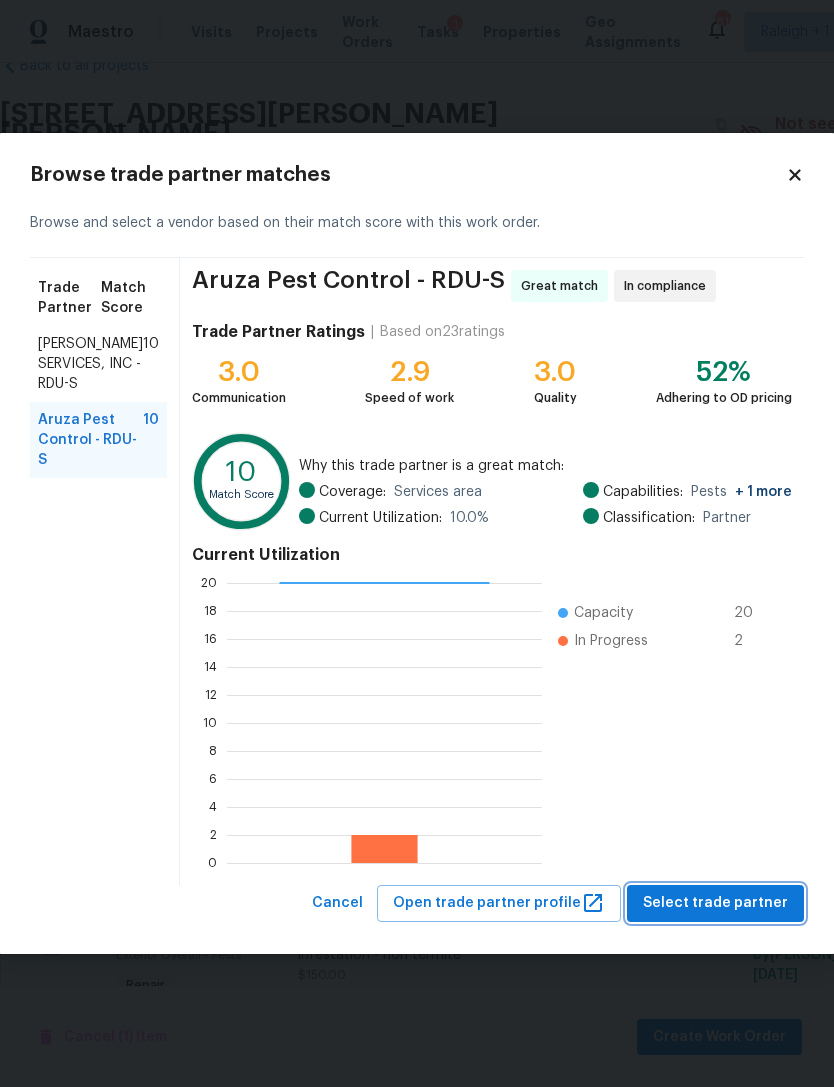 click on "Select trade partner" at bounding box center (715, 903) 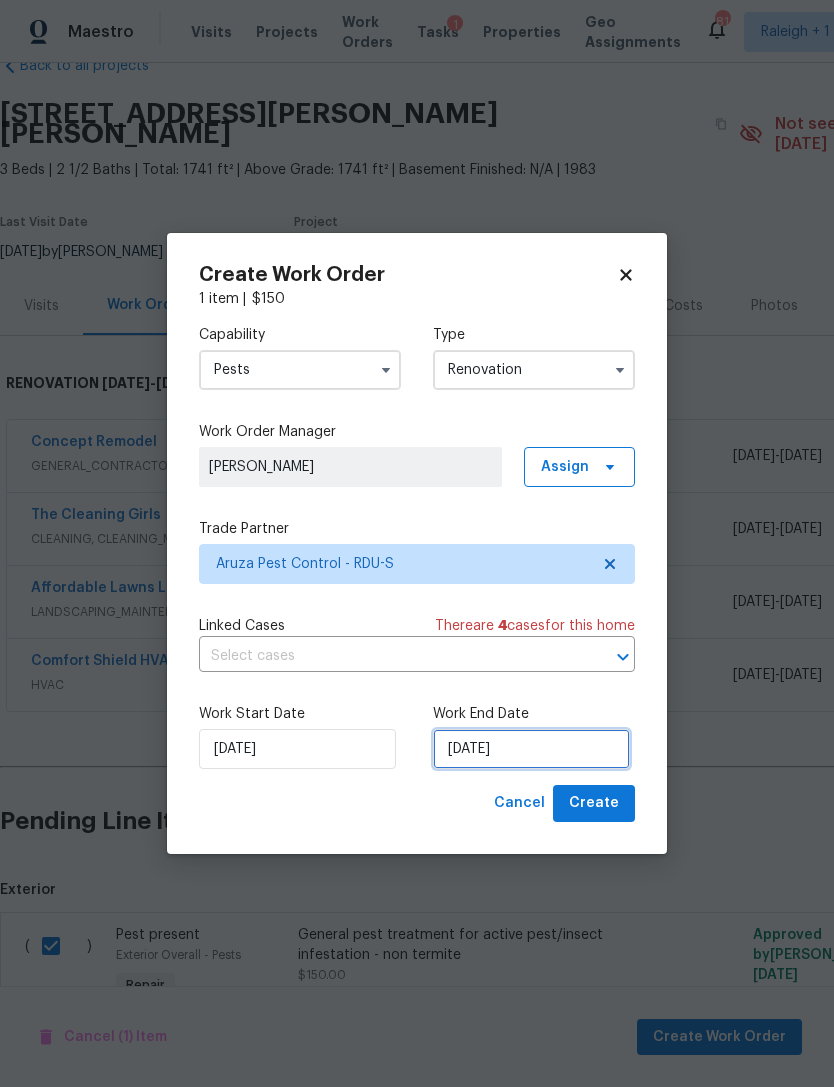 click on "[DATE]" at bounding box center (531, 749) 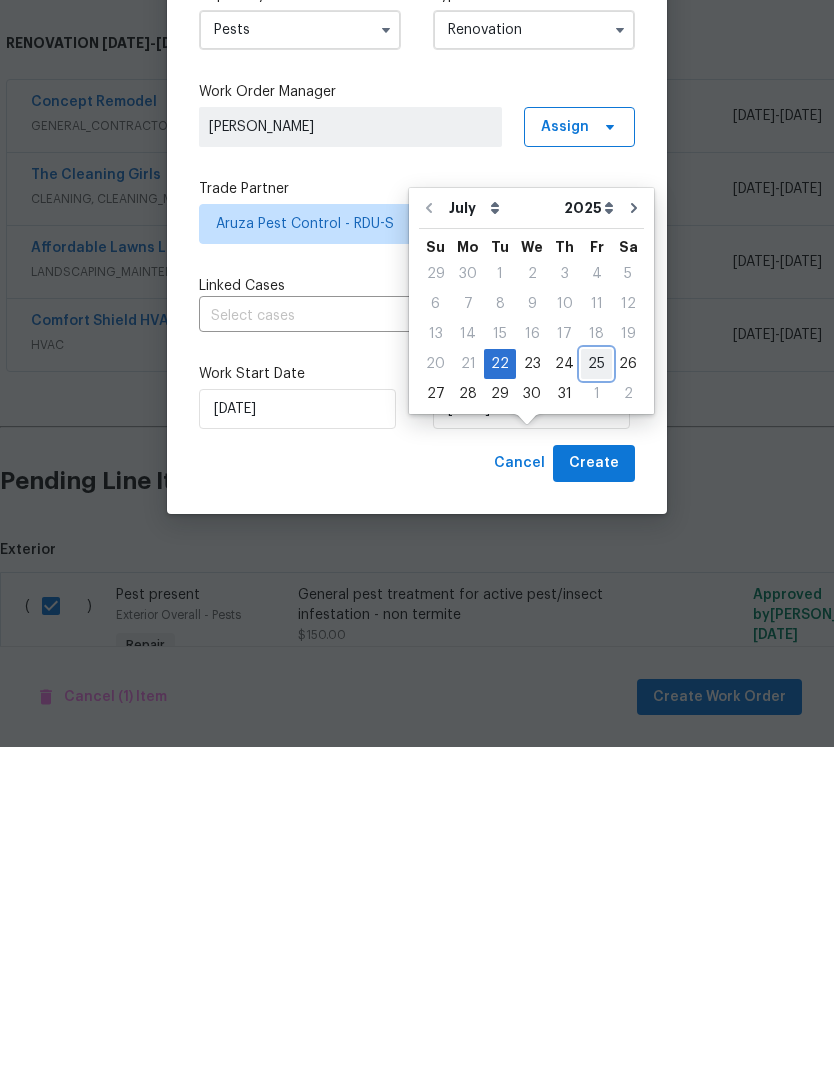click on "25" at bounding box center (596, 704) 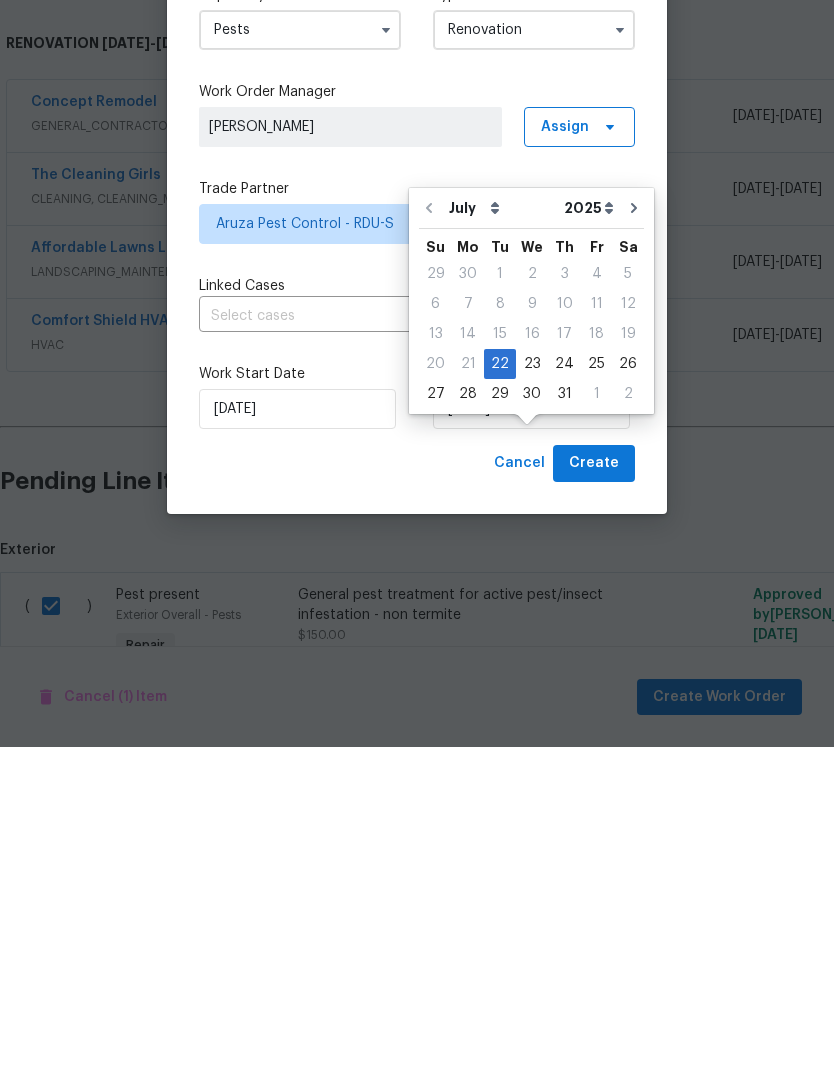 scroll, scrollTop: 64, scrollLeft: 0, axis: vertical 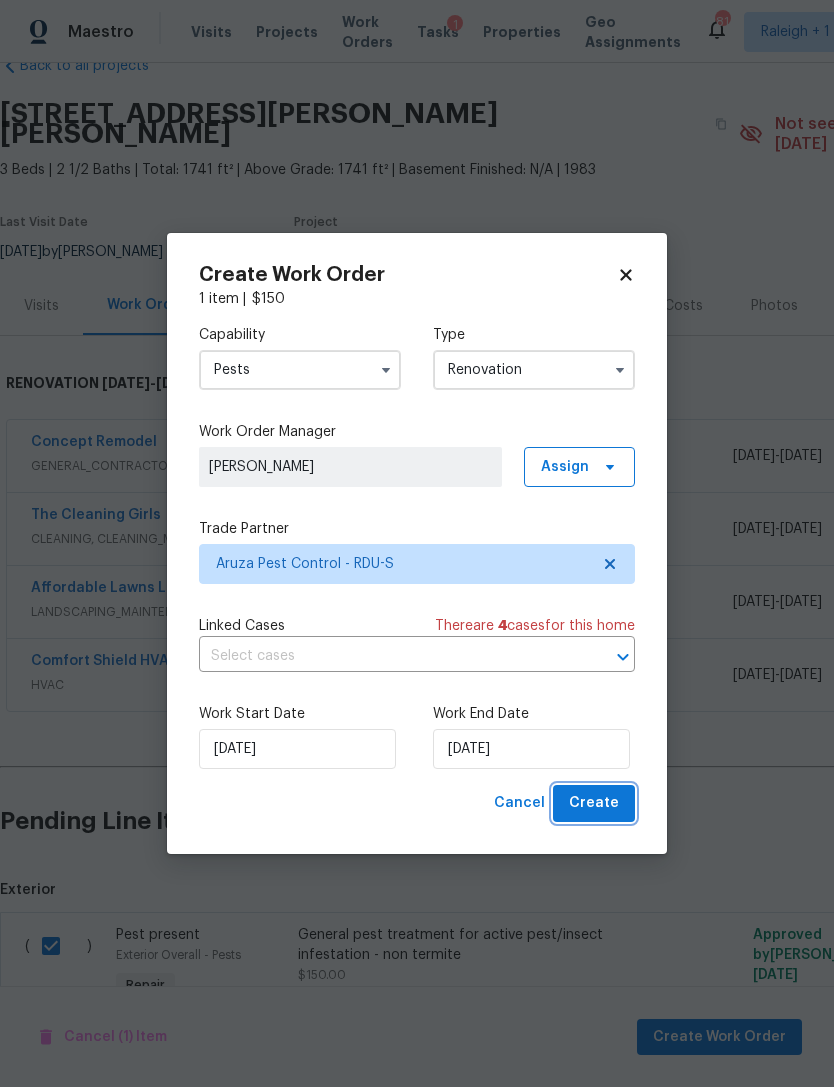 click on "Create" at bounding box center [594, 803] 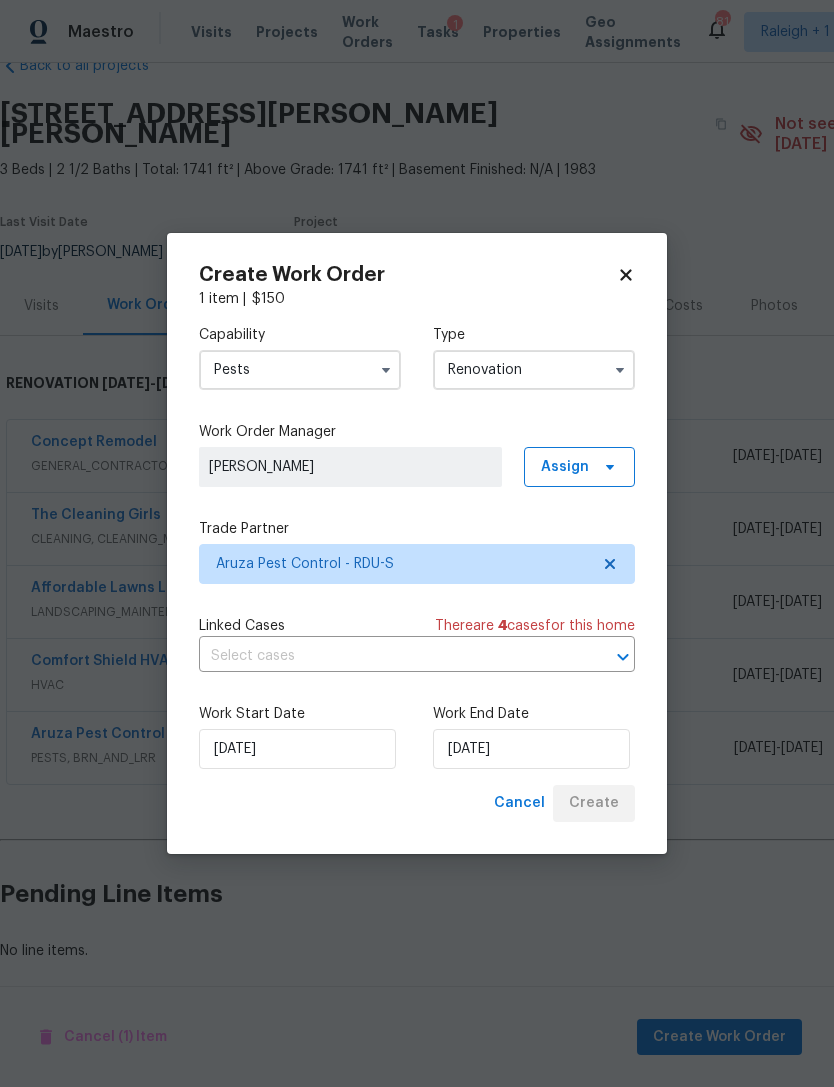 scroll, scrollTop: 0, scrollLeft: 0, axis: both 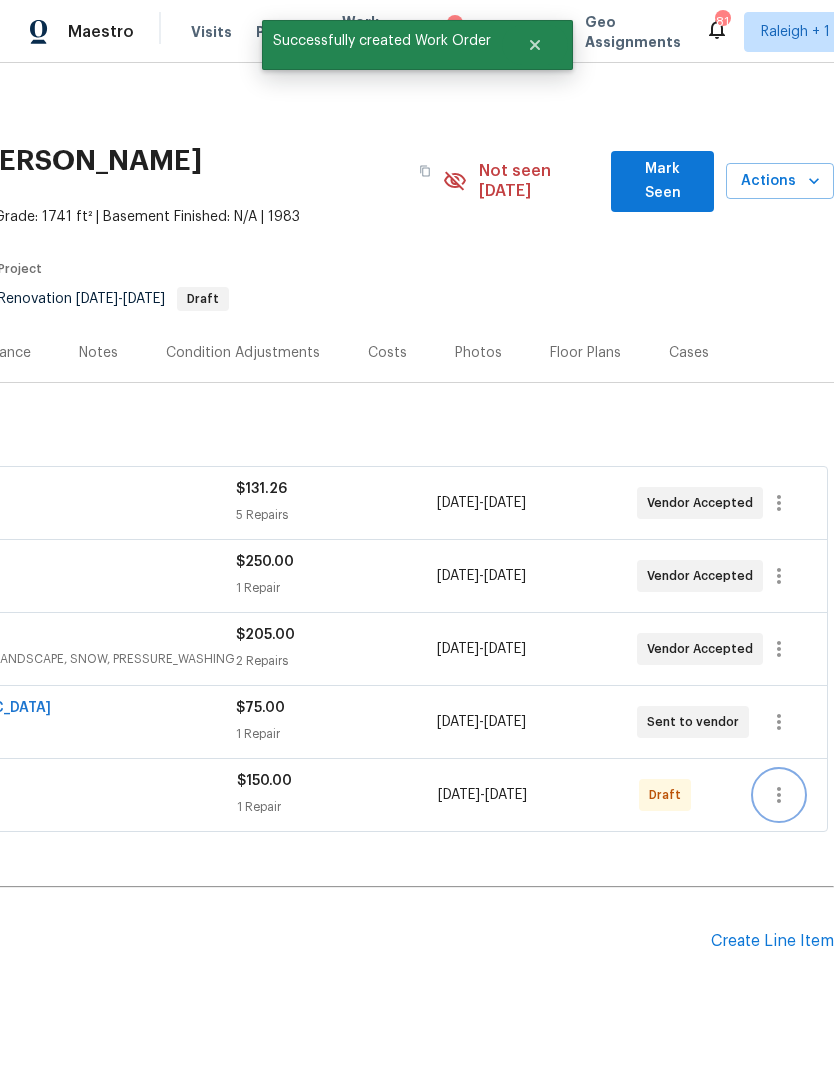 click 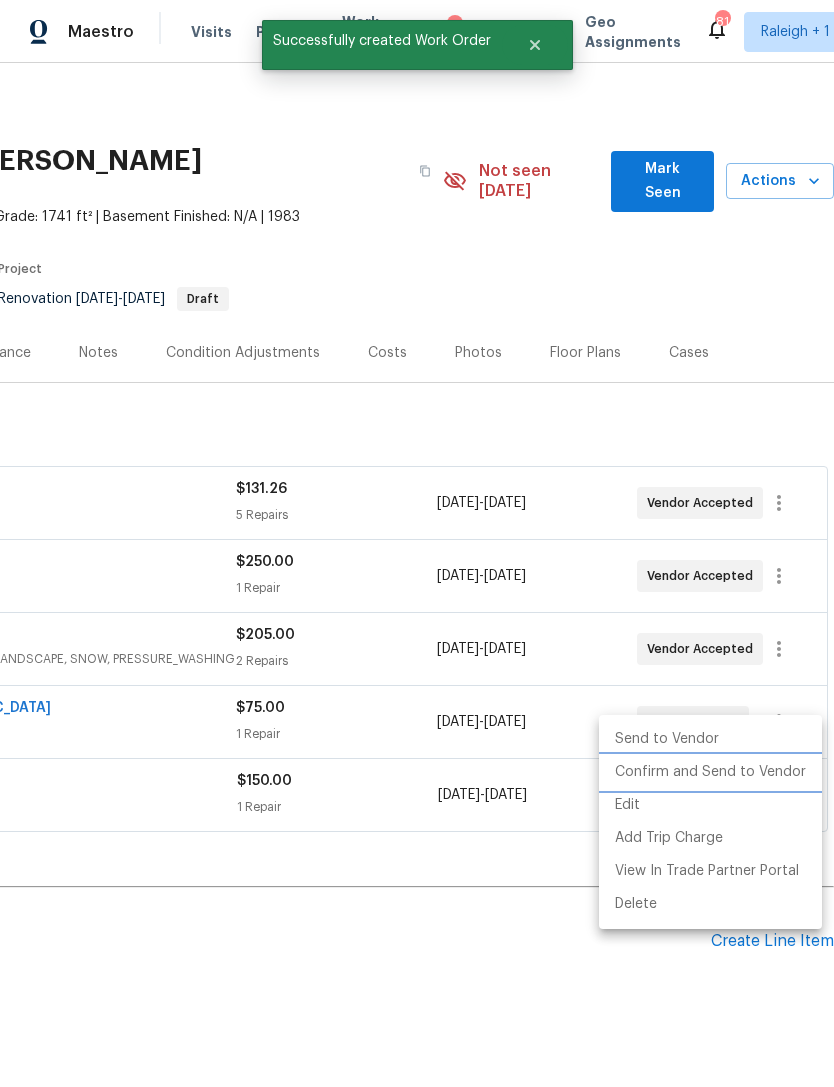 click on "Confirm and Send to Vendor" at bounding box center [710, 772] 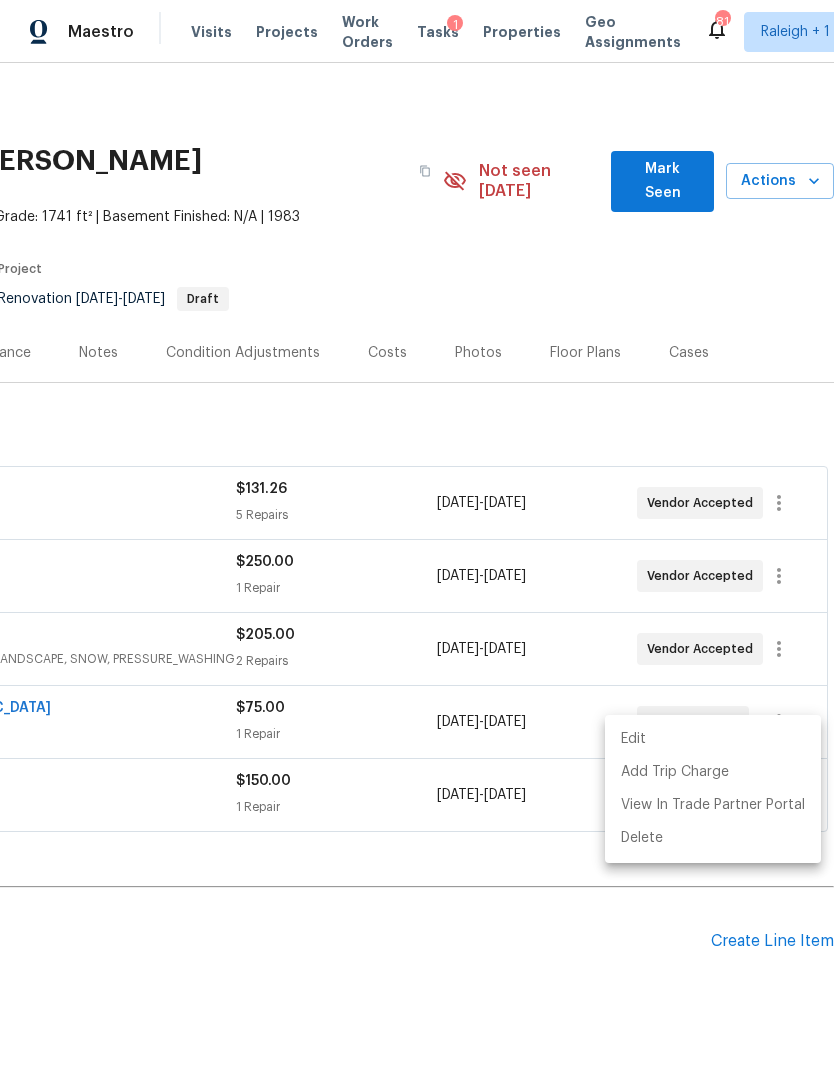 click at bounding box center (417, 543) 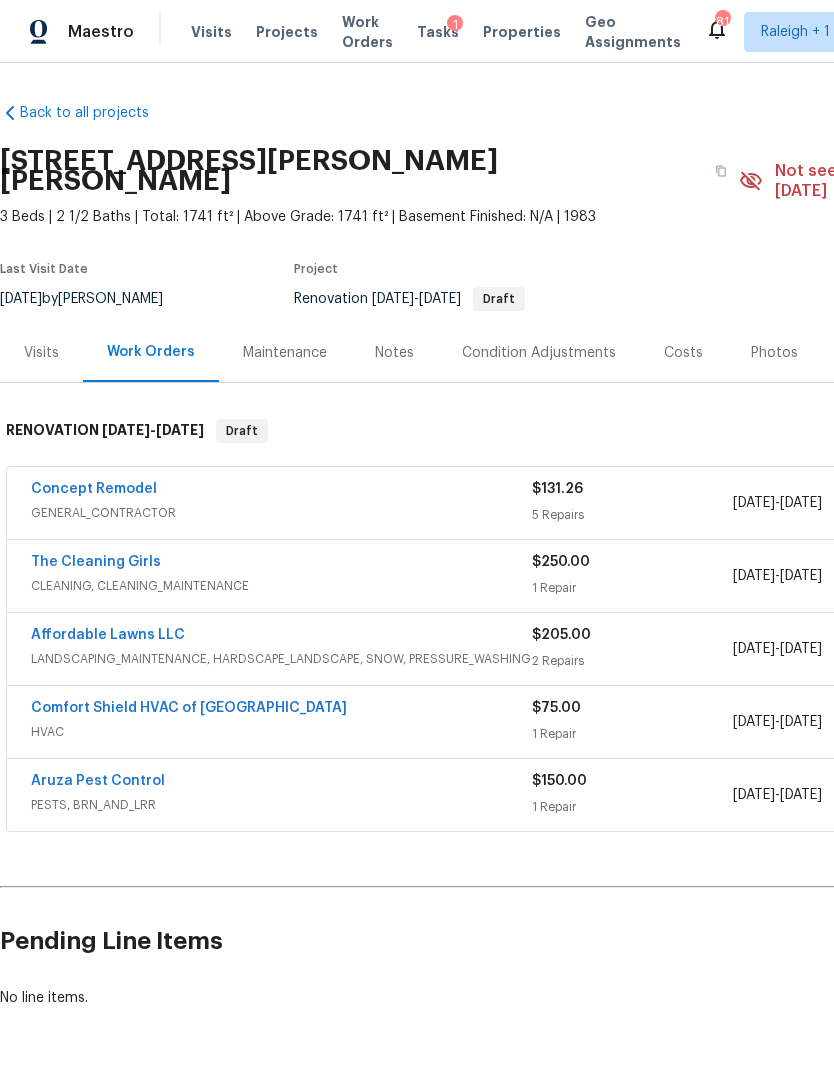 scroll, scrollTop: 0, scrollLeft: 0, axis: both 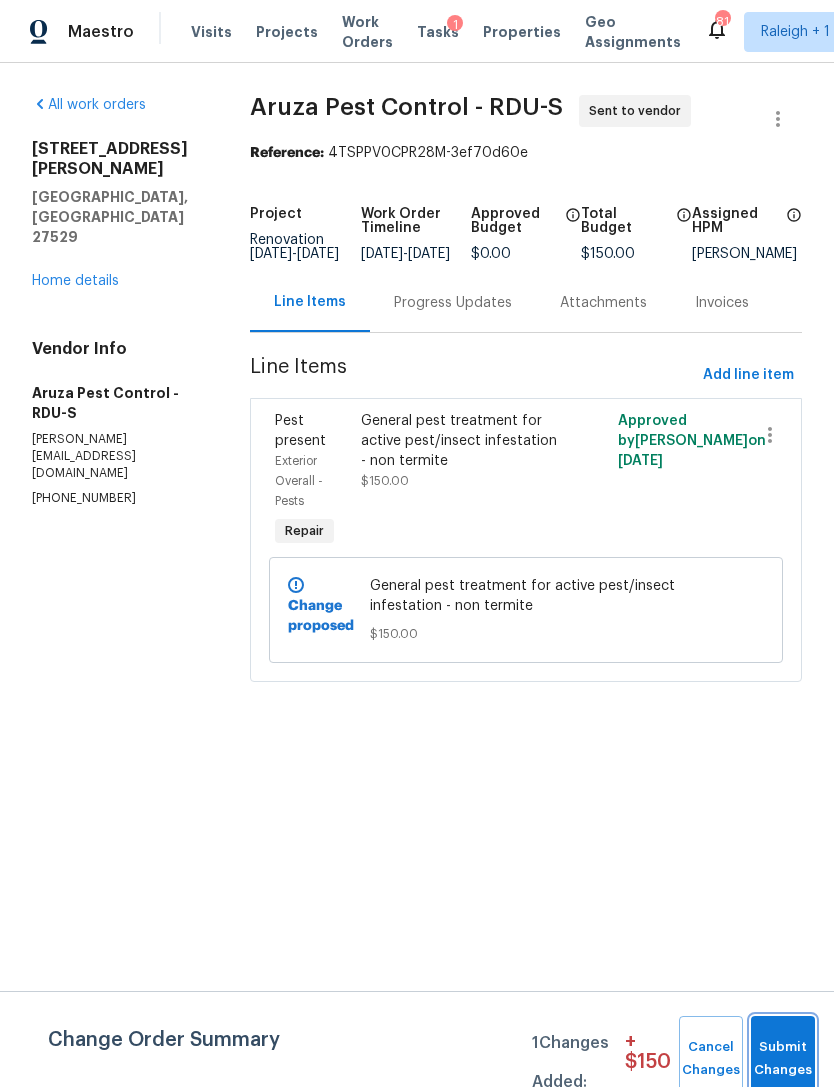 click on "Submit Changes" at bounding box center [783, 1059] 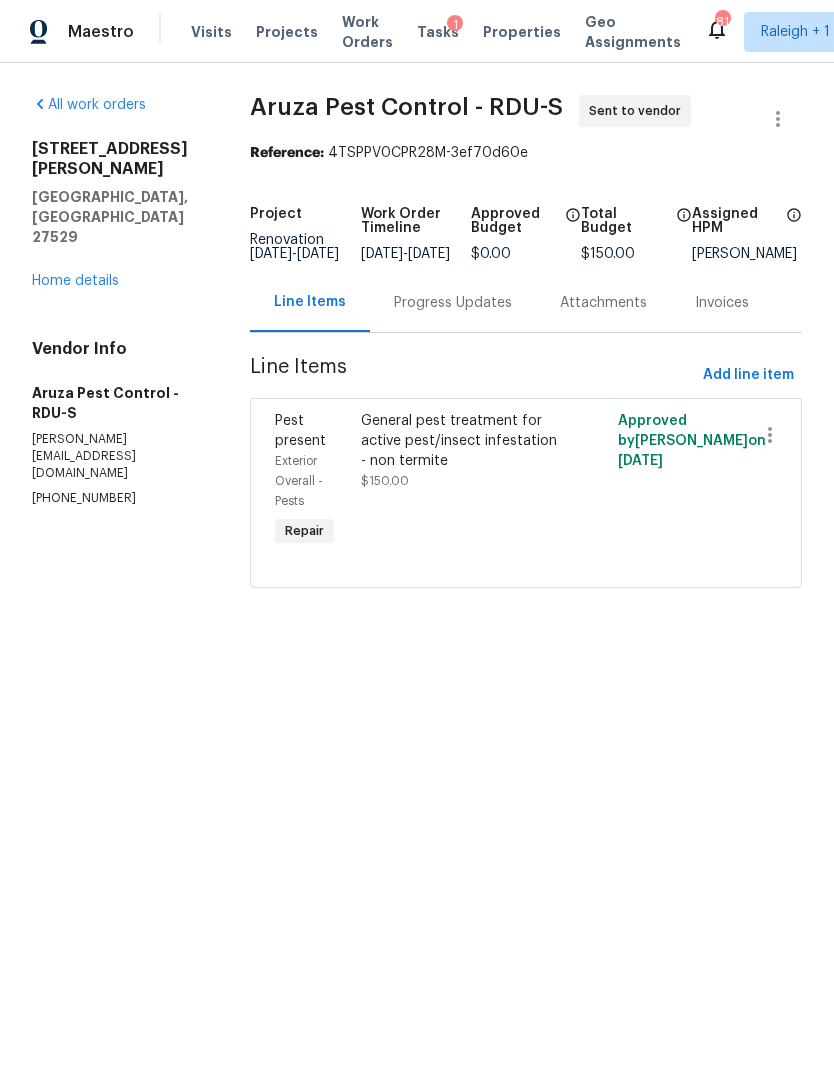 click on "Progress Updates" at bounding box center (453, 302) 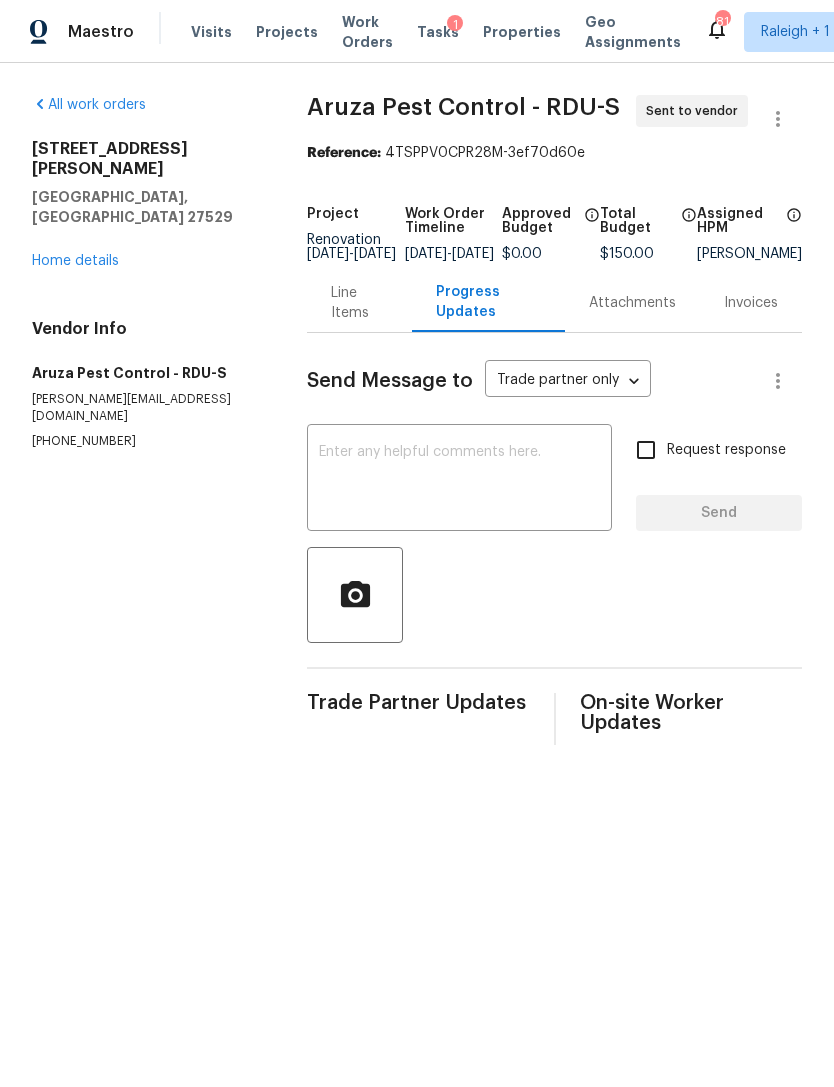 click at bounding box center [459, 480] 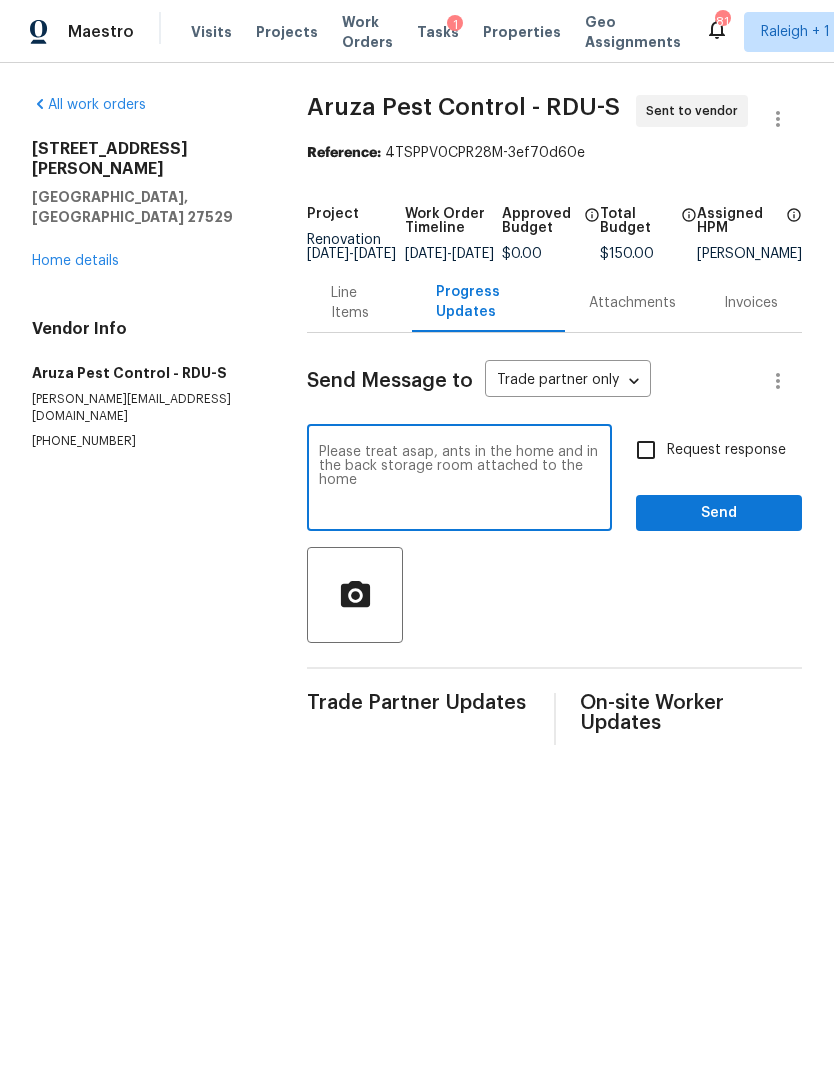 type on "Please treat asap, ants in the home and in the back storage room attached to the home" 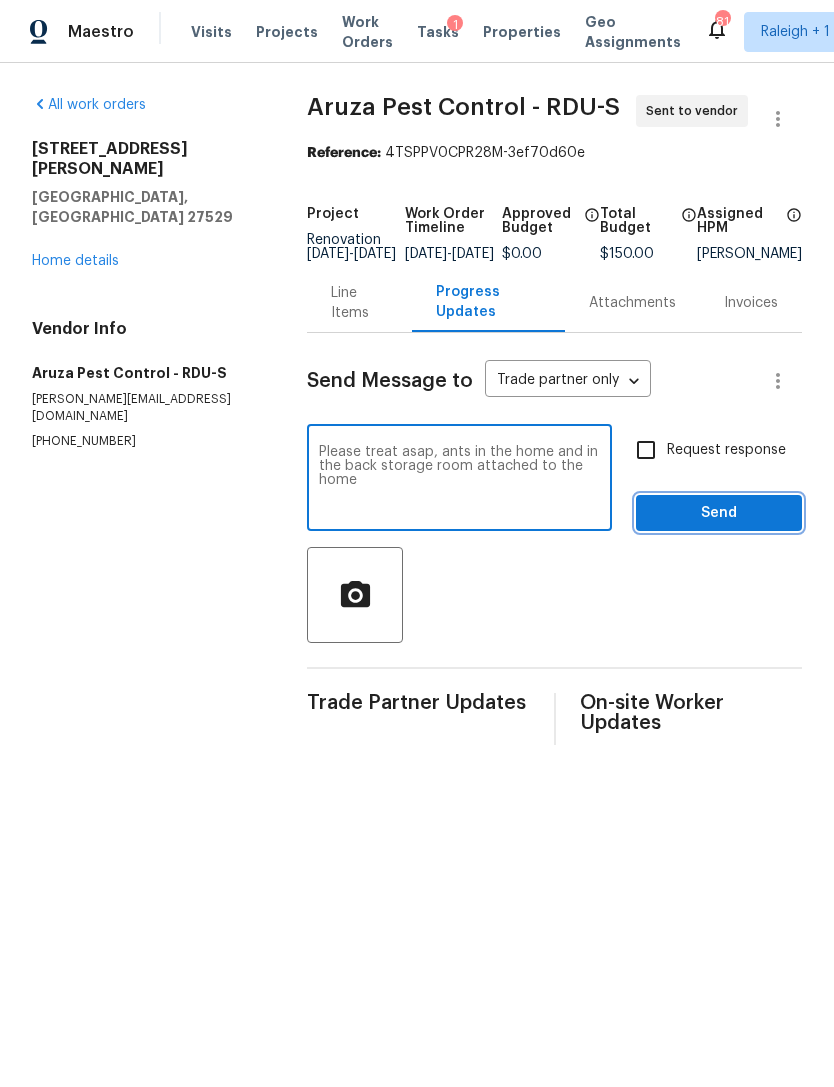 click on "Send" at bounding box center (719, 513) 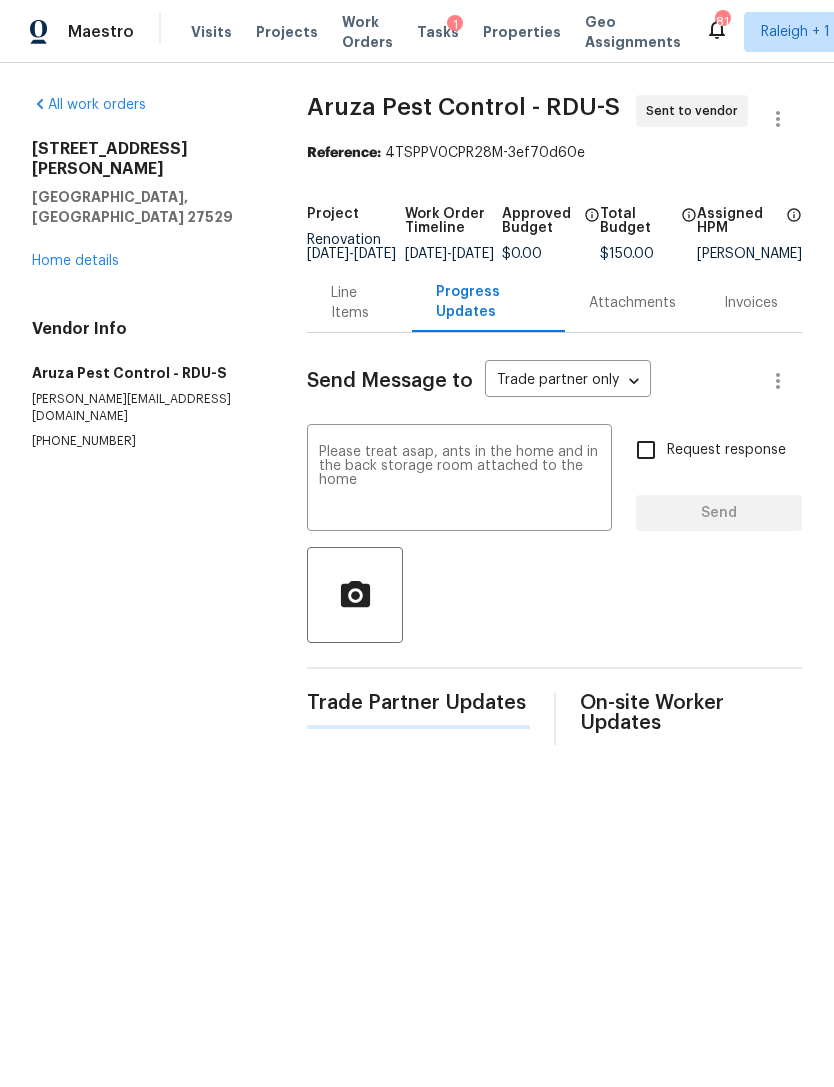 type 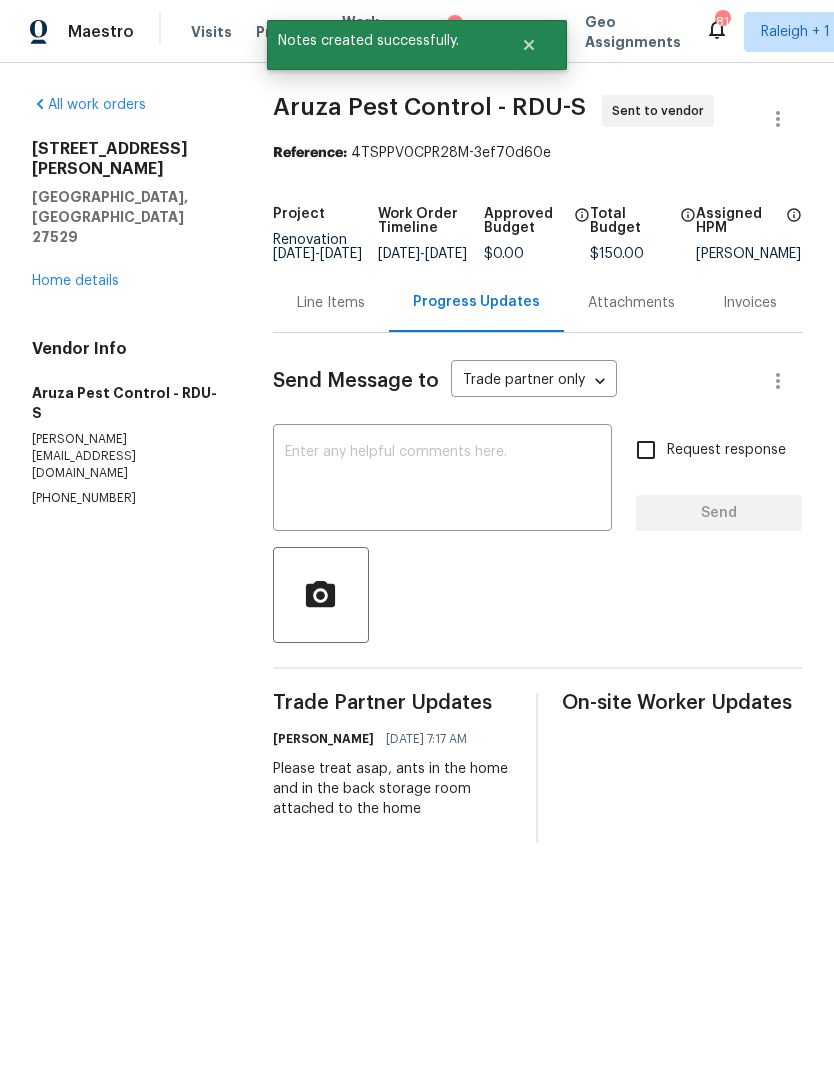 click on "Home details" at bounding box center [75, 281] 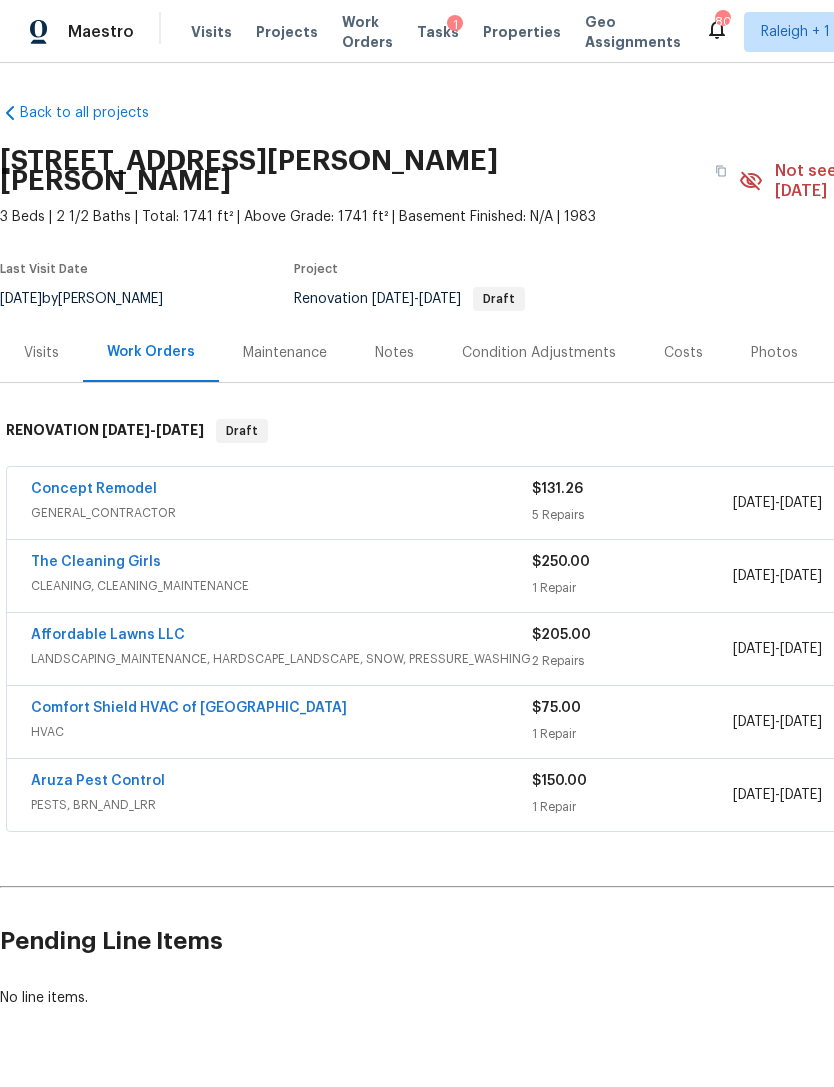 click on "Affordable Lawns LLC" at bounding box center [108, 635] 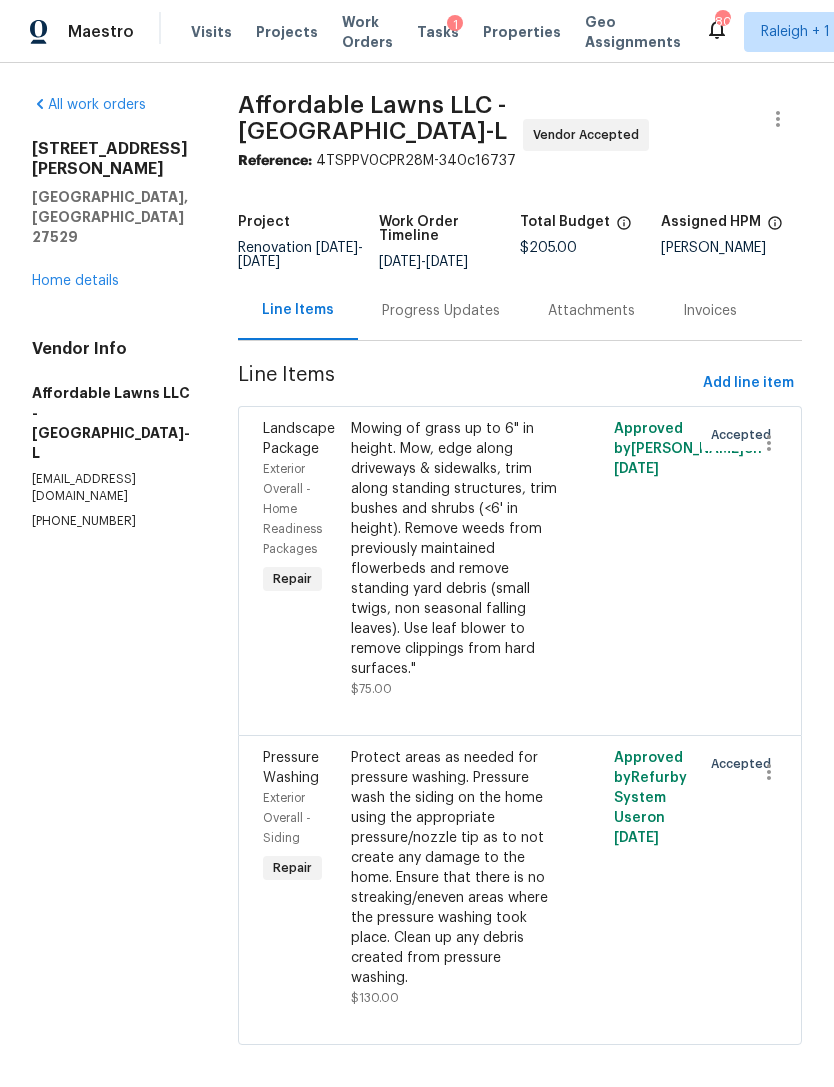 scroll, scrollTop: 22, scrollLeft: 0, axis: vertical 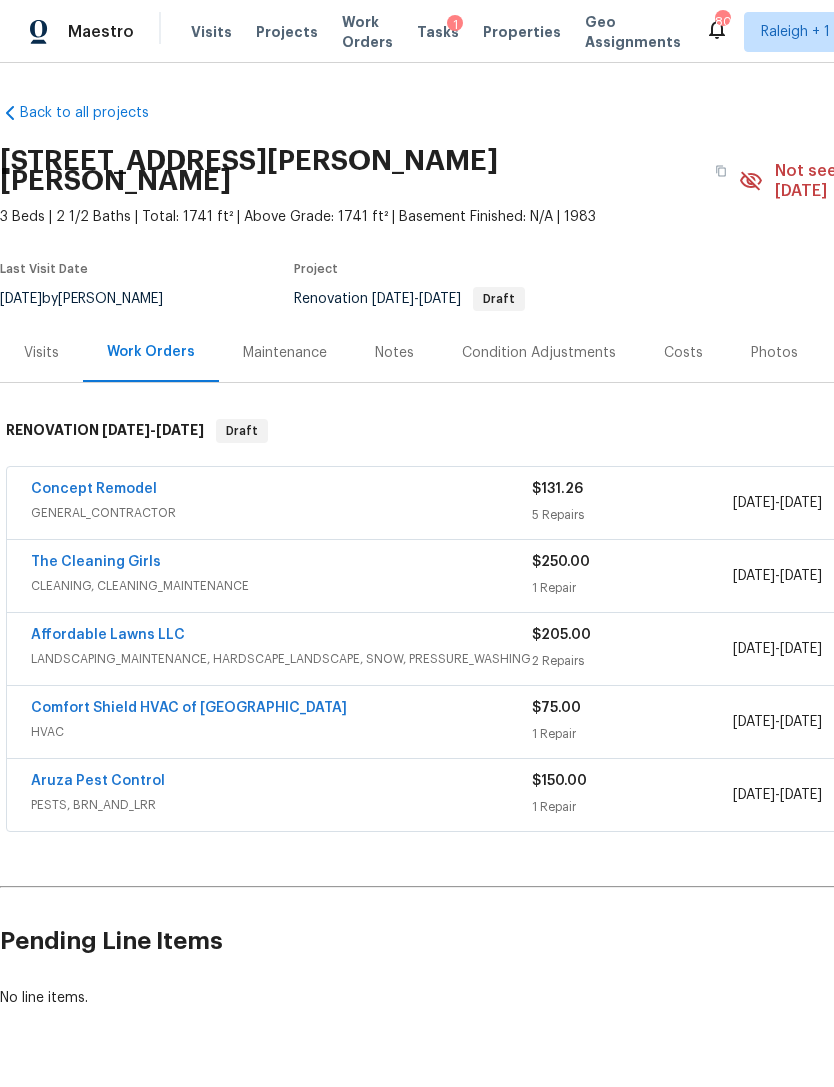click on "Concept Remodel" at bounding box center (94, 489) 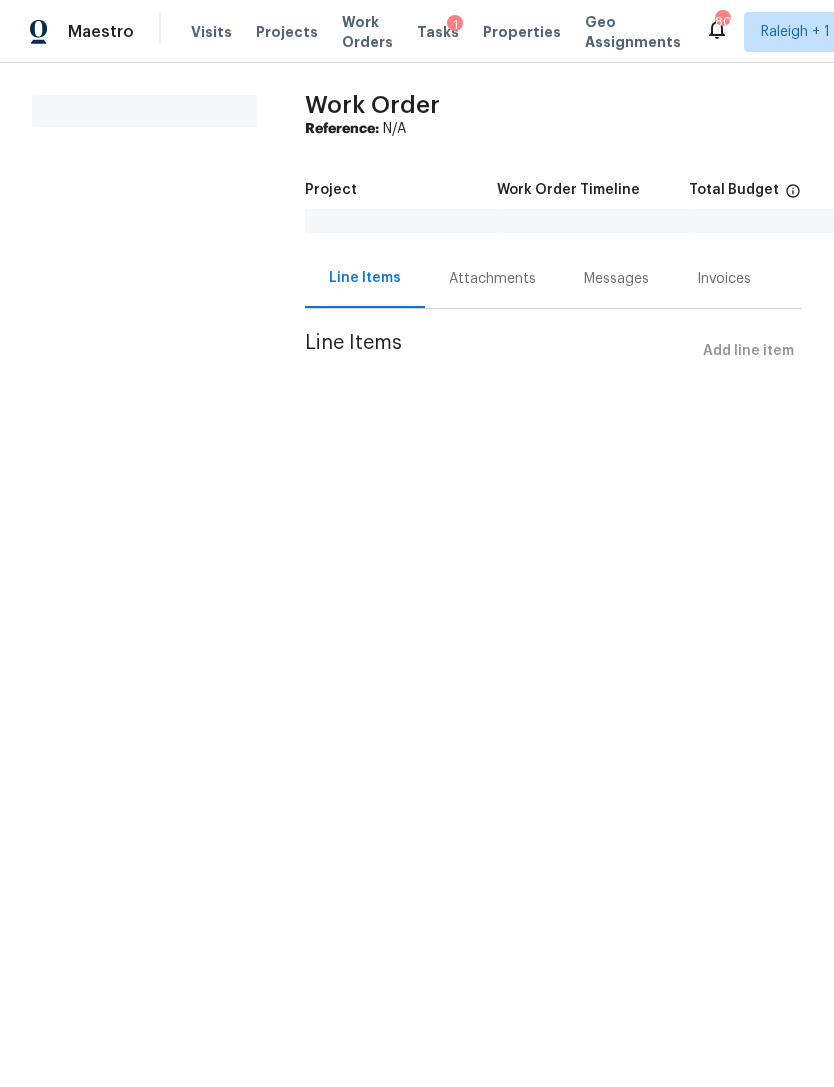 scroll, scrollTop: 0, scrollLeft: 0, axis: both 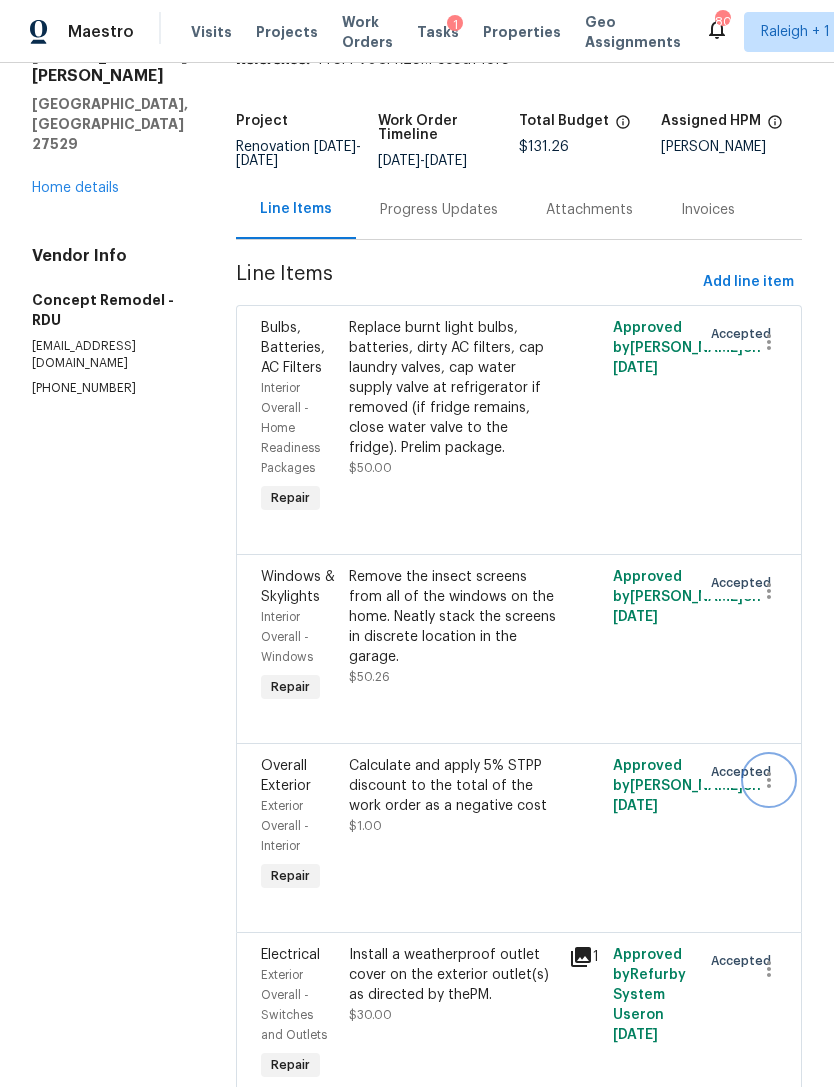 click 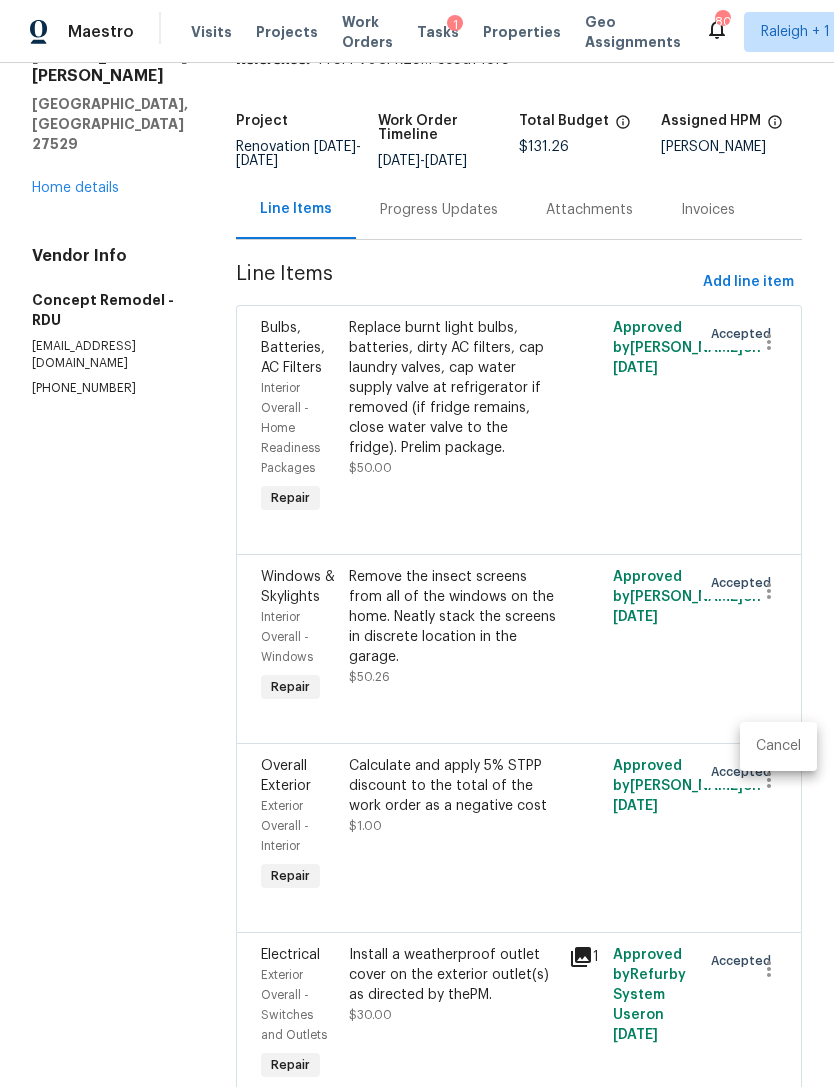 click on "Cancel" at bounding box center (778, 746) 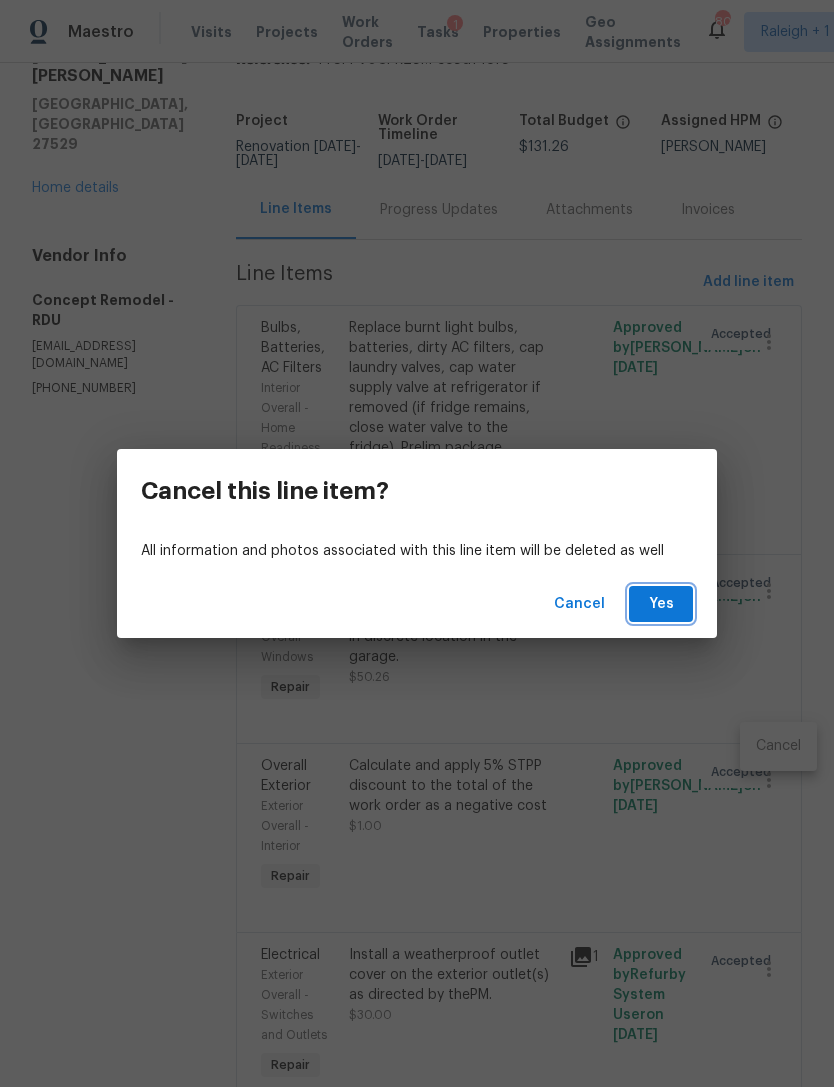 click on "Yes" at bounding box center [661, 604] 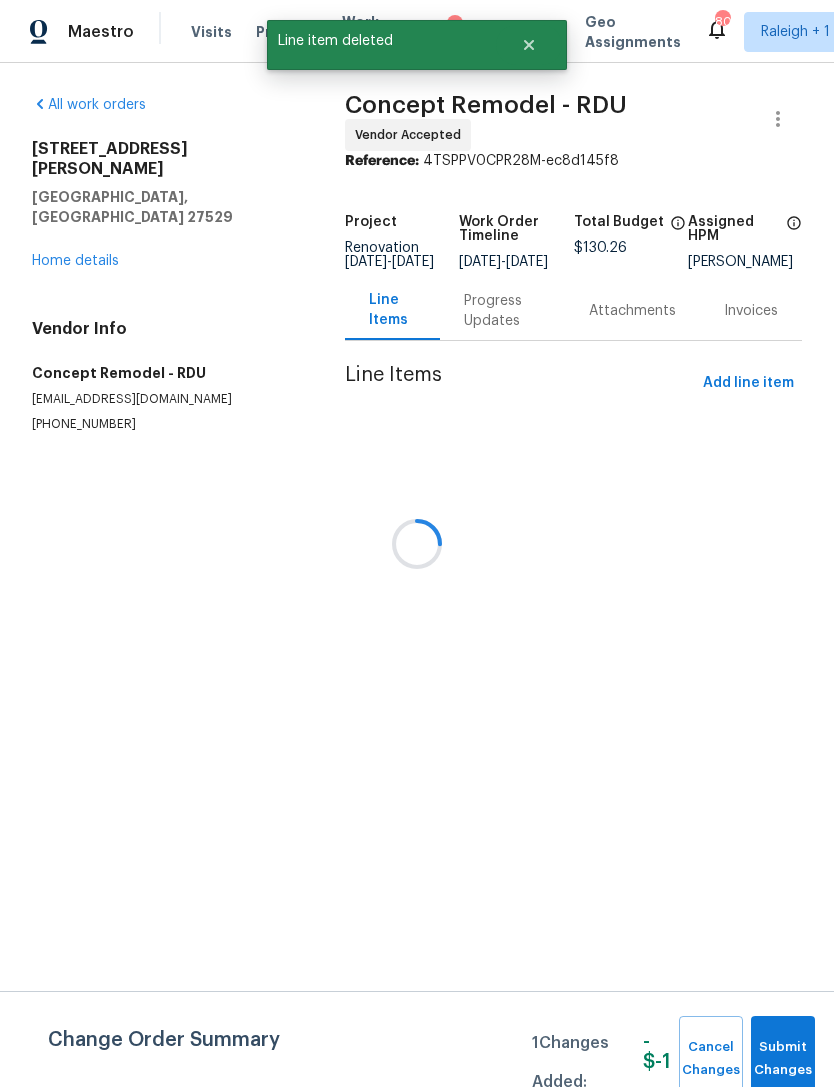 scroll, scrollTop: 0, scrollLeft: 0, axis: both 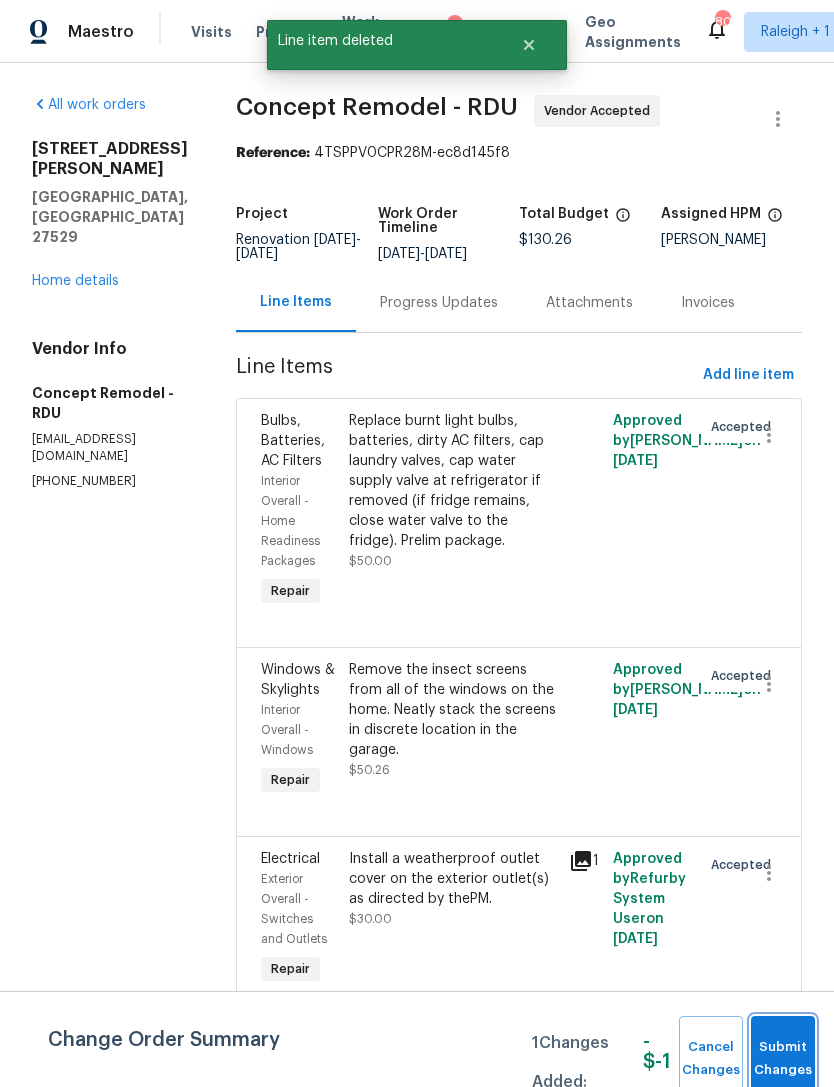click on "Submit Changes" at bounding box center [783, 1059] 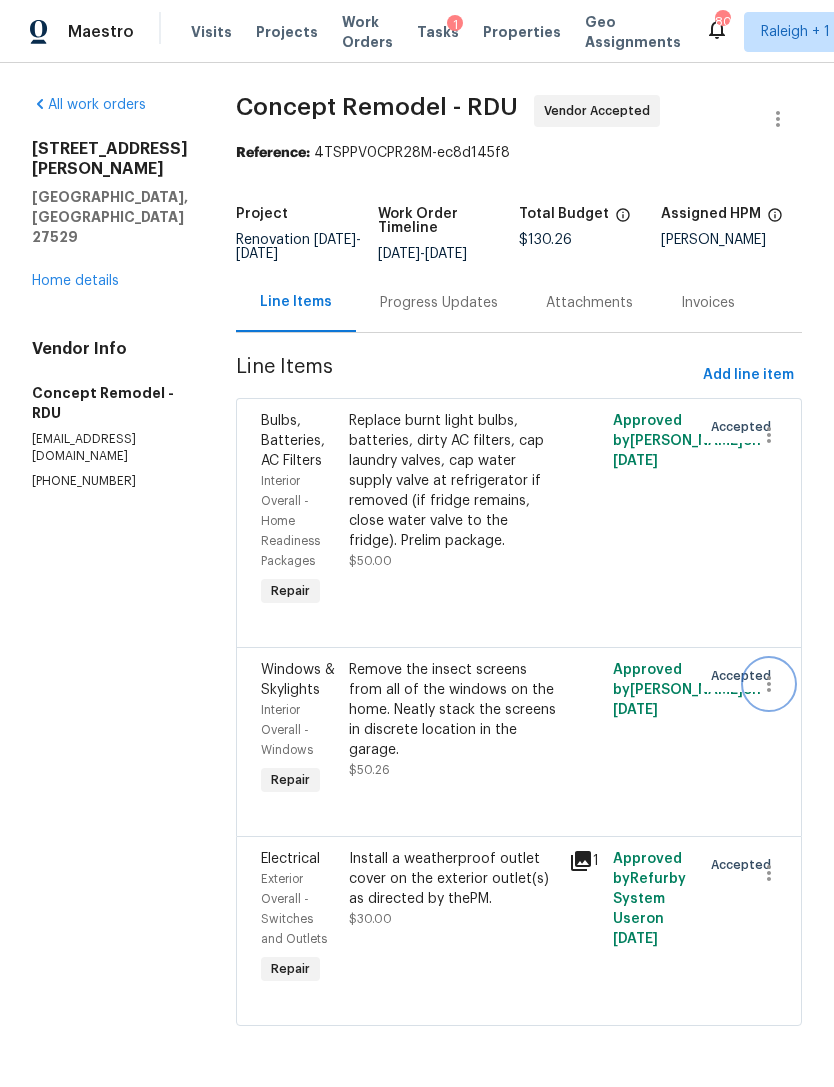 click 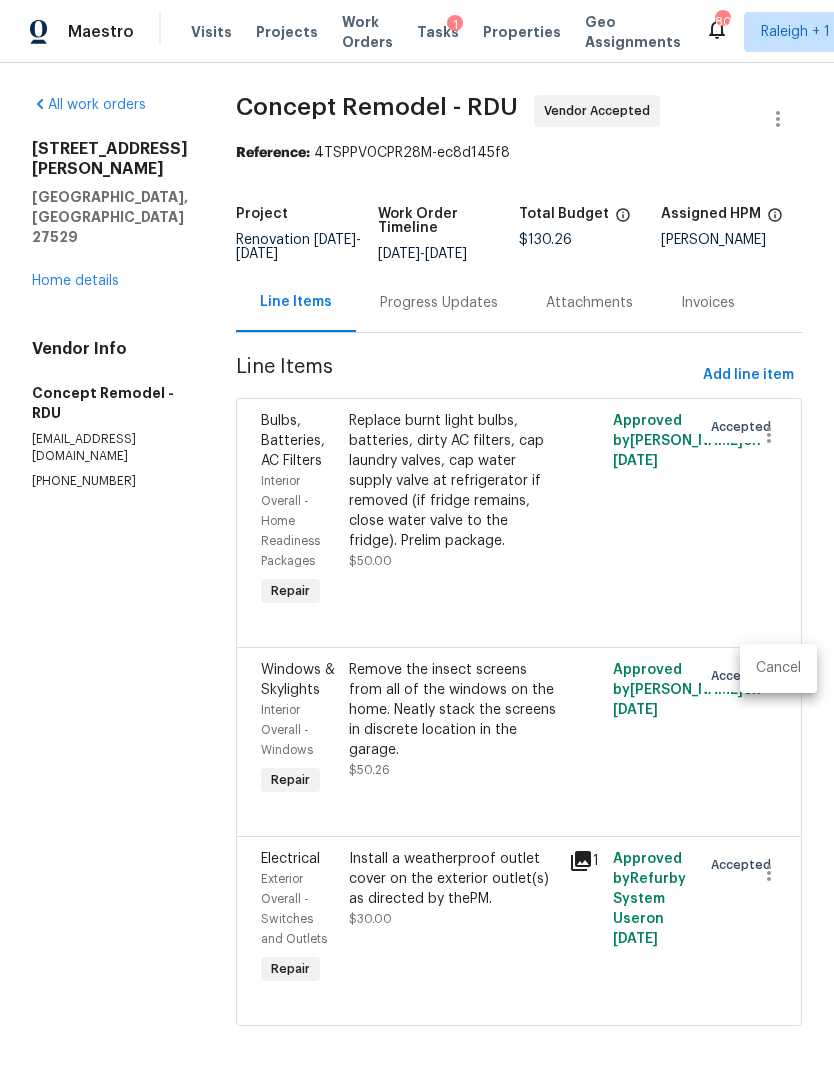 click on "Cancel" at bounding box center (778, 668) 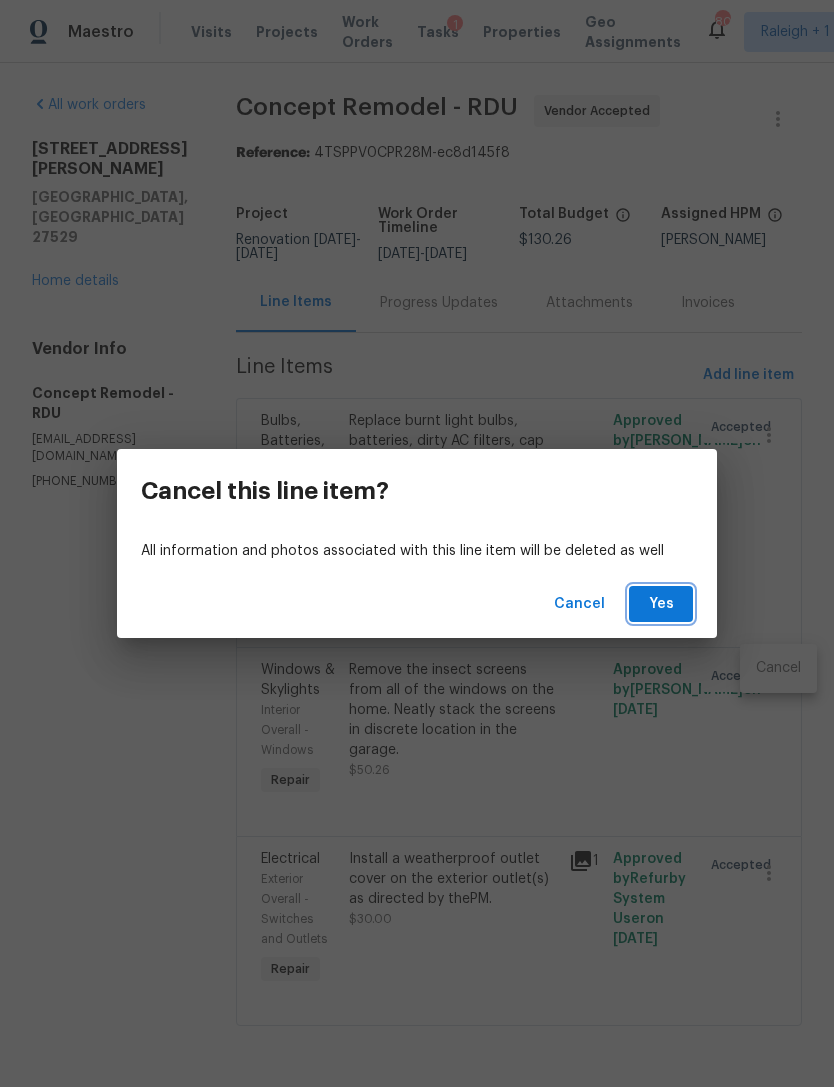 click on "Yes" at bounding box center (661, 604) 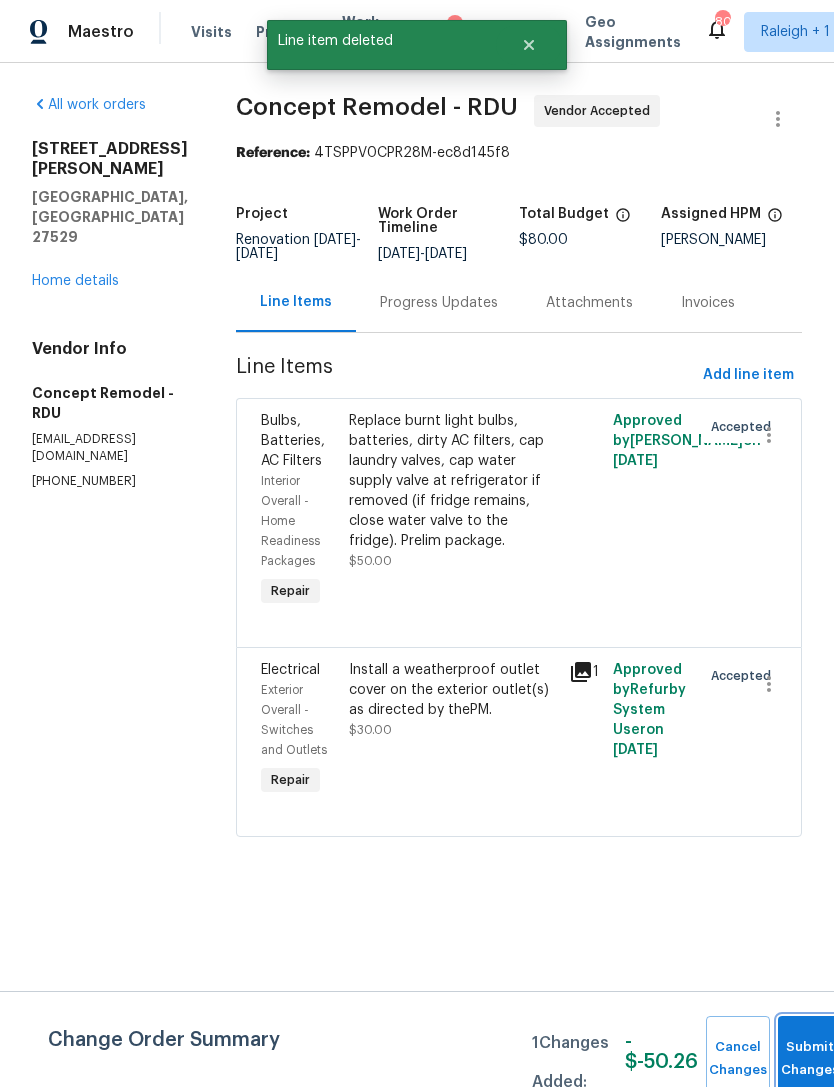 click on "Submit Changes" at bounding box center [810, 1059] 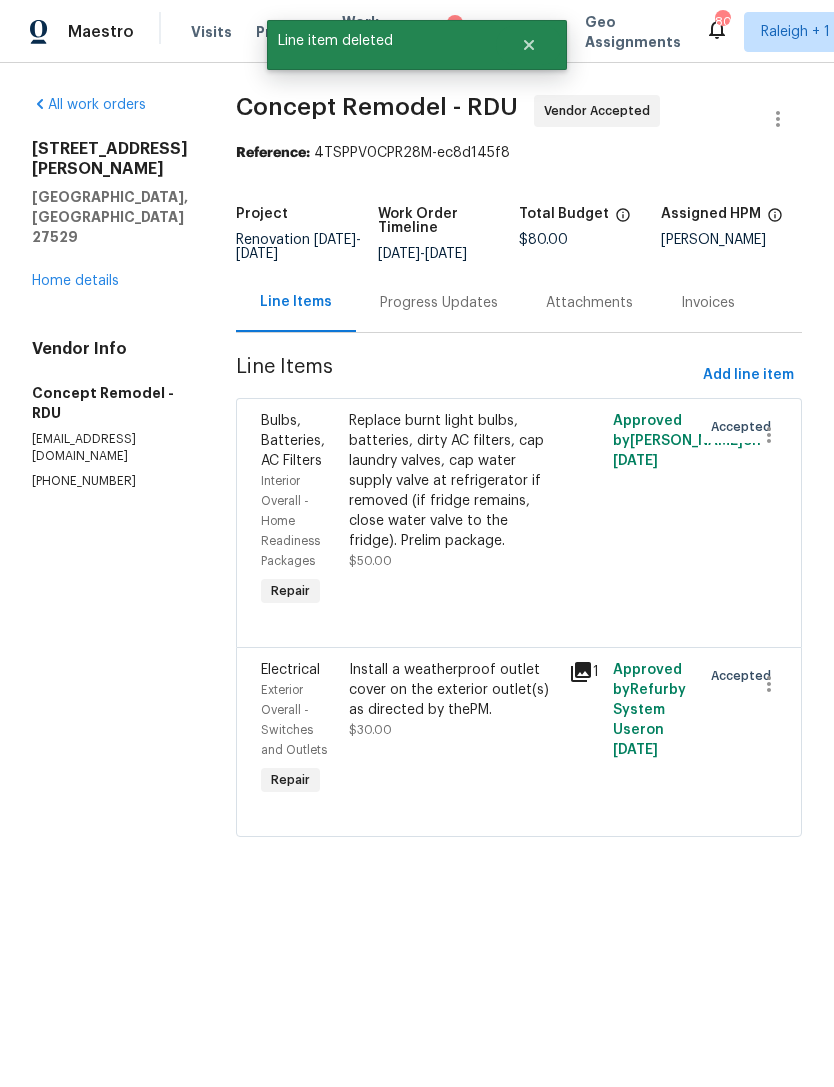 click on "Home details" at bounding box center [75, 281] 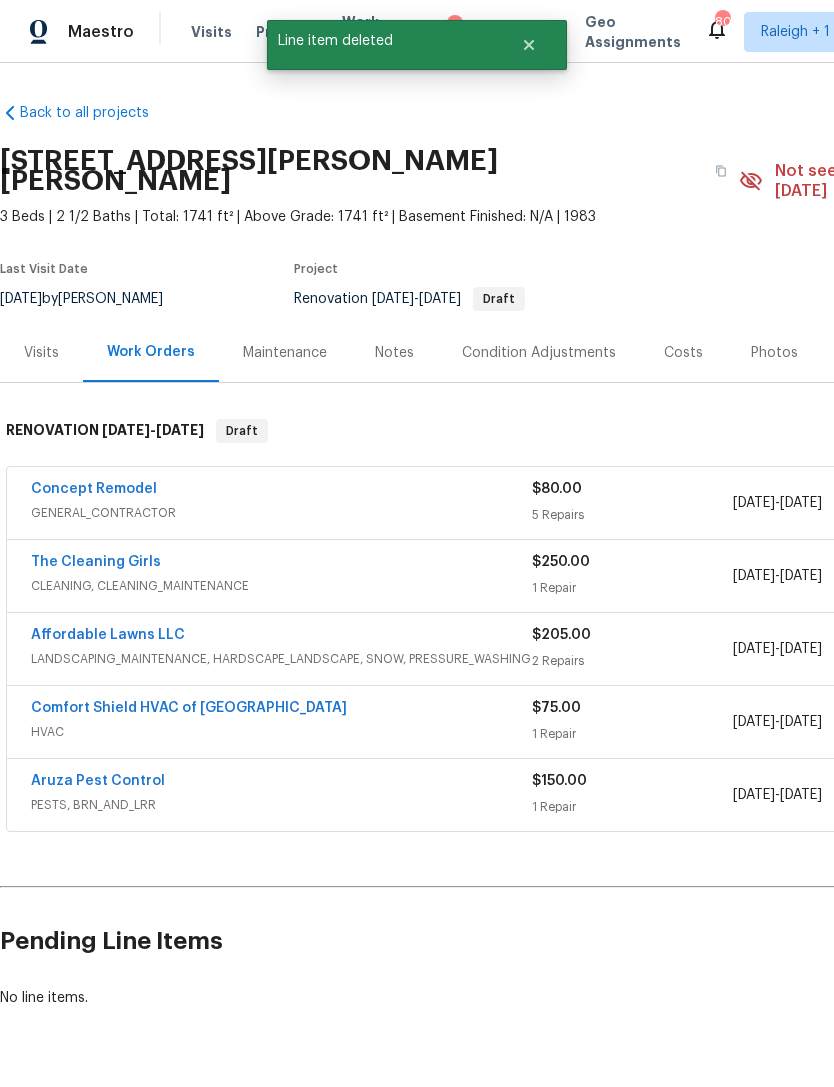click on "Affordable Lawns LLC" at bounding box center [108, 635] 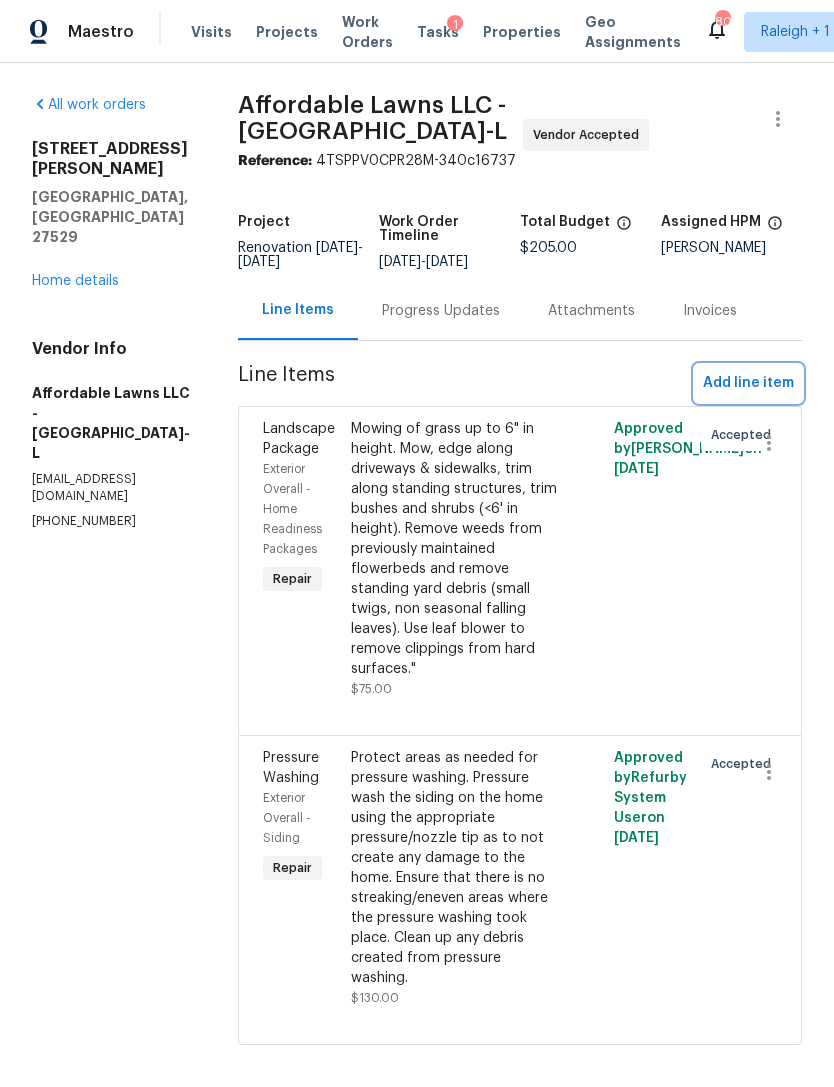 click on "Add line item" at bounding box center [748, 383] 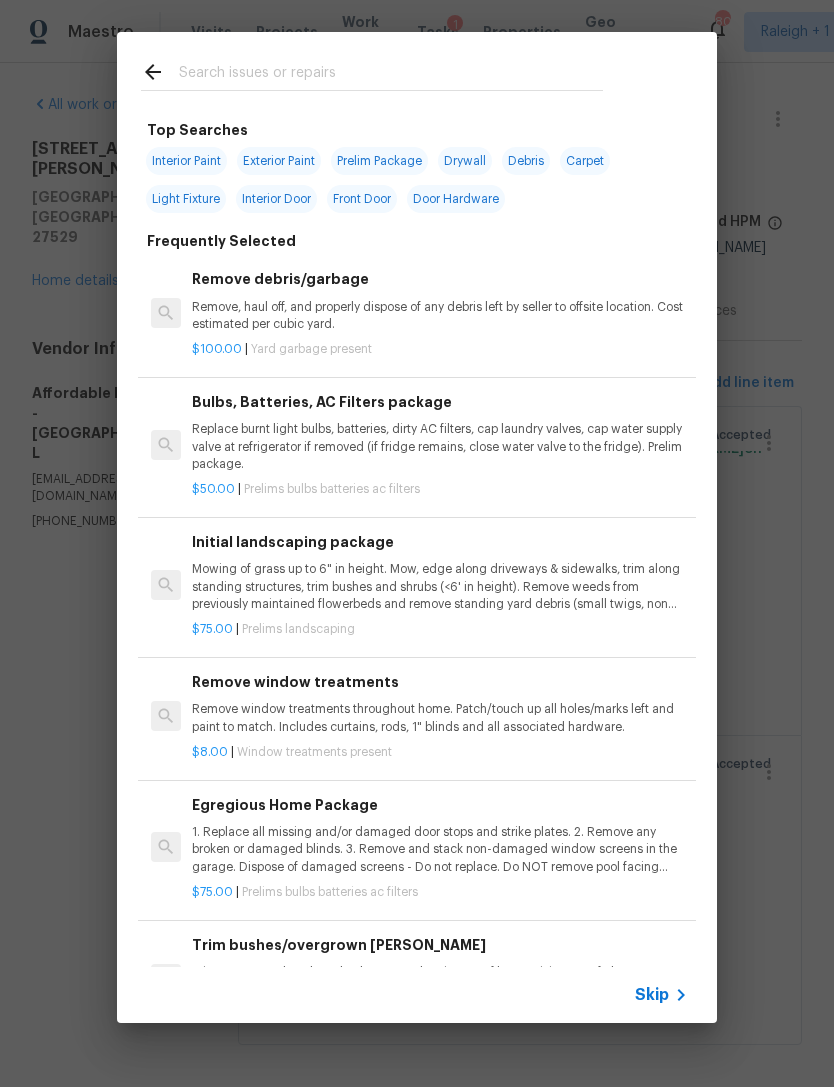 click on "Remove, haul off, and properly dispose of any debris left by seller to offsite location. Cost estimated per cubic yard." at bounding box center [440, 316] 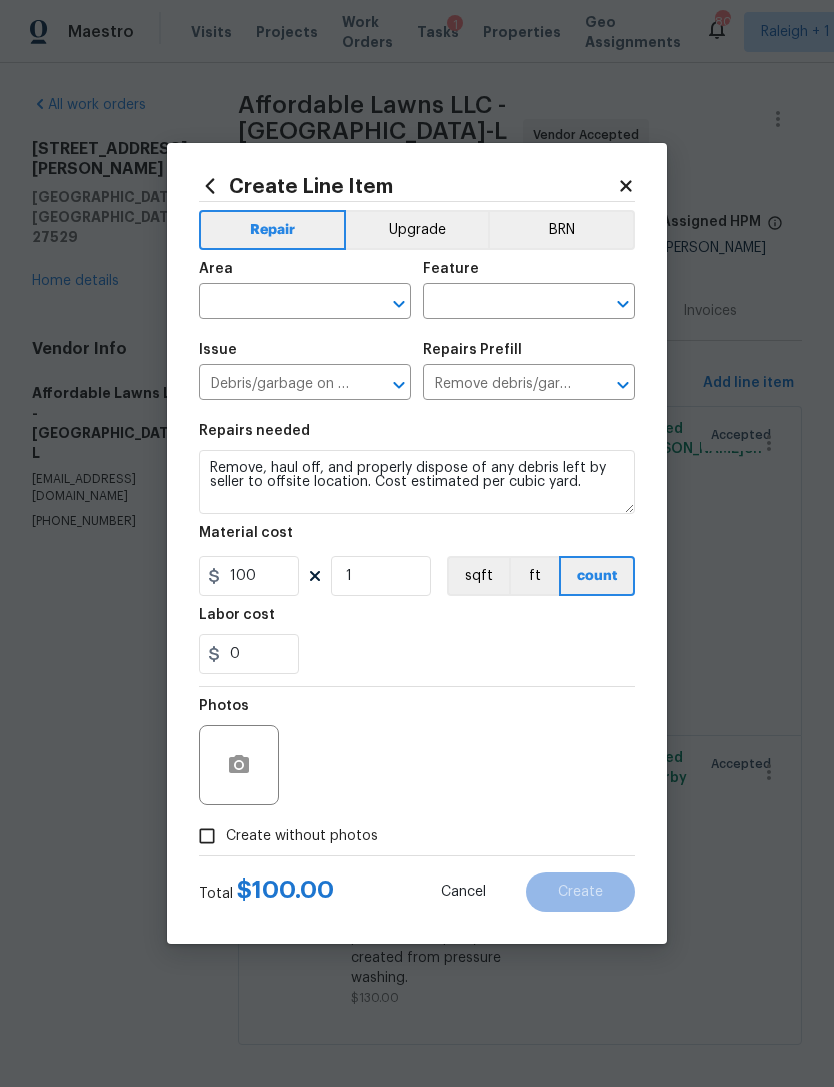 click at bounding box center [277, 303] 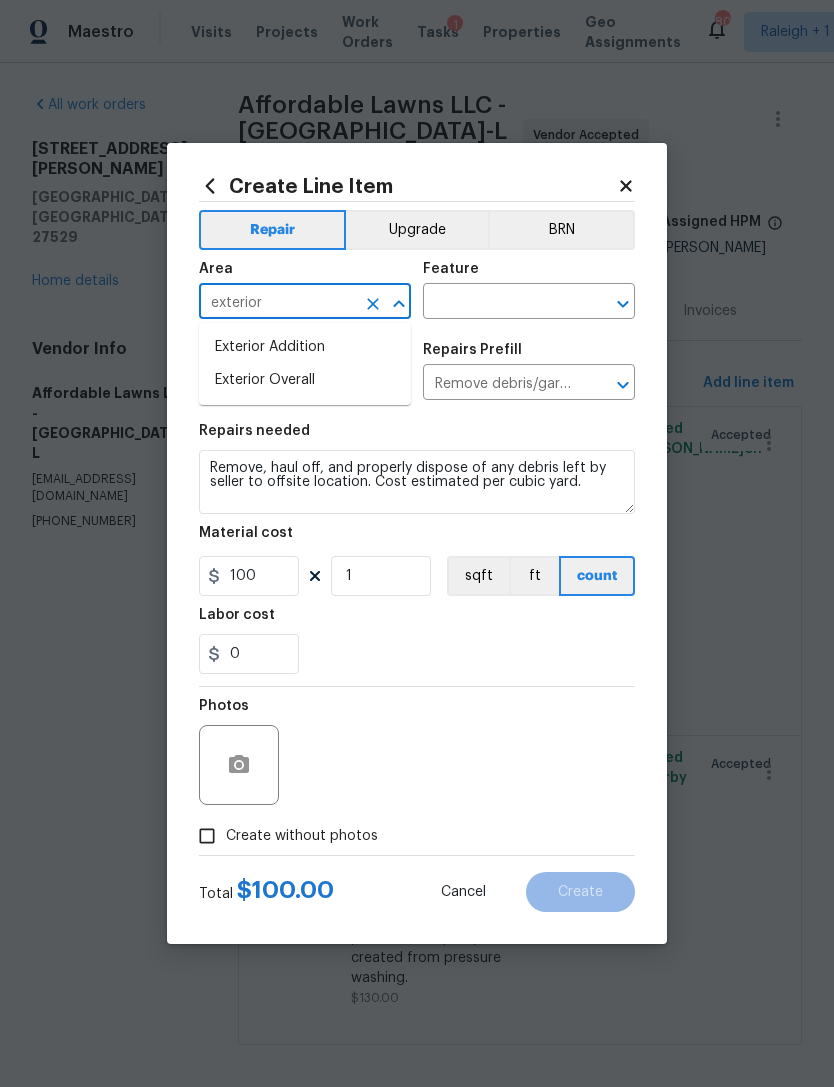 click on "Exterior Overall" at bounding box center (305, 380) 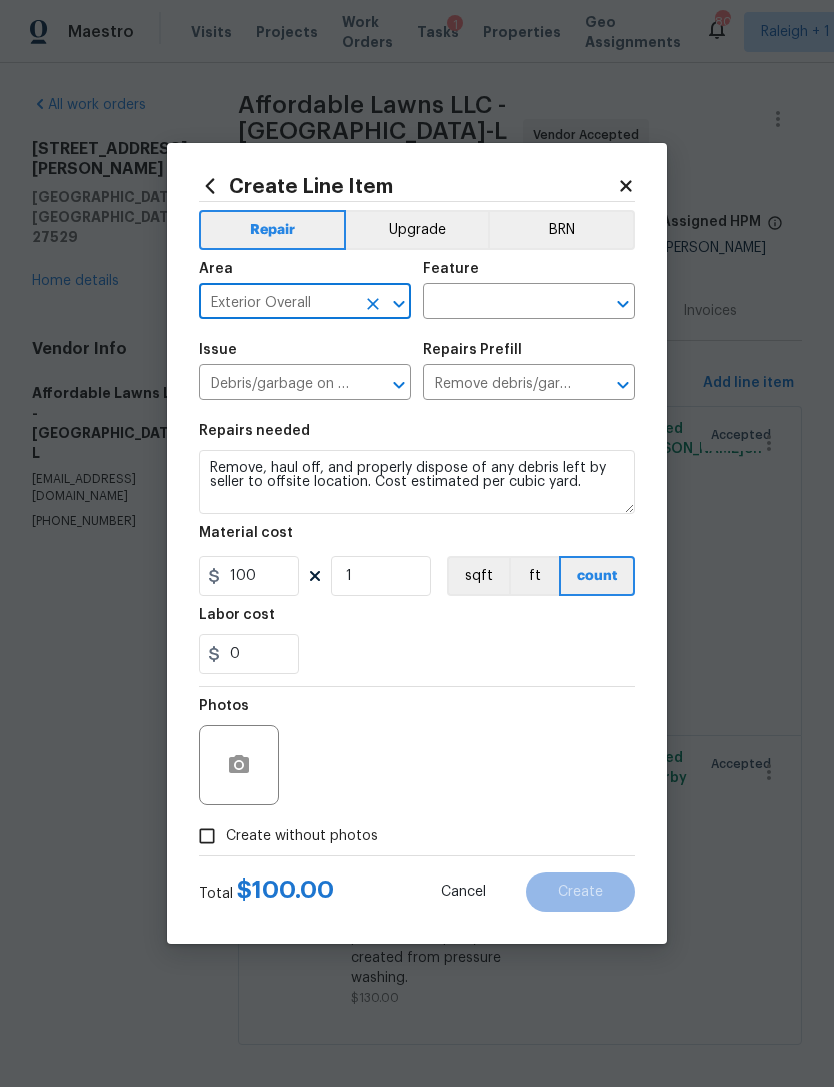 click at bounding box center (501, 303) 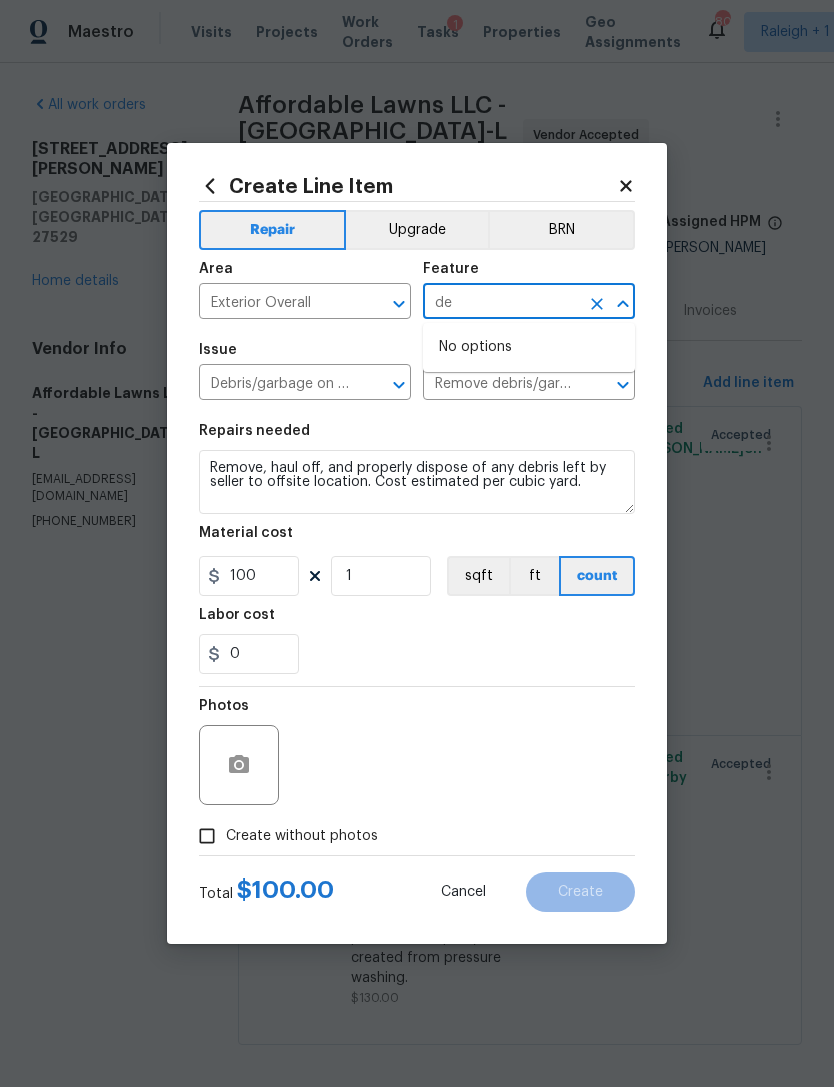 type on "d" 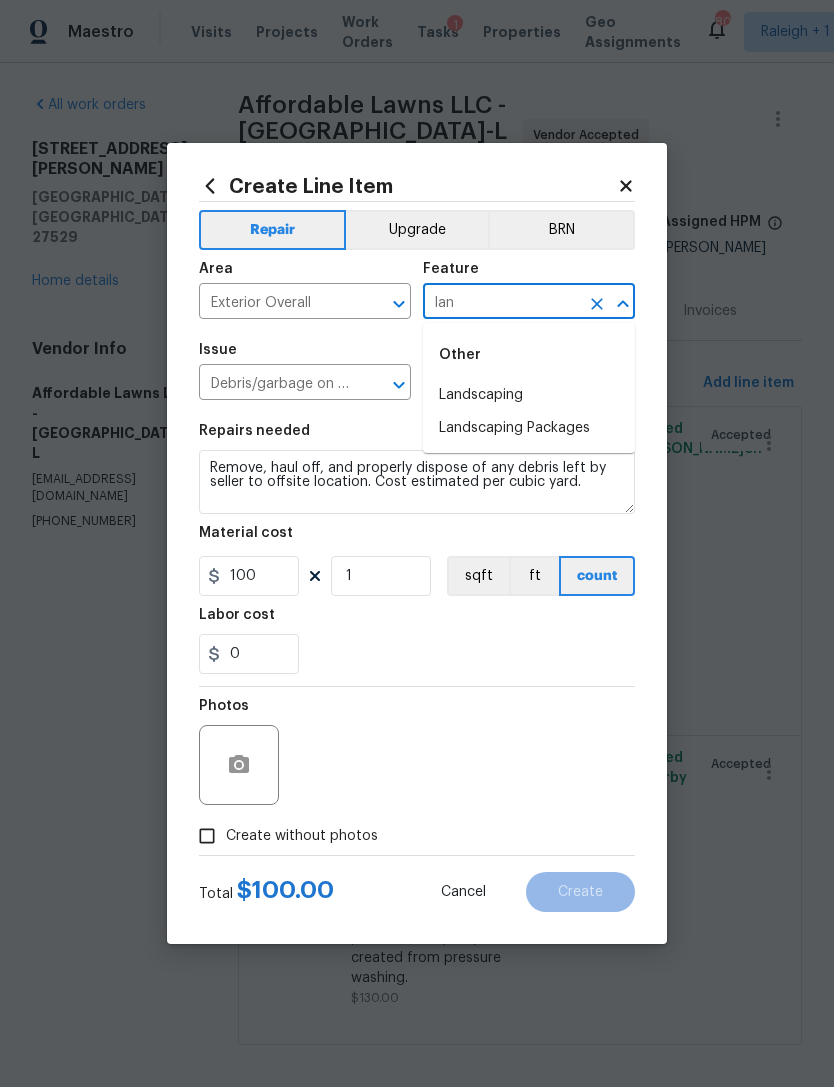 click on "Other" at bounding box center [529, 355] 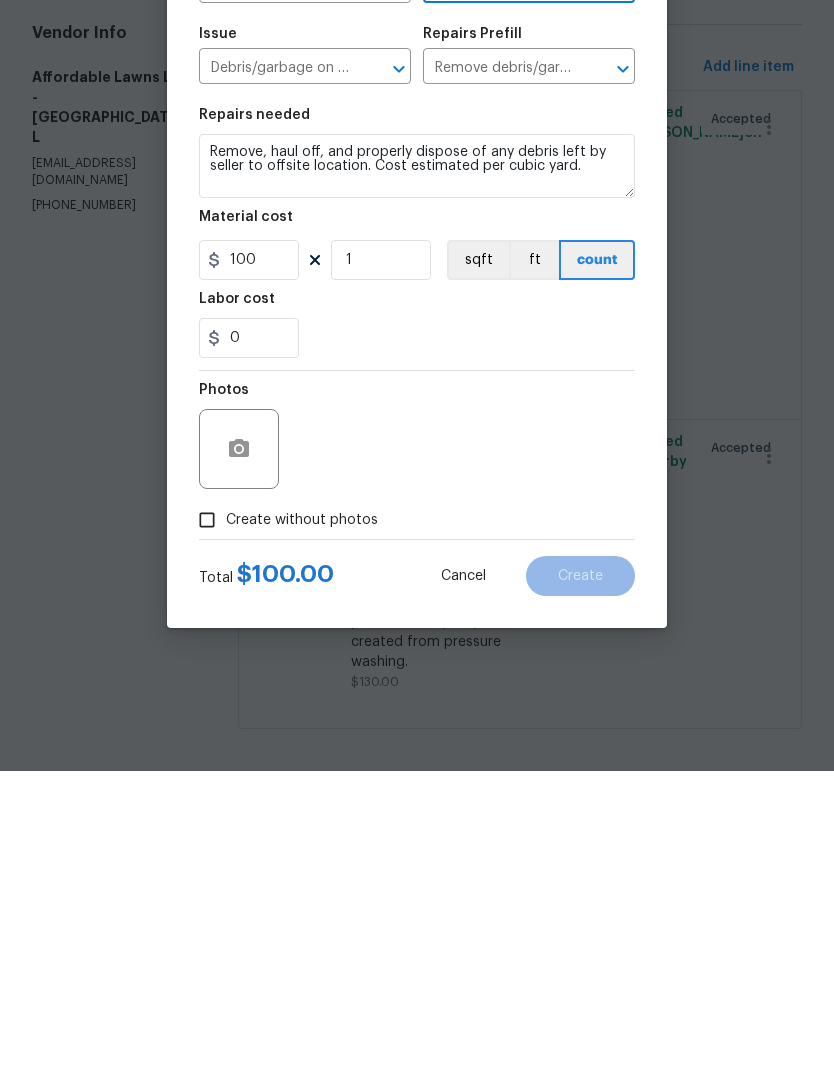 scroll, scrollTop: 22, scrollLeft: 0, axis: vertical 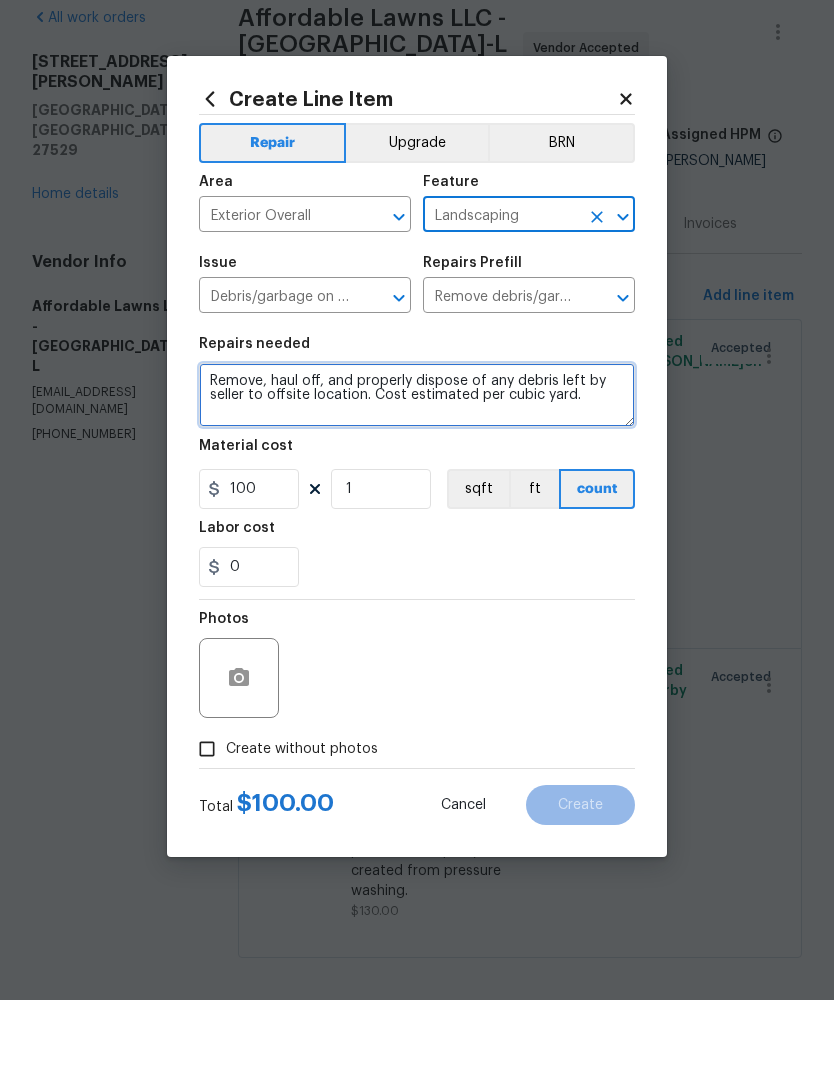 click on "Remove, haul off, and properly dispose of any debris left by seller to offsite location. Cost estimated per cubic yard." at bounding box center (417, 482) 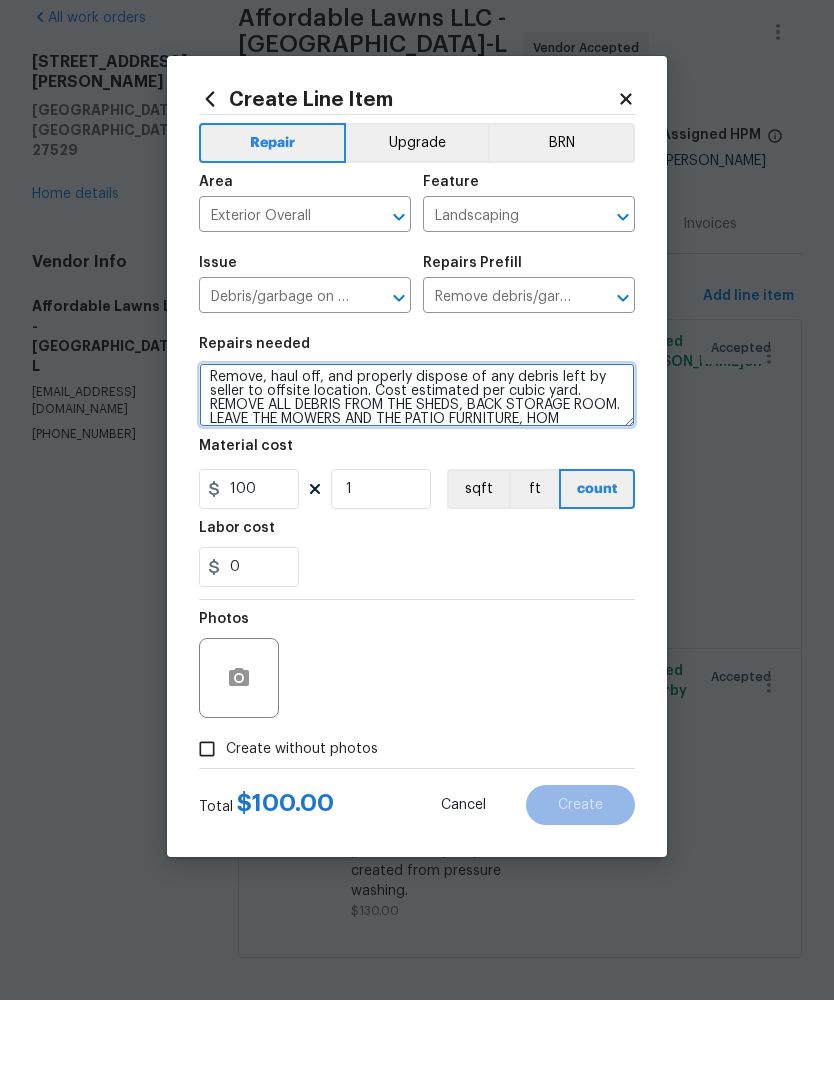 scroll, scrollTop: 28, scrollLeft: 0, axis: vertical 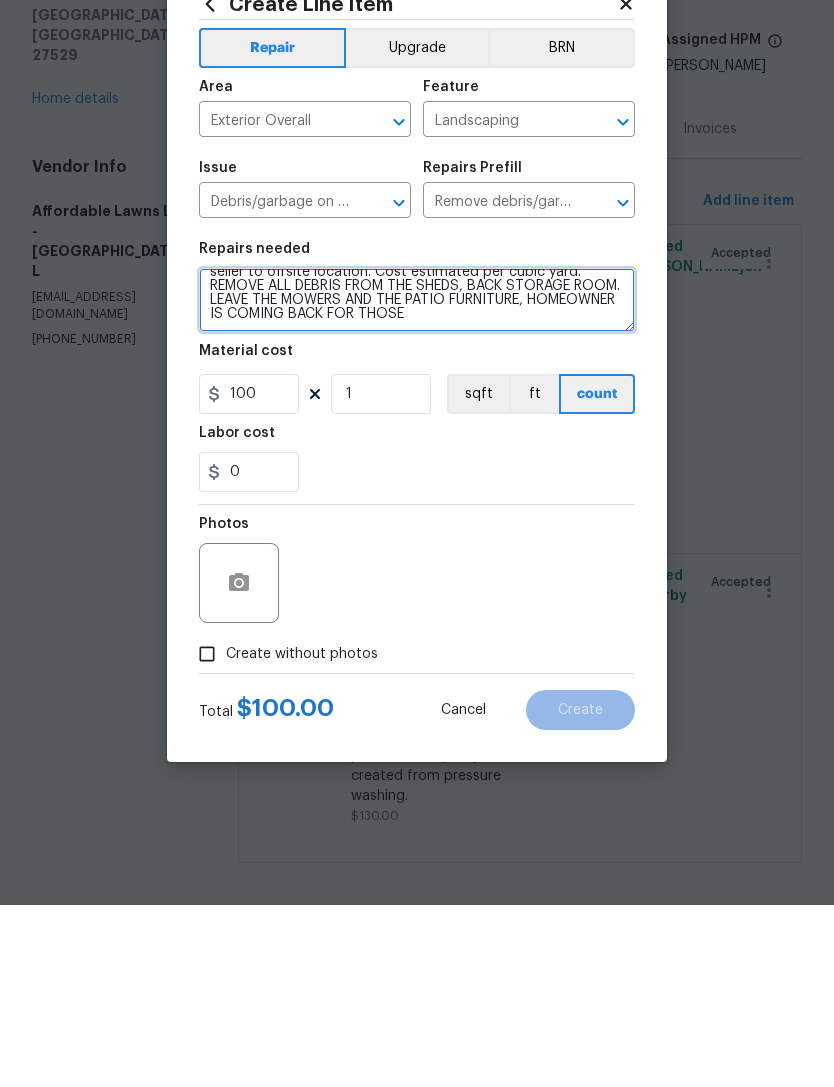 type on "Remove, haul off, and properly dispose of any debris left by seller to offsite location. Cost estimated per cubic yard.  REMOVE ALL DEBRIS FROM THE SHEDS, BACK STORAGE ROOM.  LEAVE THE MOWERS AND THE PATIO FURNITURE, HOMEOWNER IS COMING BACK FOR THOSE" 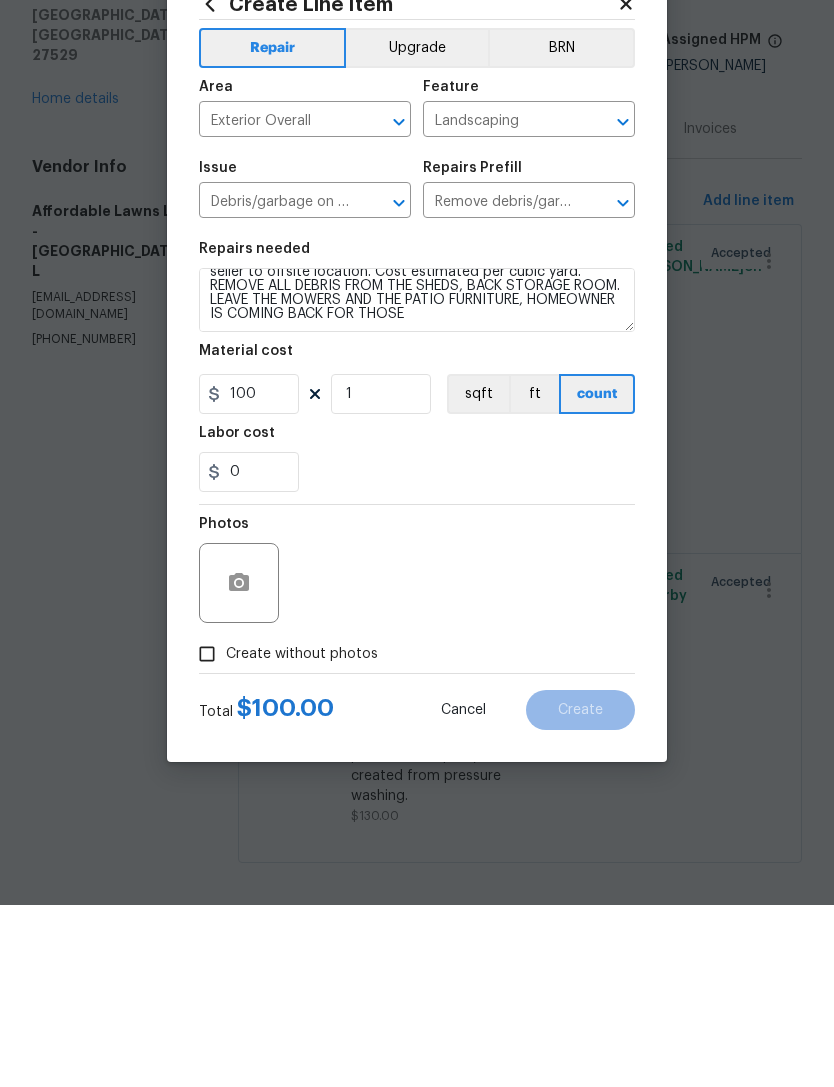 click on "Create without photos" at bounding box center [207, 836] 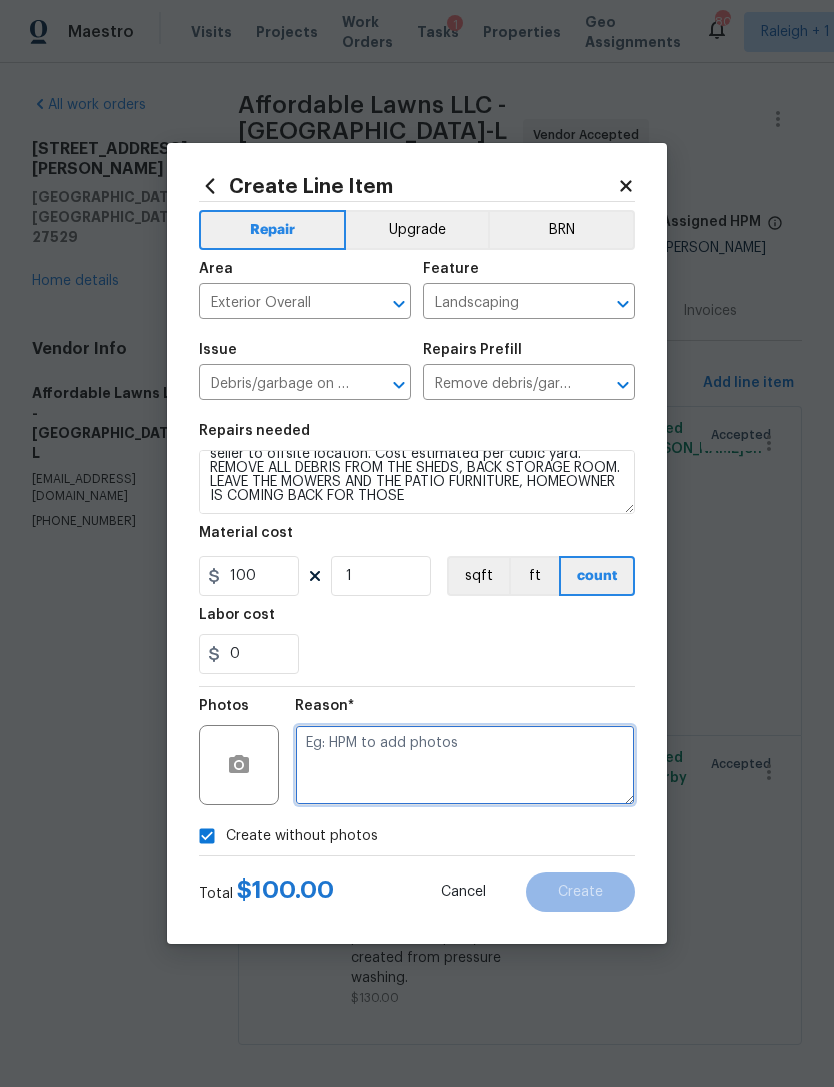 click at bounding box center (465, 765) 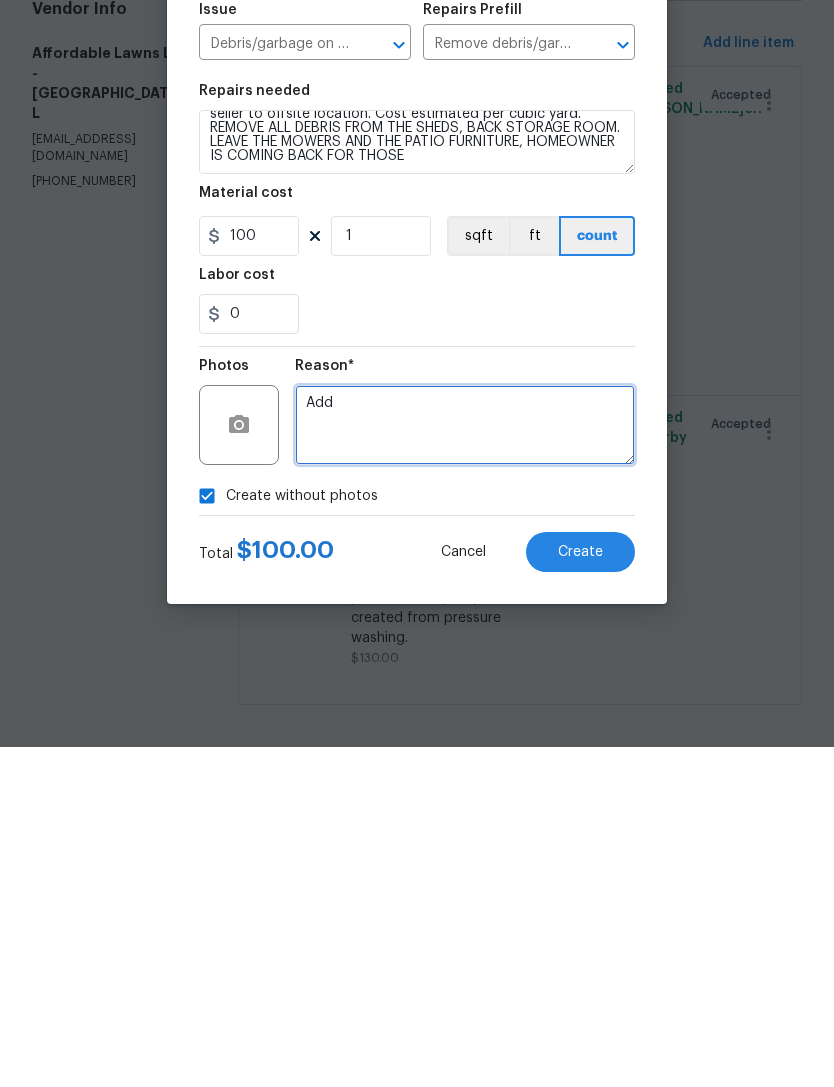 type on "Add" 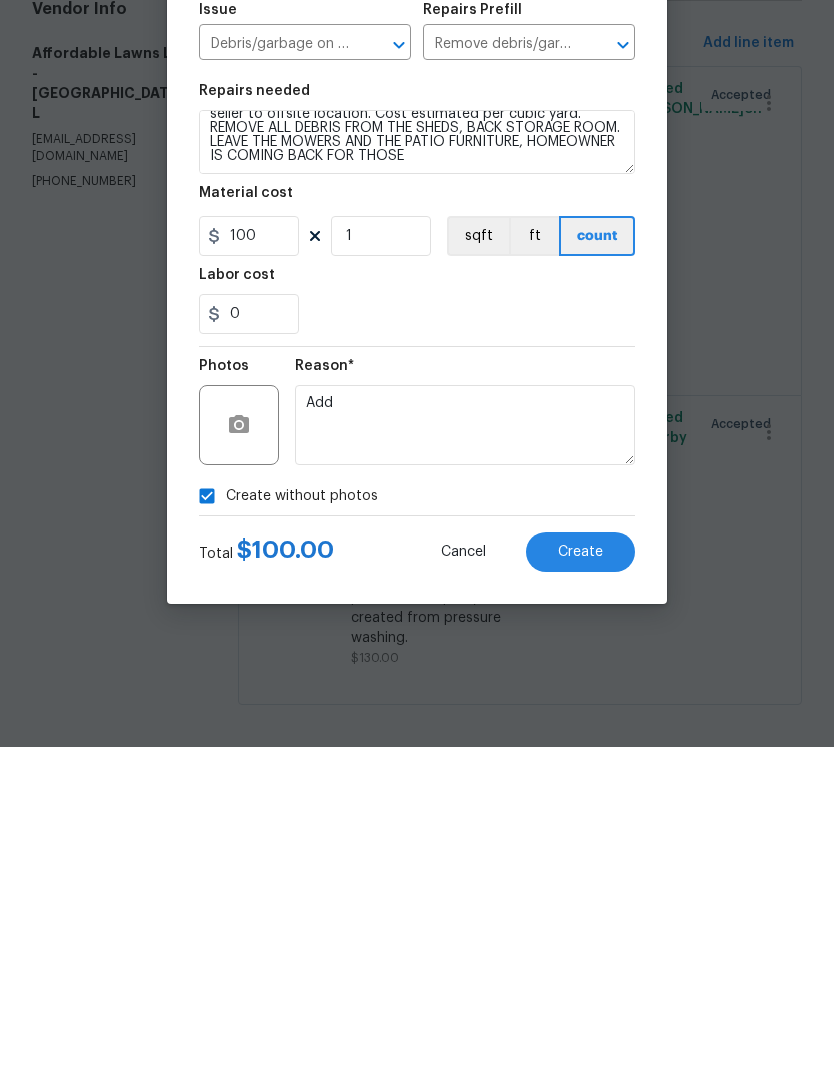 click on "Create" at bounding box center (580, 892) 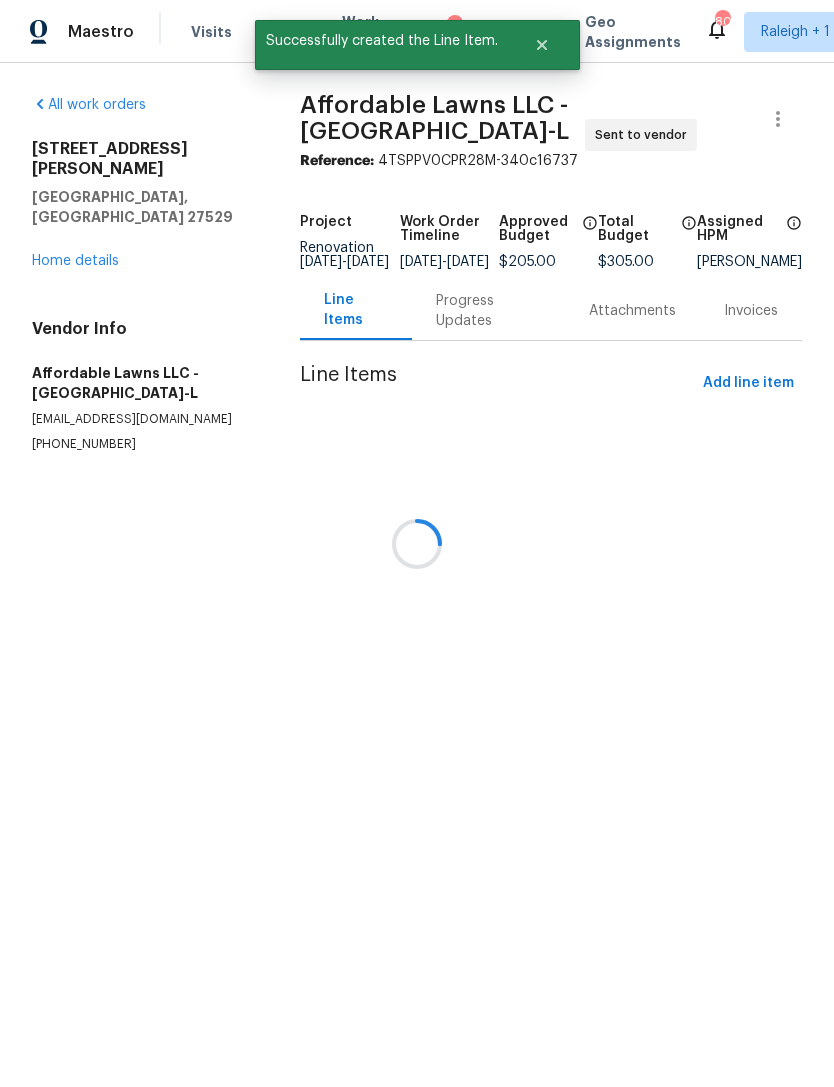 scroll, scrollTop: 0, scrollLeft: 0, axis: both 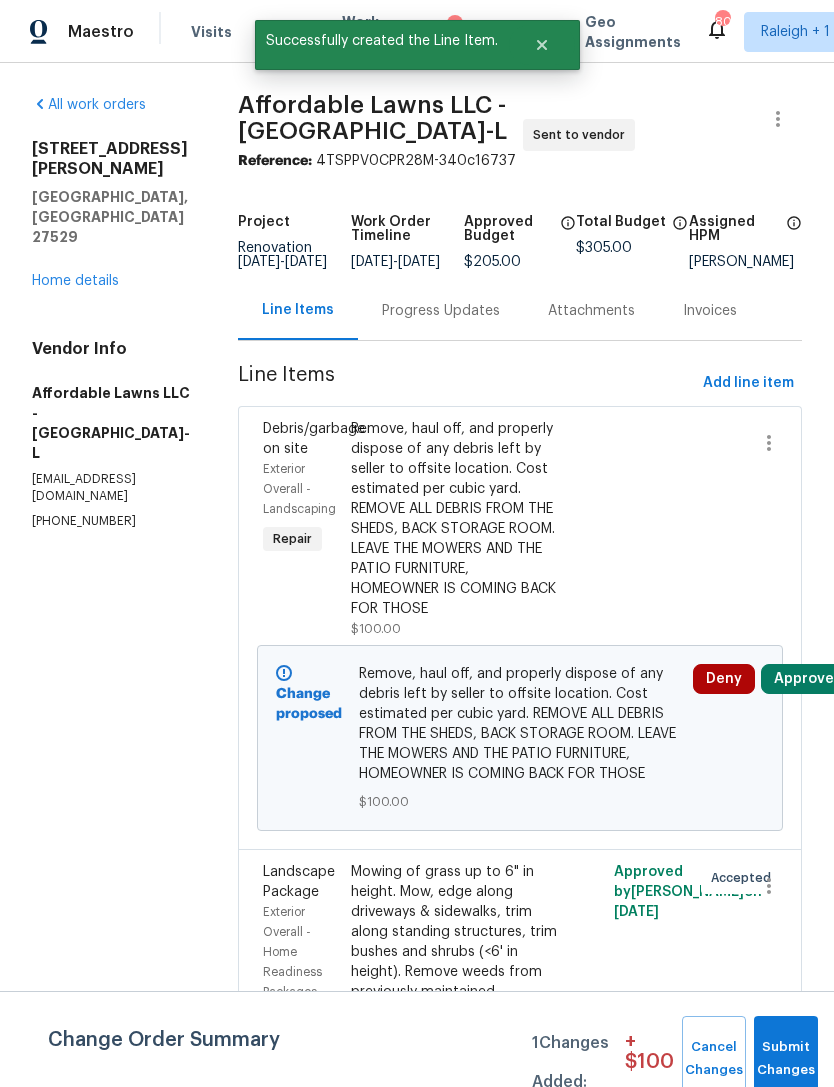 click on "Approve" at bounding box center [804, 679] 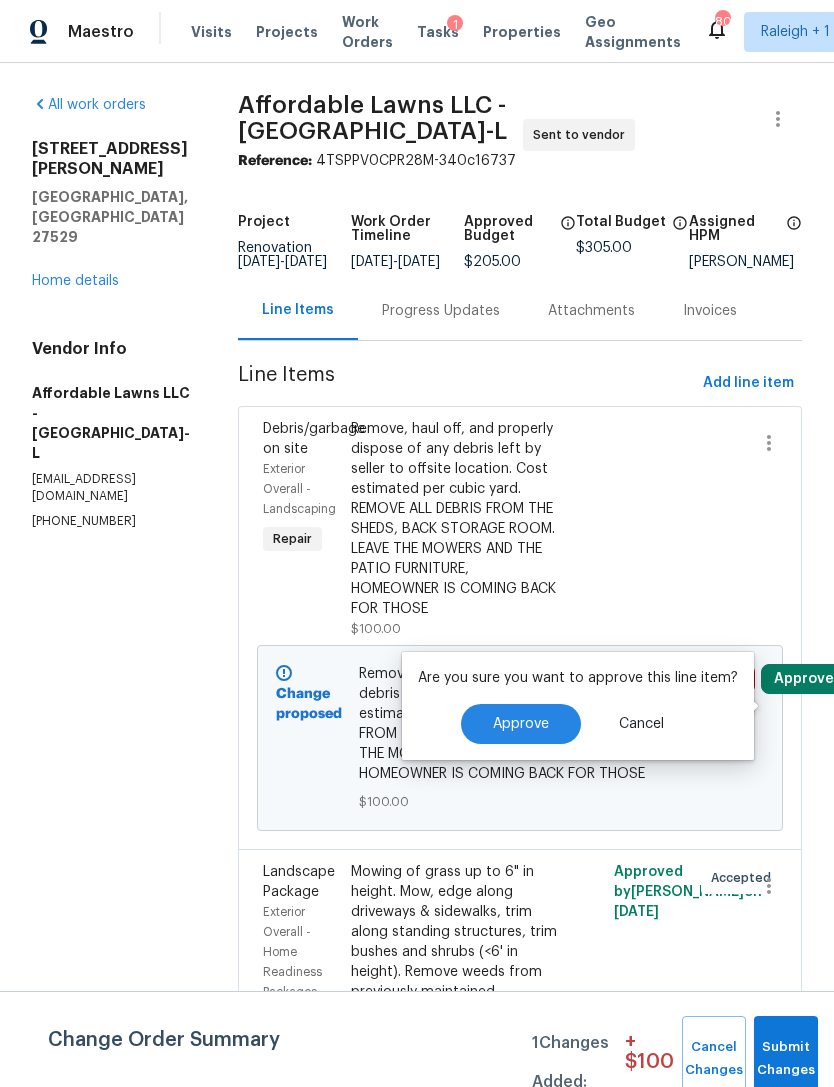 click on "Approve" at bounding box center (521, 724) 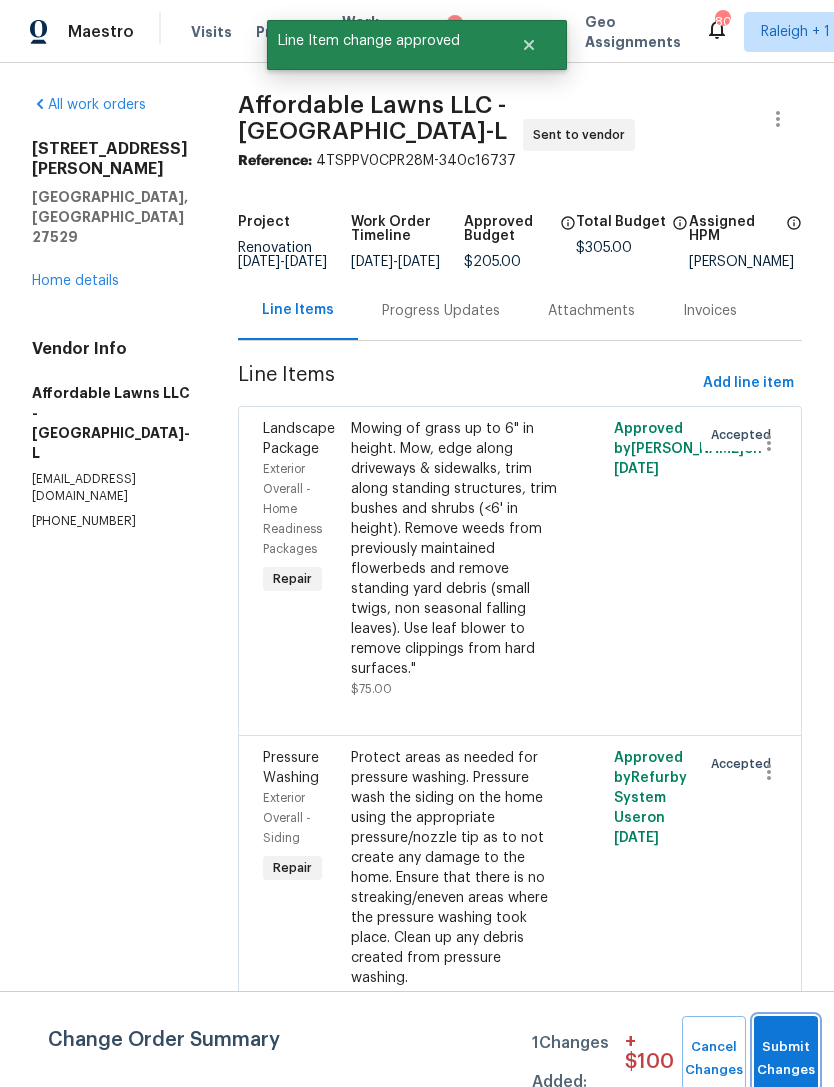 click on "Submit Changes" at bounding box center [786, 1059] 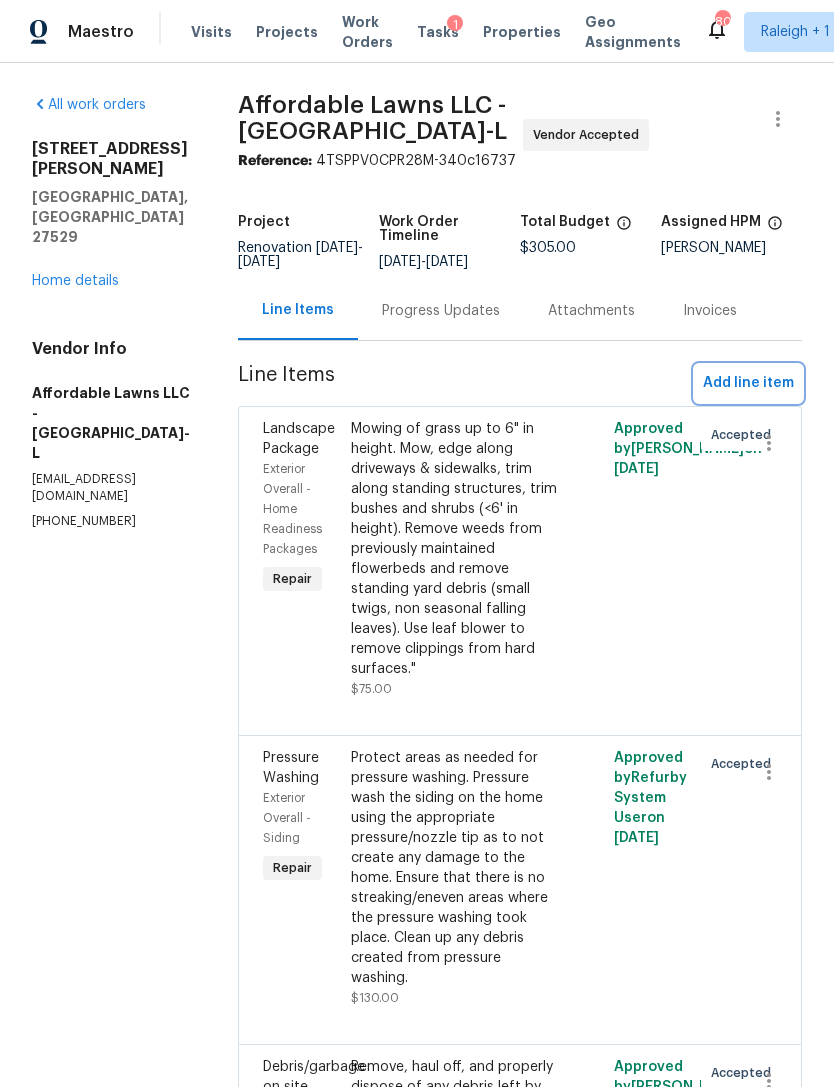 click on "Add line item" at bounding box center [748, 383] 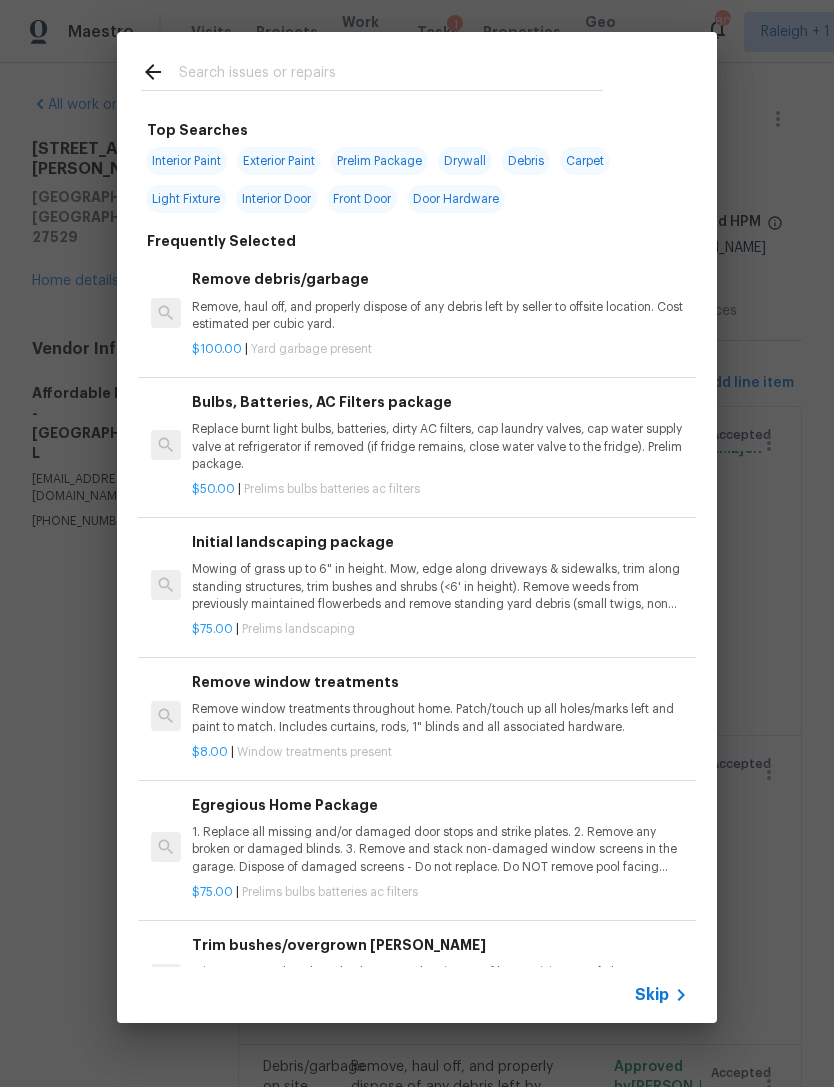 click at bounding box center (372, 71) 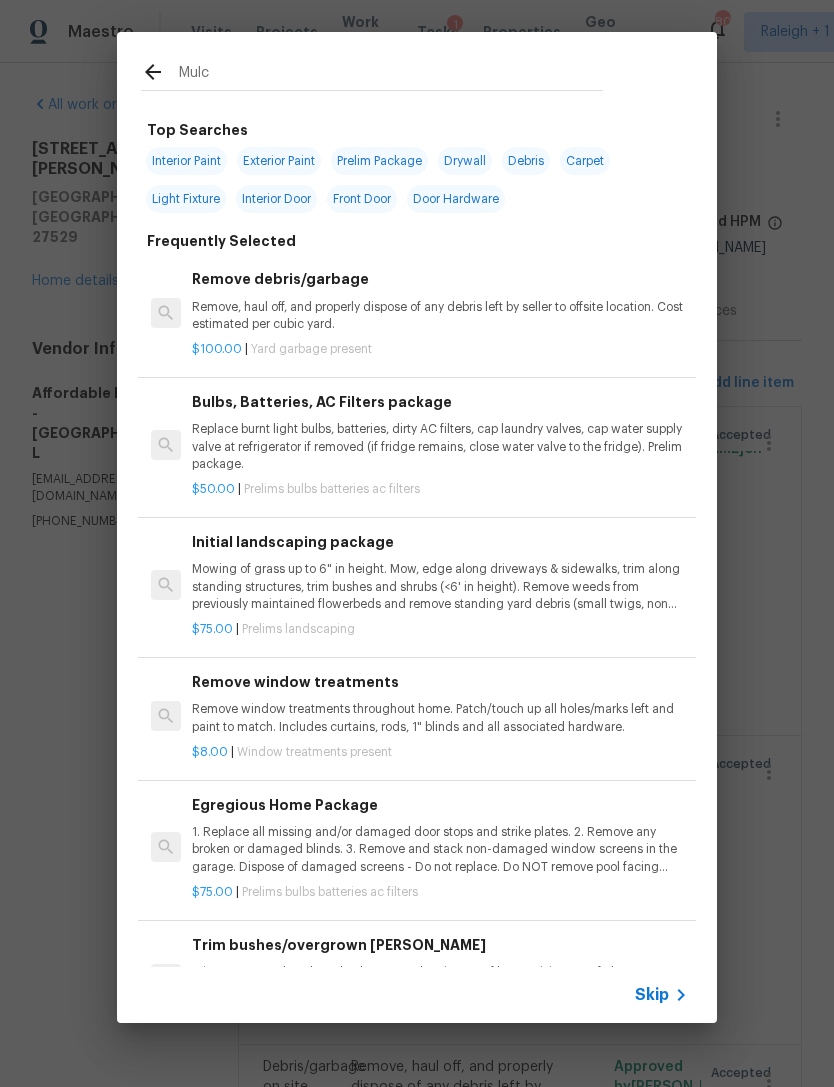 type on "Mulch" 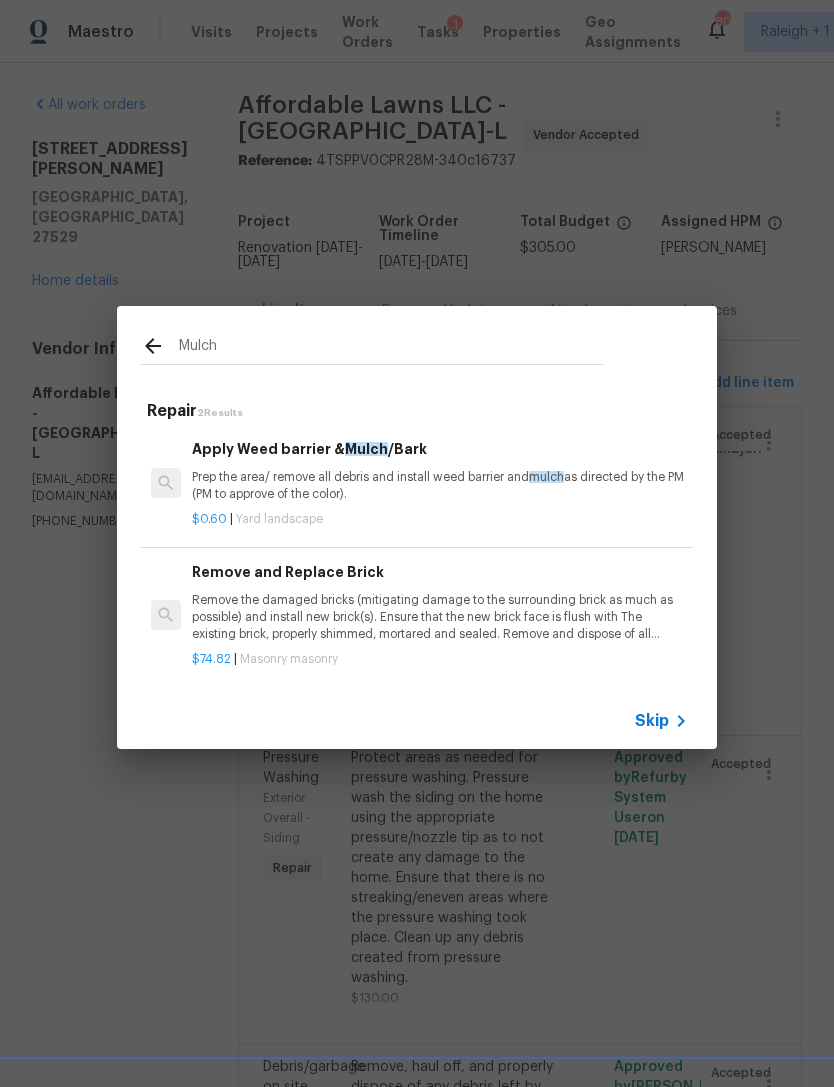 click on "Prep the area/ remove all debris and install weed barrier and  mulch  as directed by the PM (PM to approve of the color)." at bounding box center (440, 486) 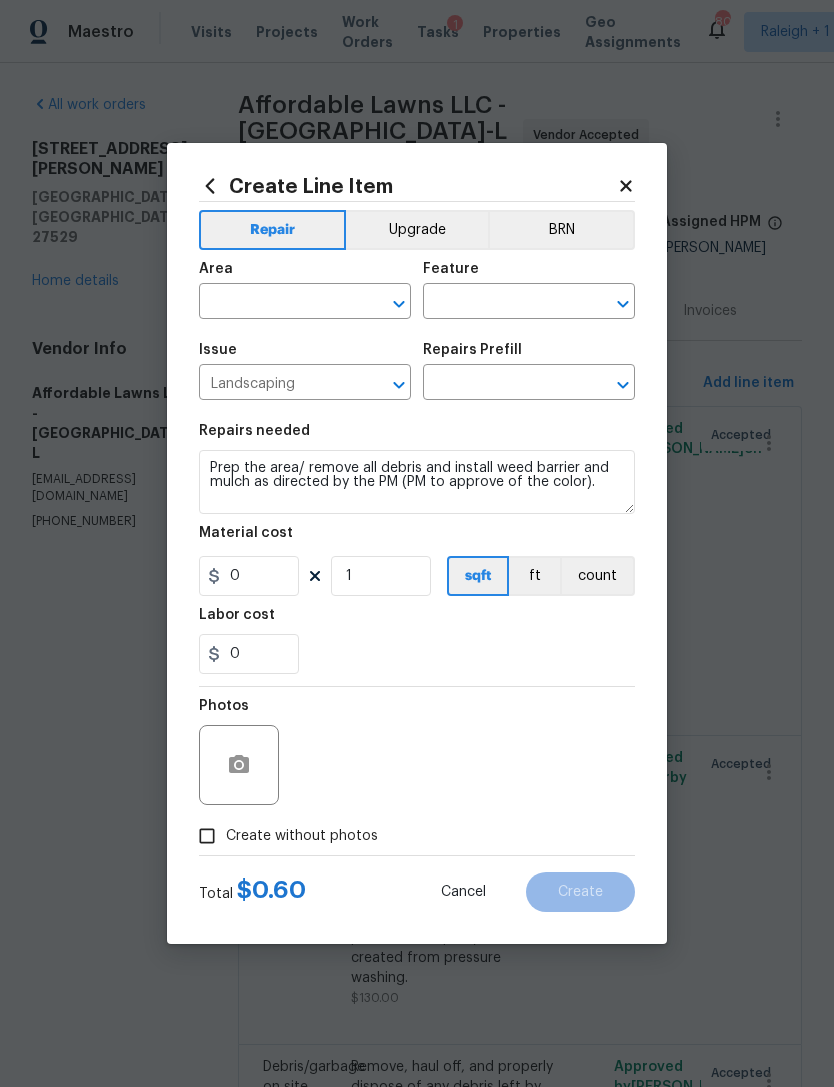 type on "Apply Weed barrier & Mulch/Bark $0.60" 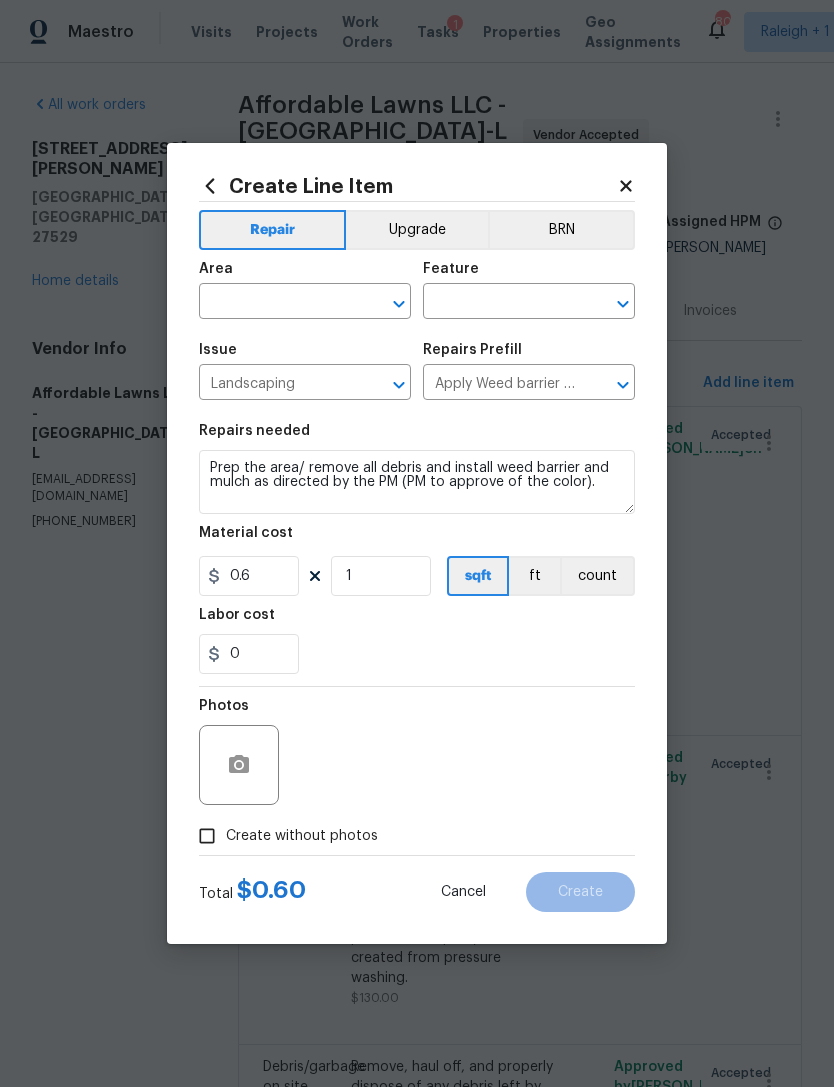 click at bounding box center [277, 303] 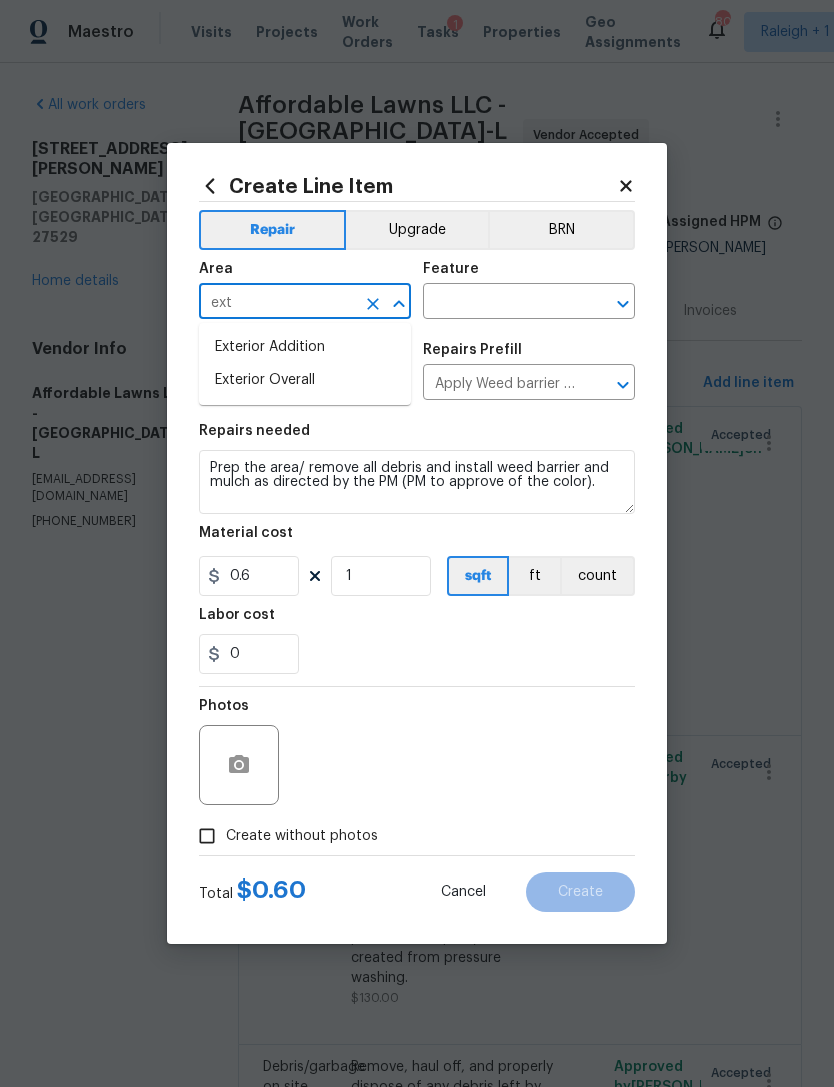 click on "Exterior Overall" at bounding box center [305, 380] 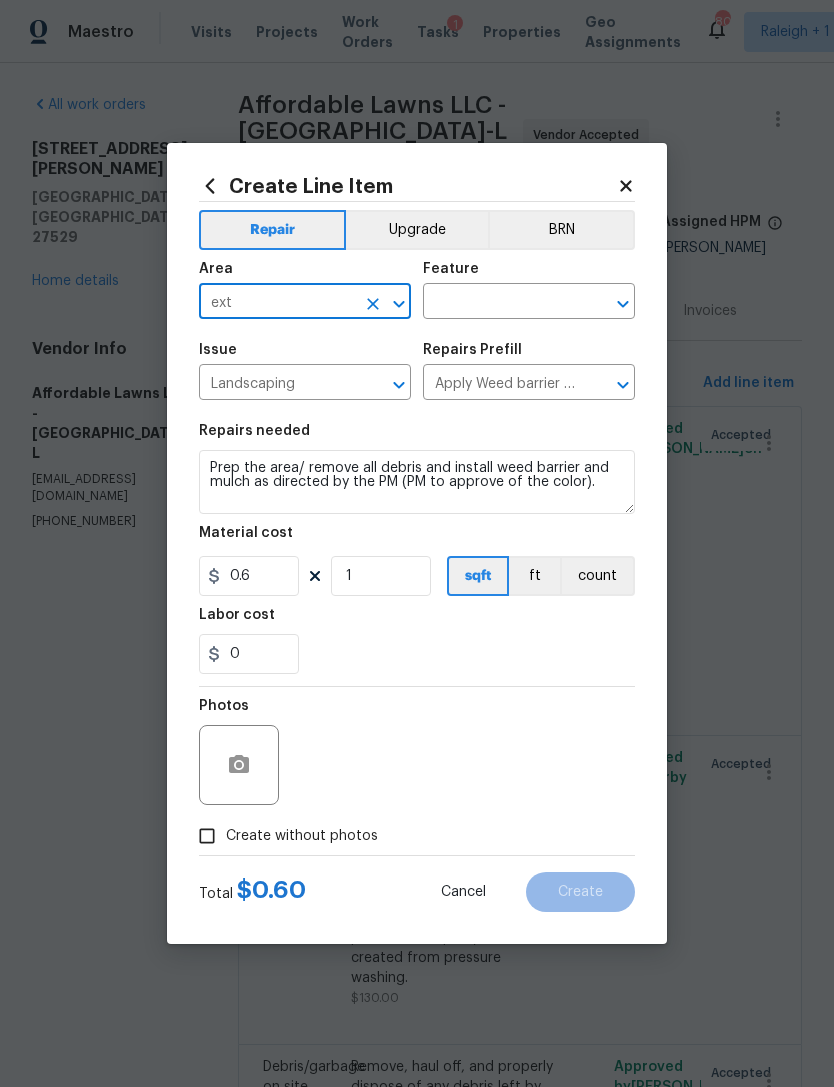 type on "Exterior Overall" 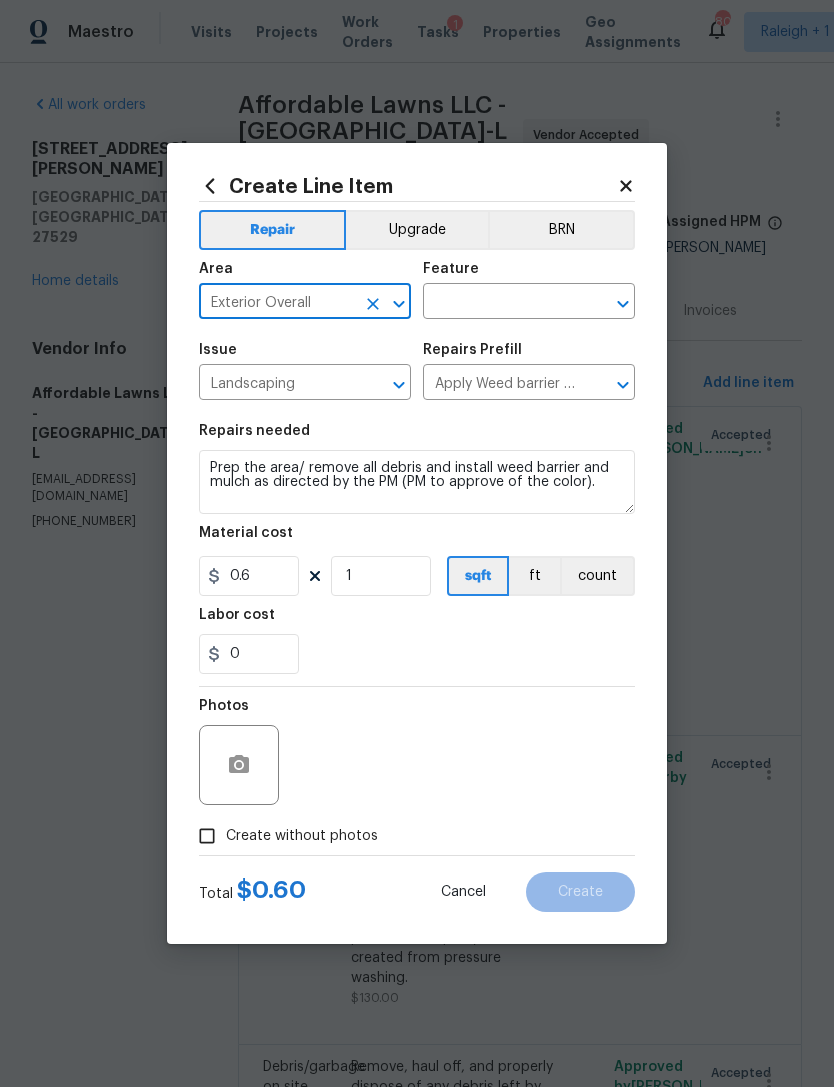 click on "Landscaping" at bounding box center [277, 384] 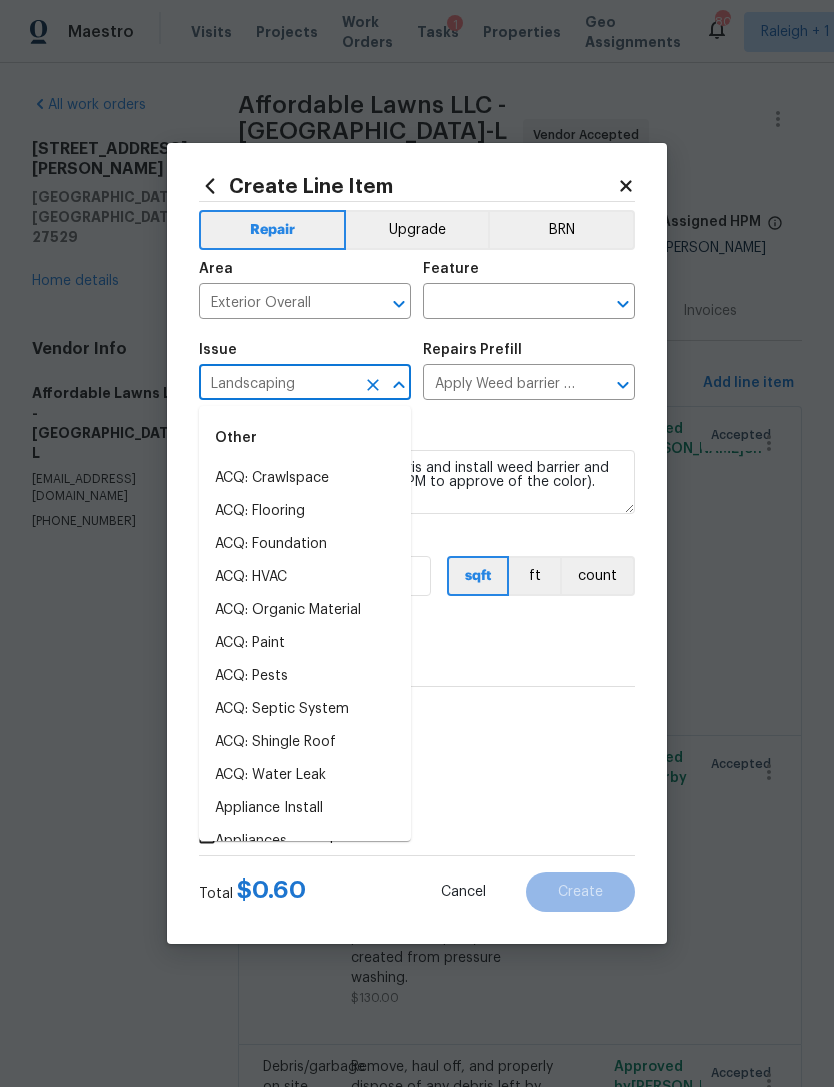 click at bounding box center (501, 303) 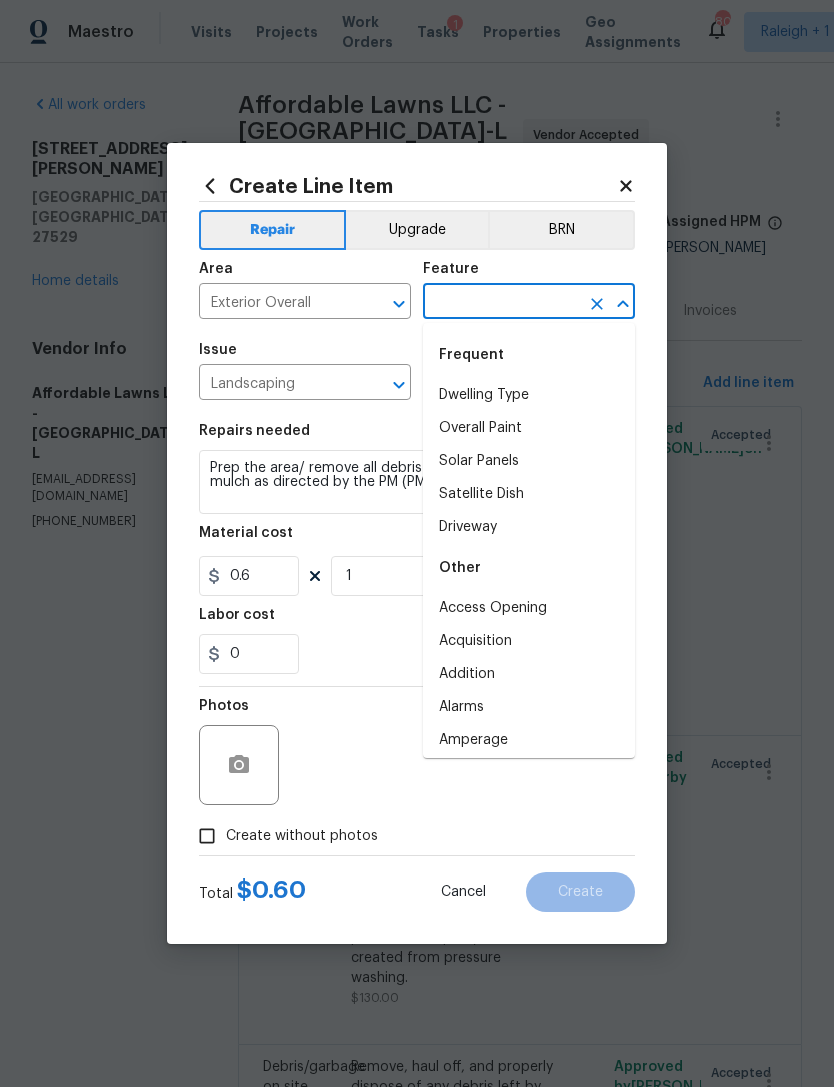 click at bounding box center (501, 303) 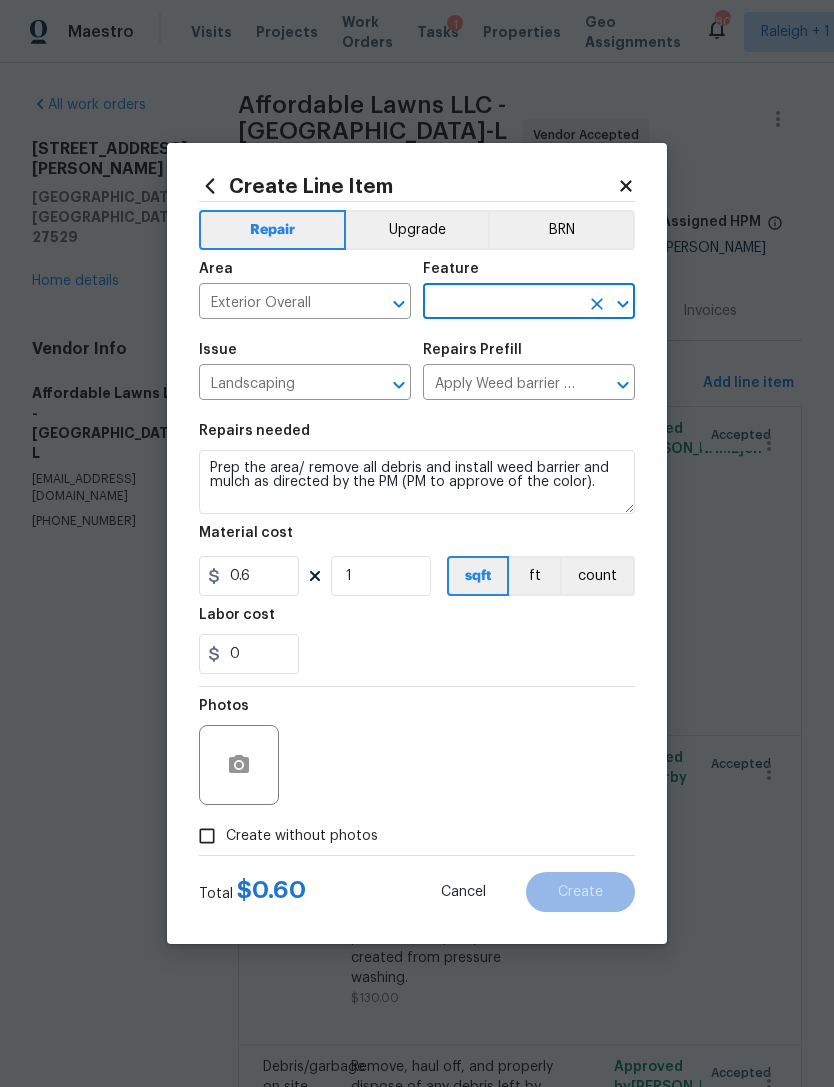 click at bounding box center [501, 303] 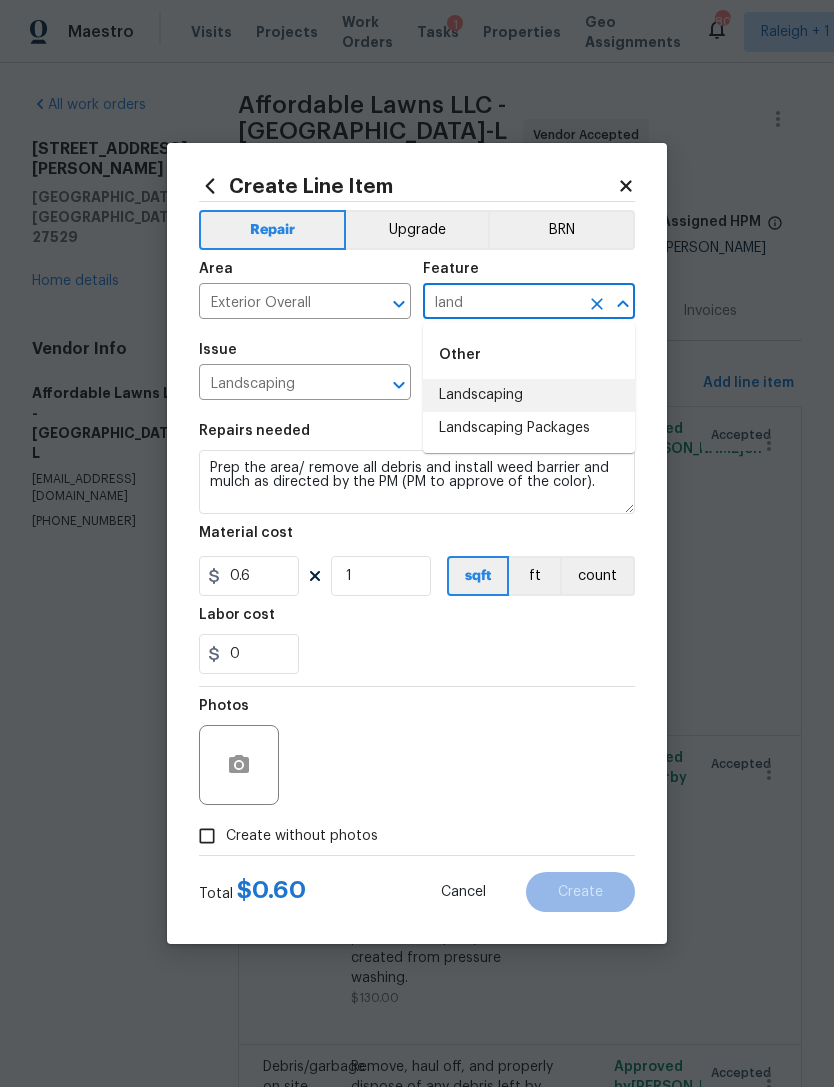 click on "Landscaping" at bounding box center [529, 395] 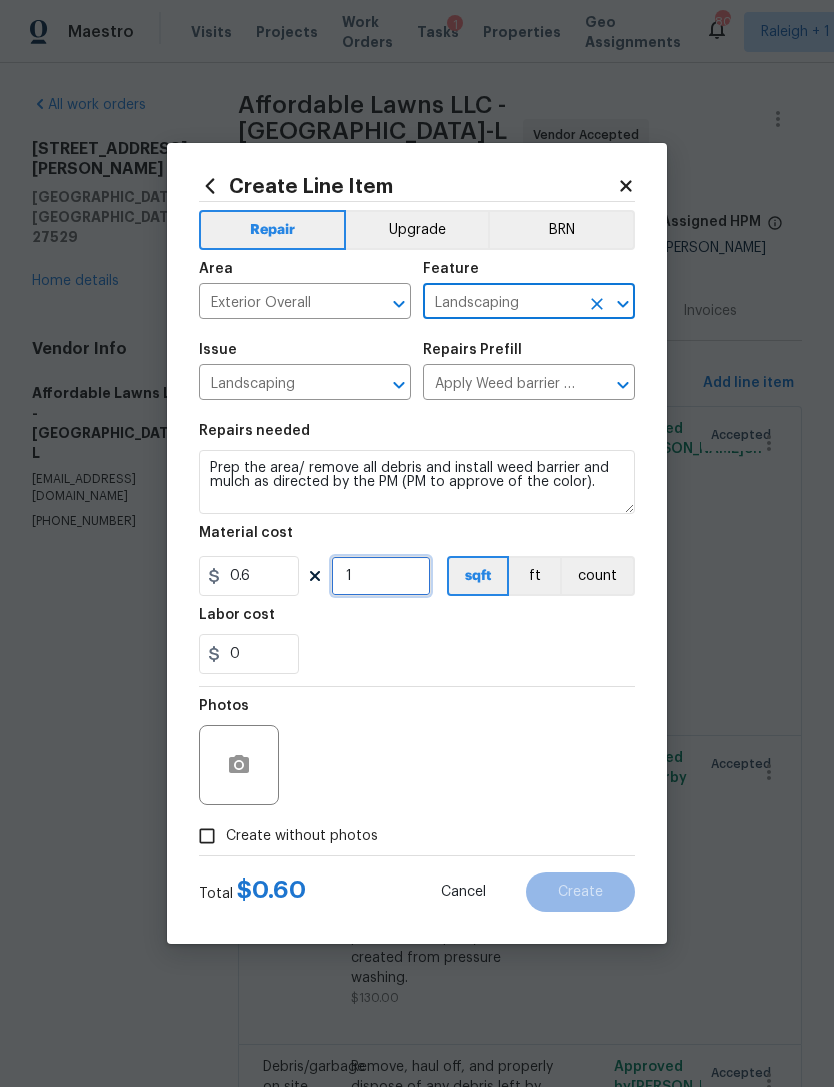 click on "1" at bounding box center [381, 576] 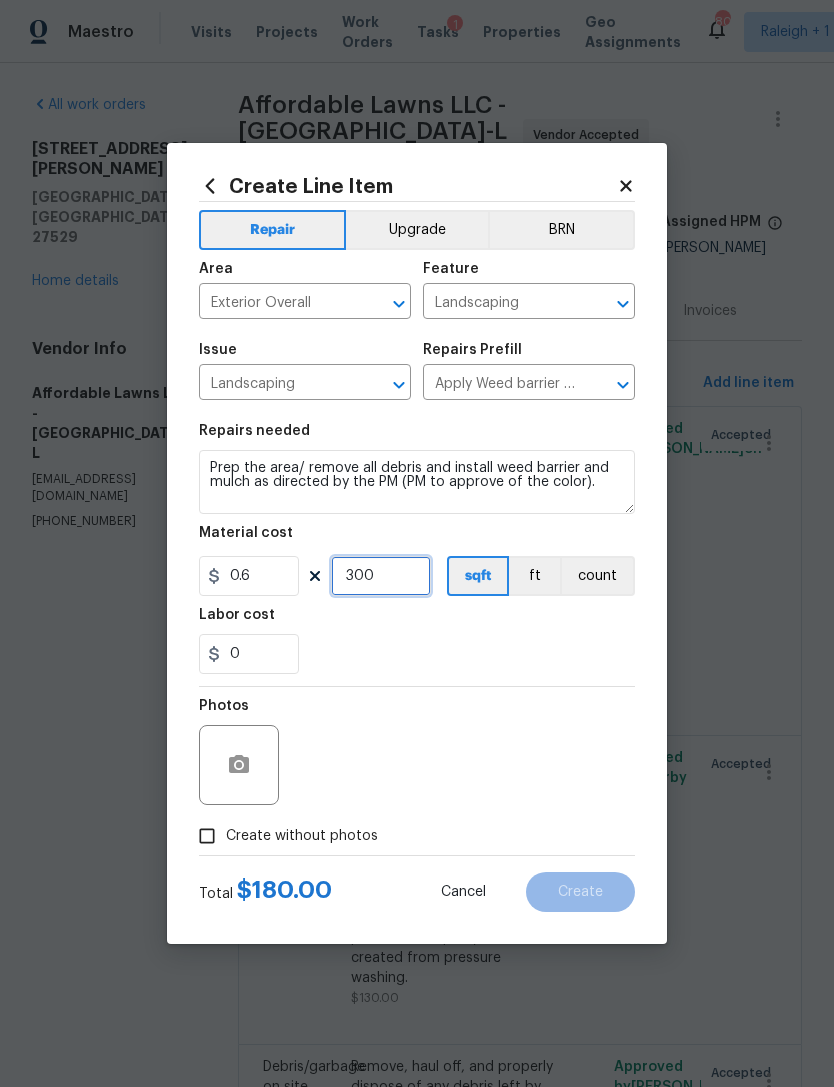type on "300" 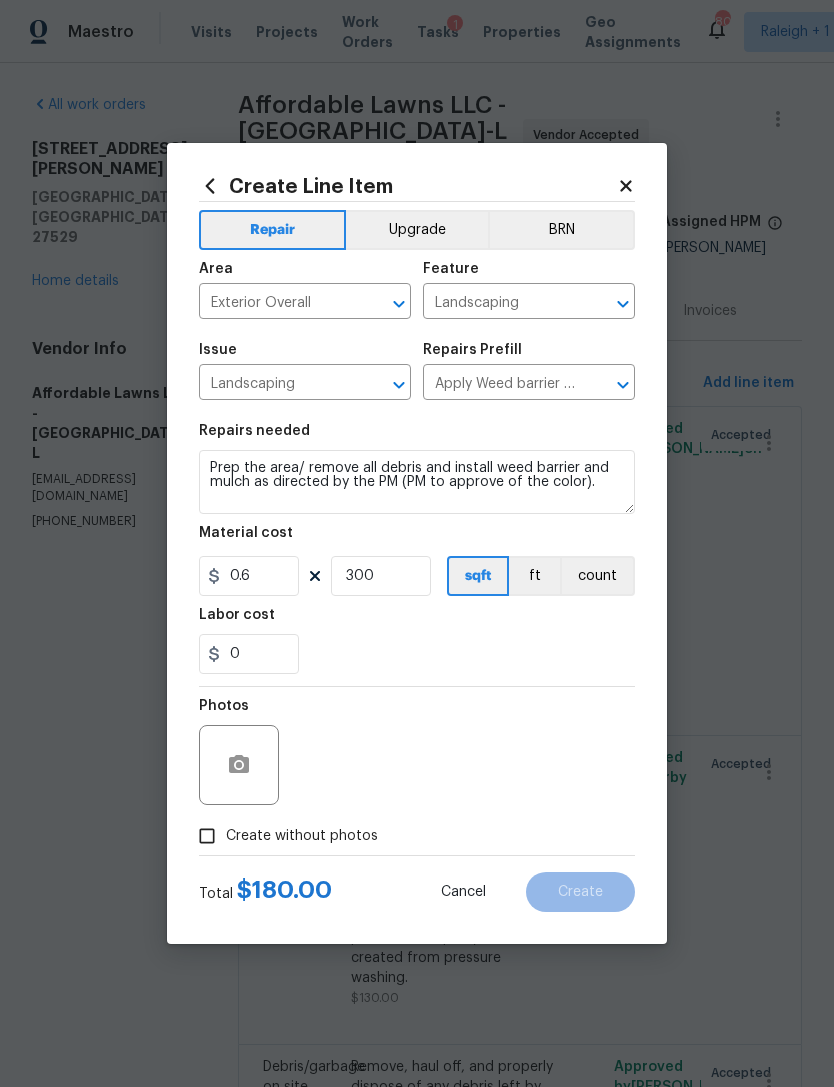 click on "0" at bounding box center (417, 654) 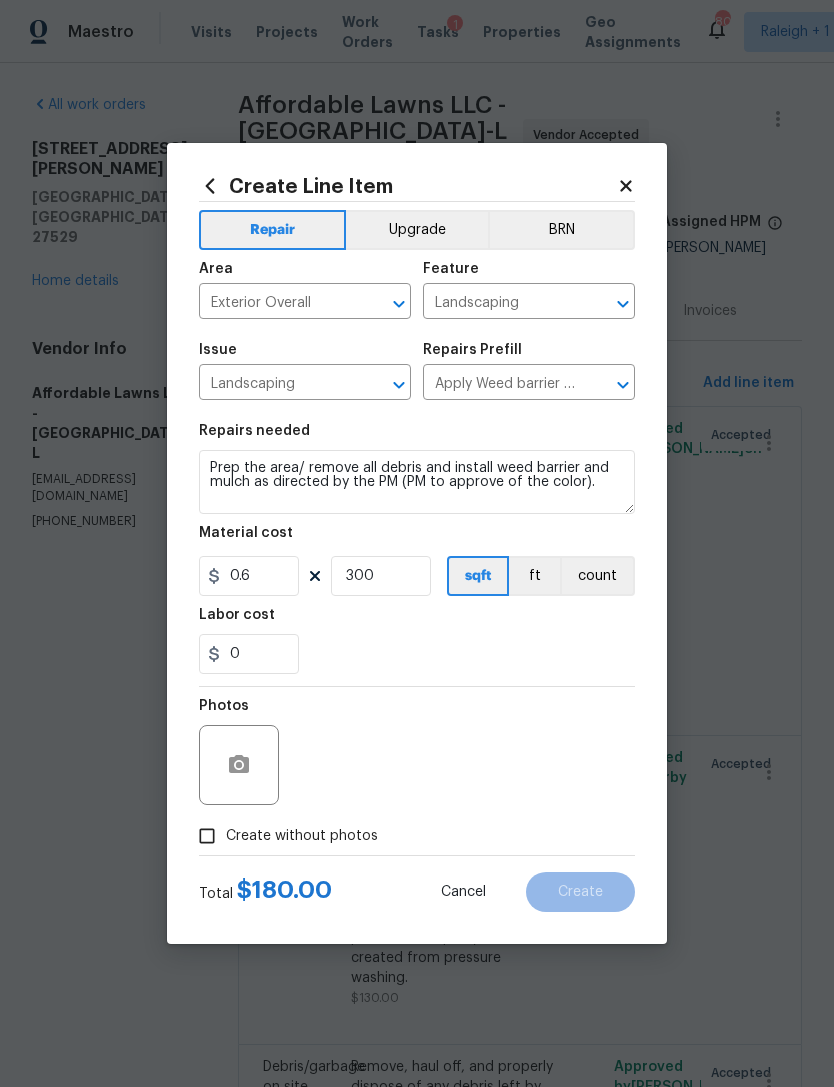 click on "Create without photos" at bounding box center (207, 836) 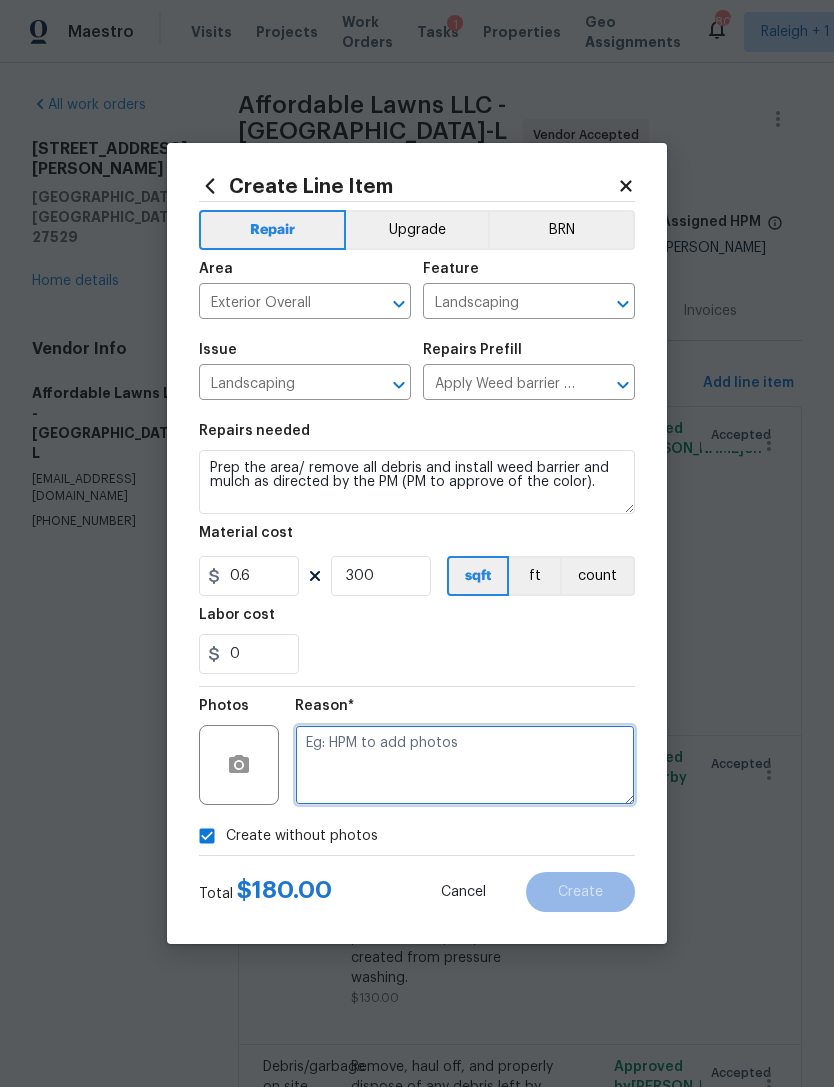 click at bounding box center [465, 765] 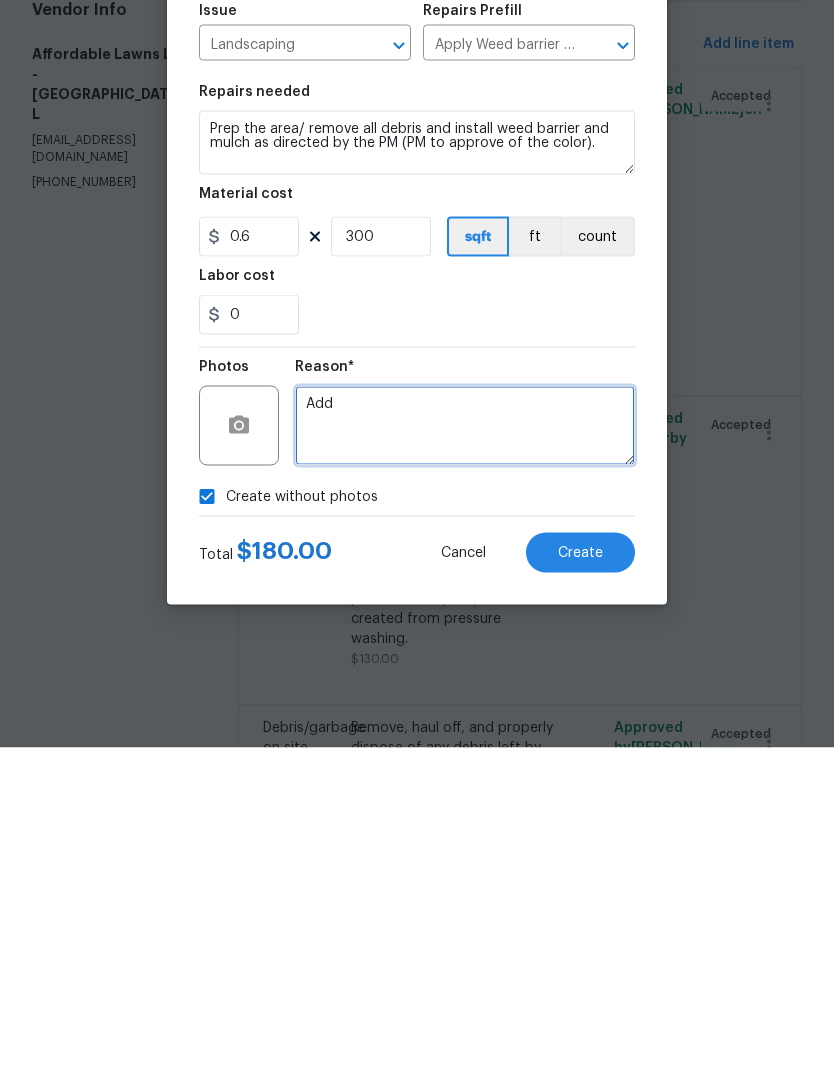 type on "Add" 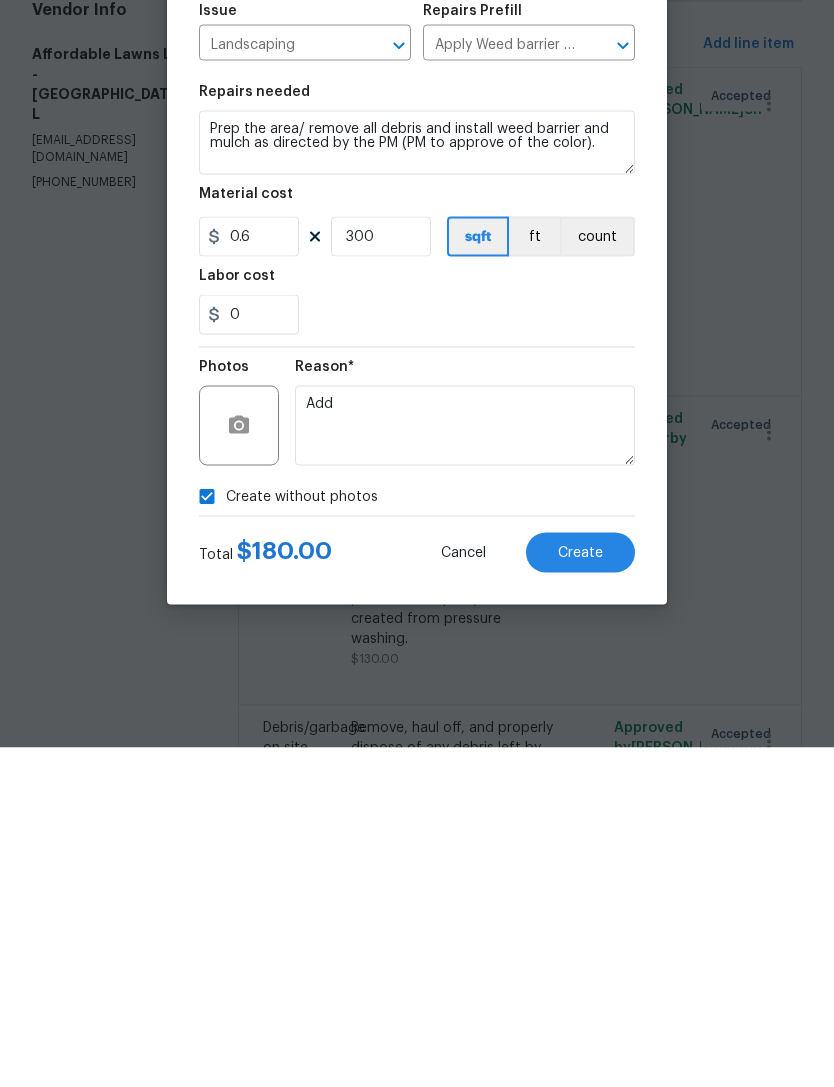 click on "Create" at bounding box center [580, 892] 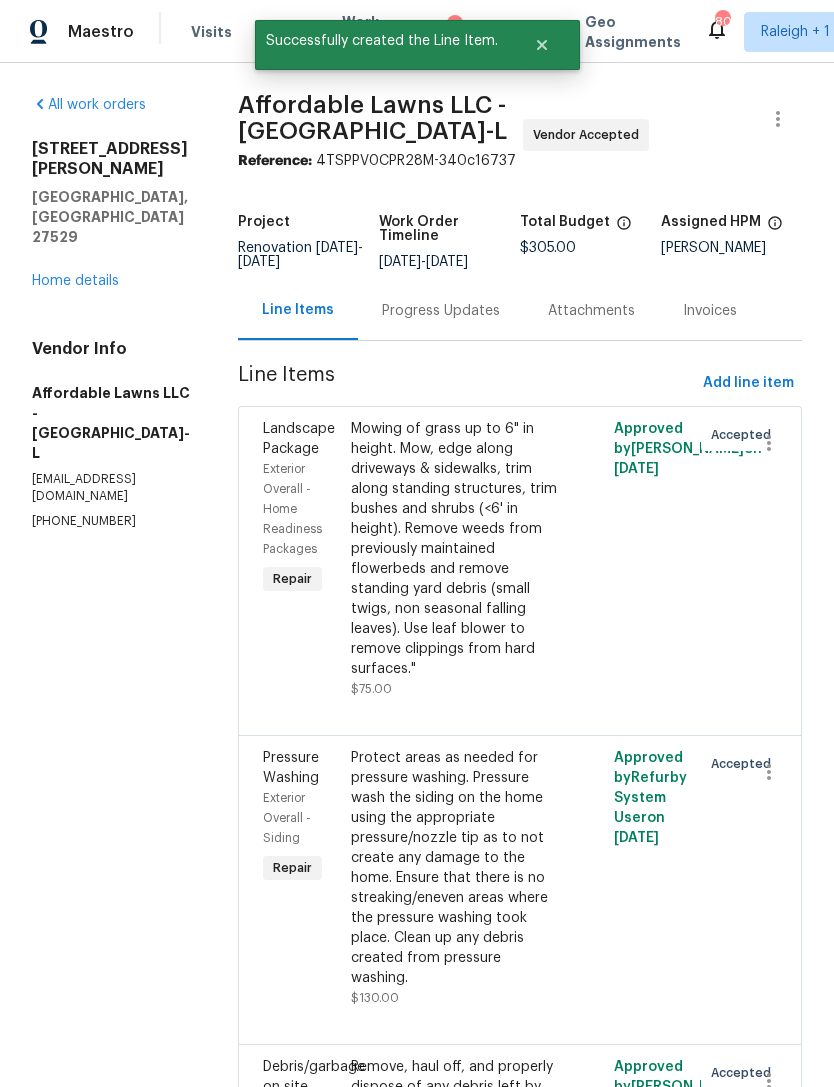 scroll, scrollTop: 0, scrollLeft: 0, axis: both 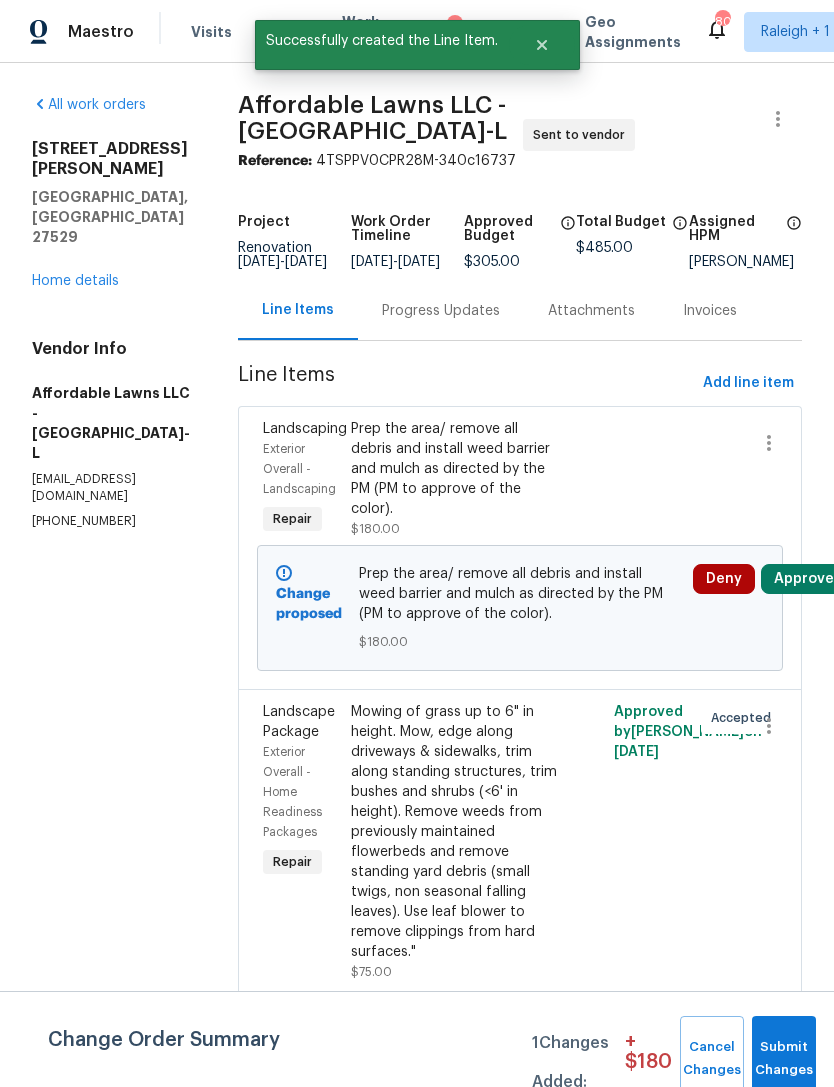 click on "Approve" at bounding box center (804, 579) 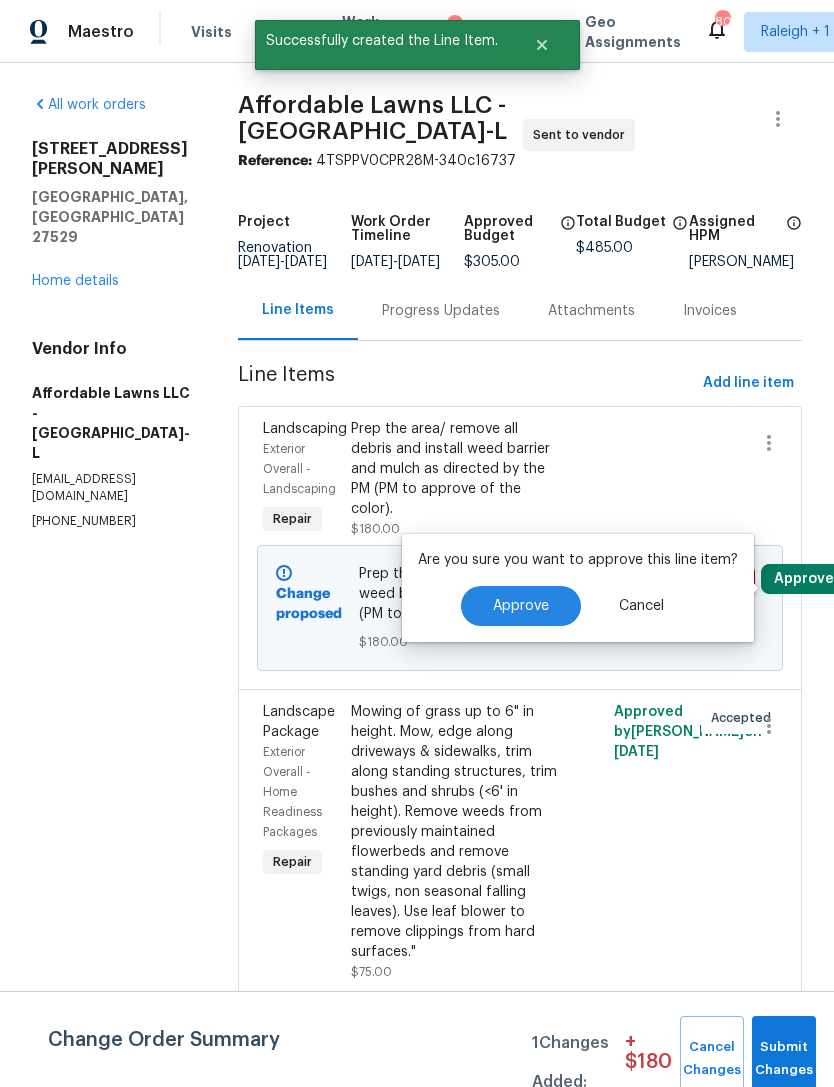 click on "Approve" at bounding box center [521, 606] 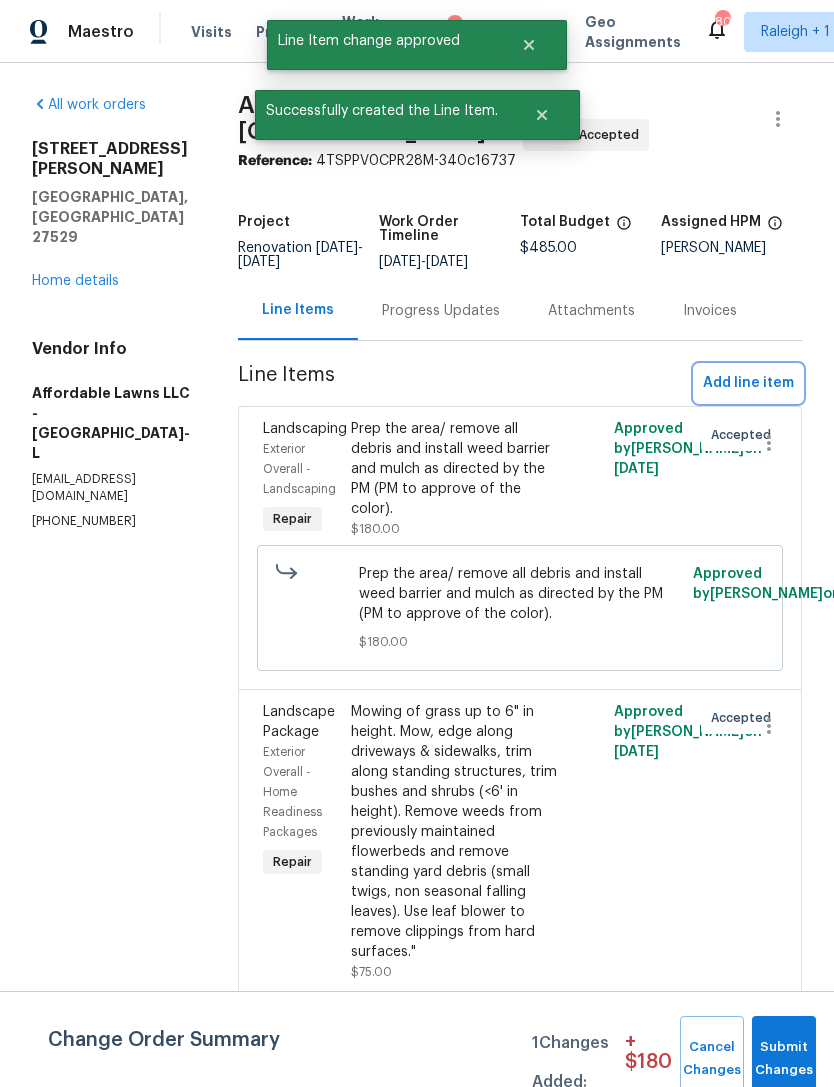click on "Add line item" at bounding box center [748, 383] 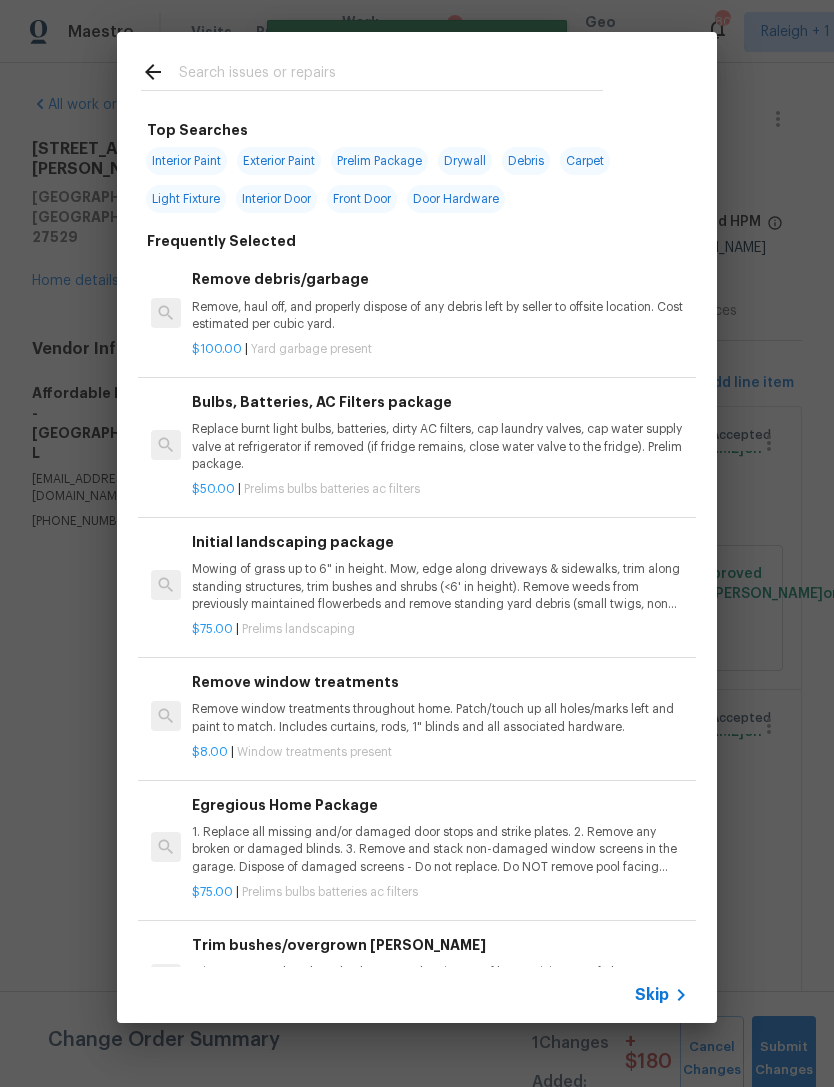 click at bounding box center (391, 75) 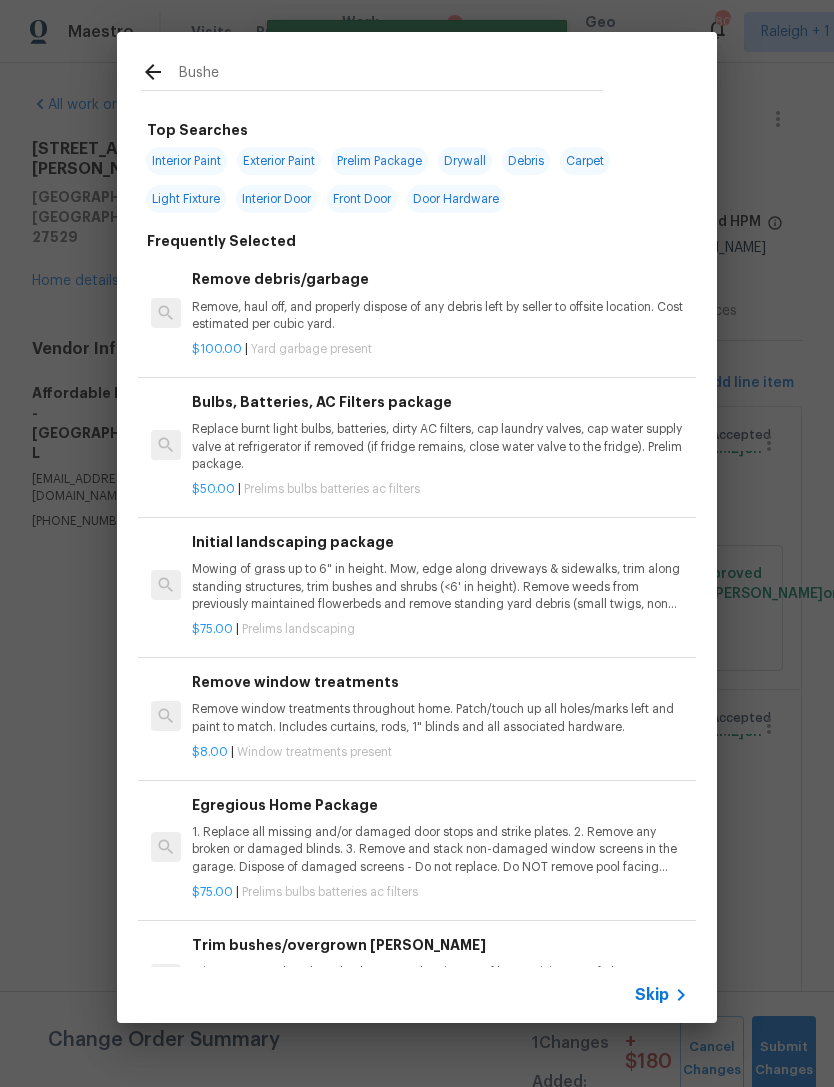 type on "Bushes" 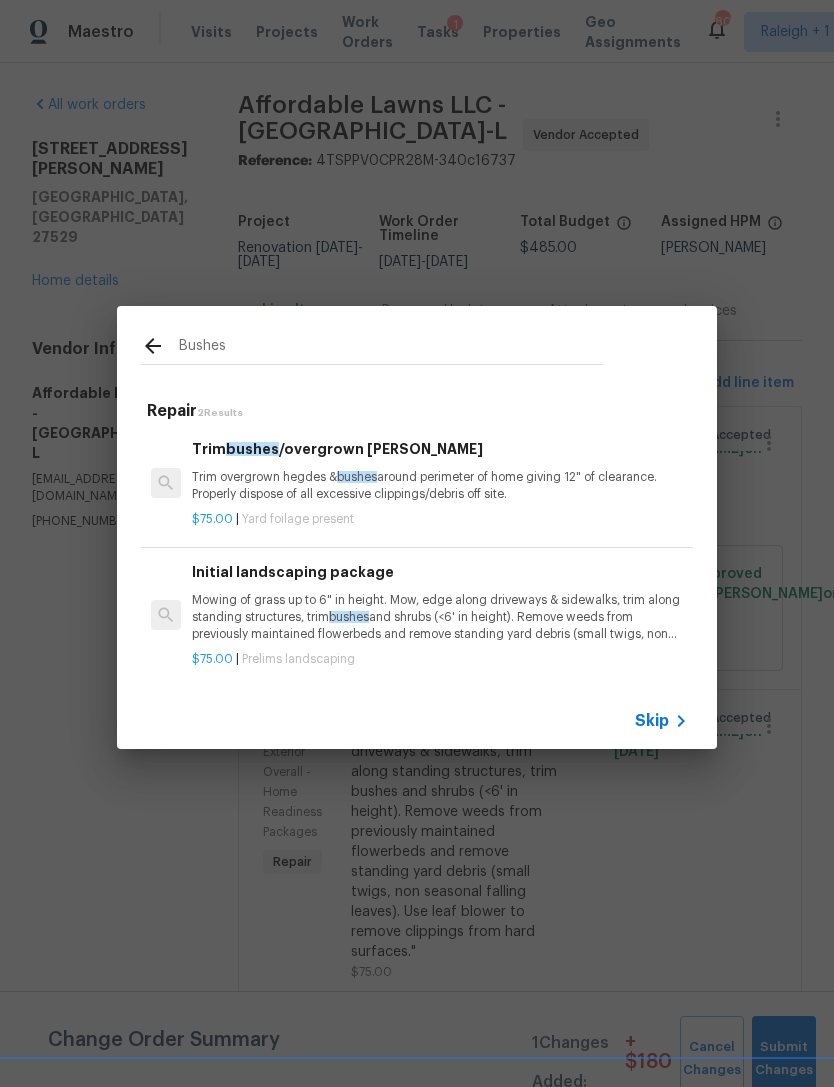 click on "Trim overgrown hegdes &  bushes  around perimeter of home giving 12" of clearance. Properly dispose of all excessive clippings/debris off site." at bounding box center [440, 486] 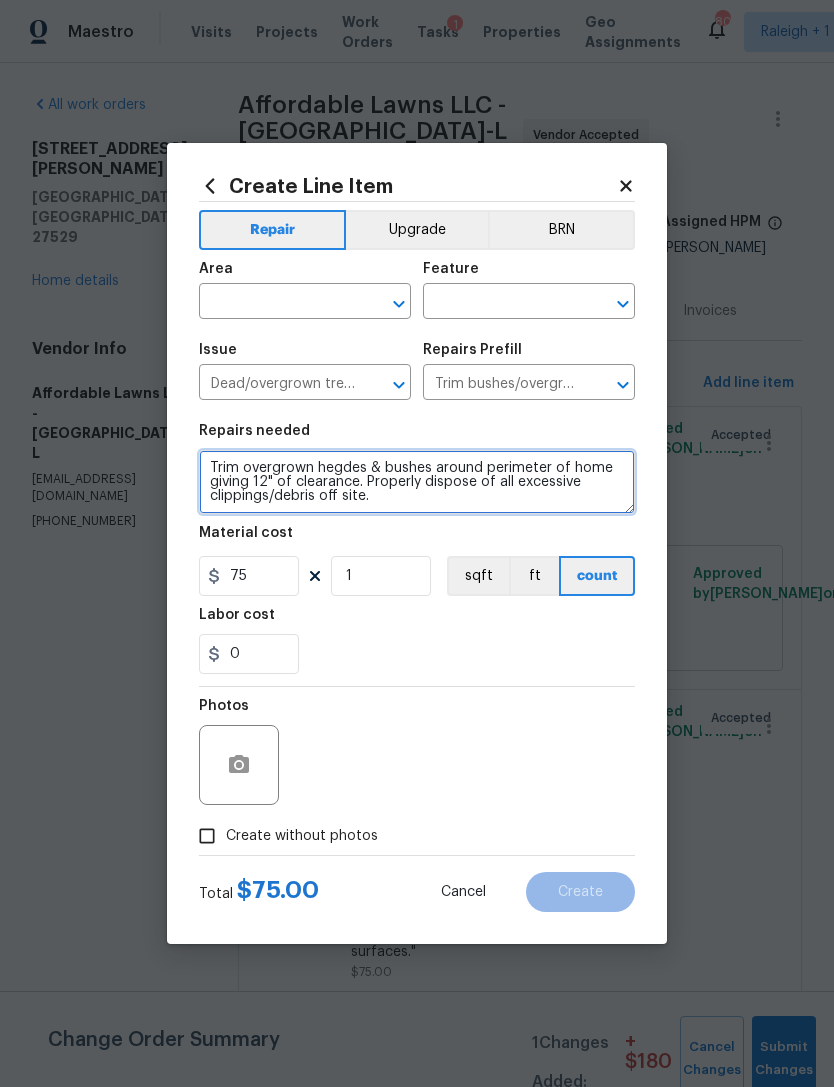 click on "Trim overgrown hegdes & bushes around perimeter of home giving 12" of clearance. Properly dispose of all excessive clippings/debris off site." at bounding box center (417, 482) 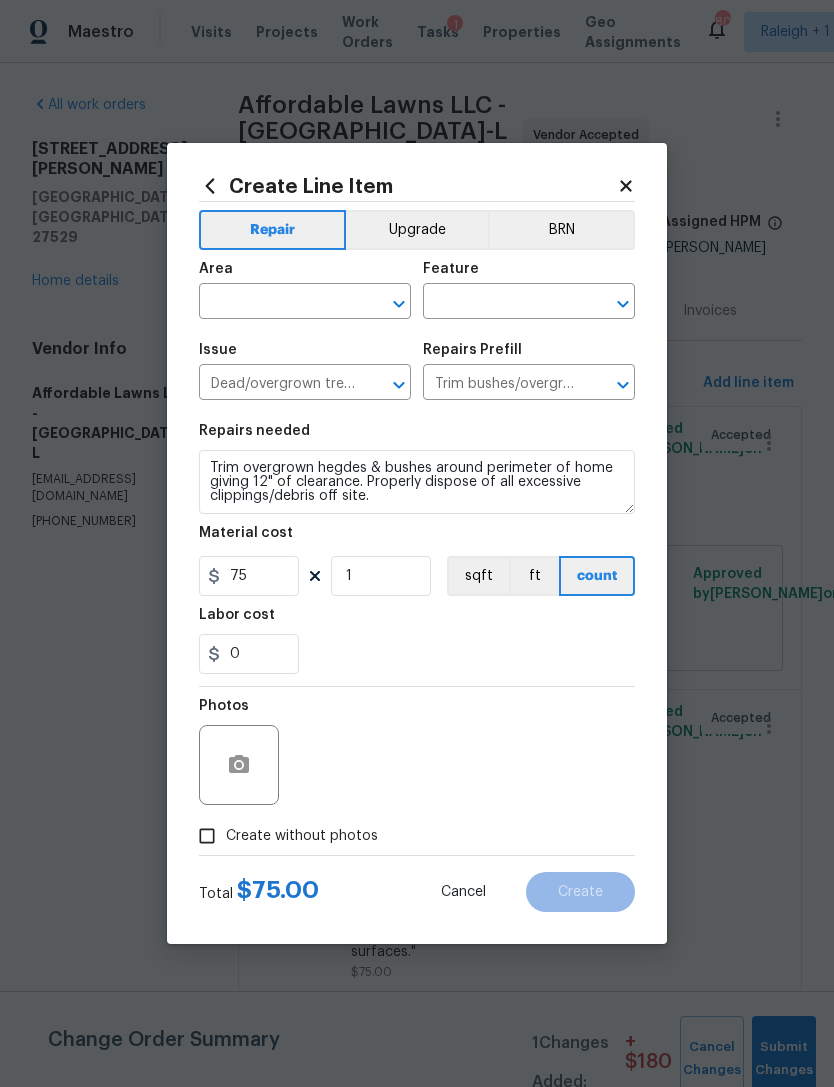 click at bounding box center [277, 303] 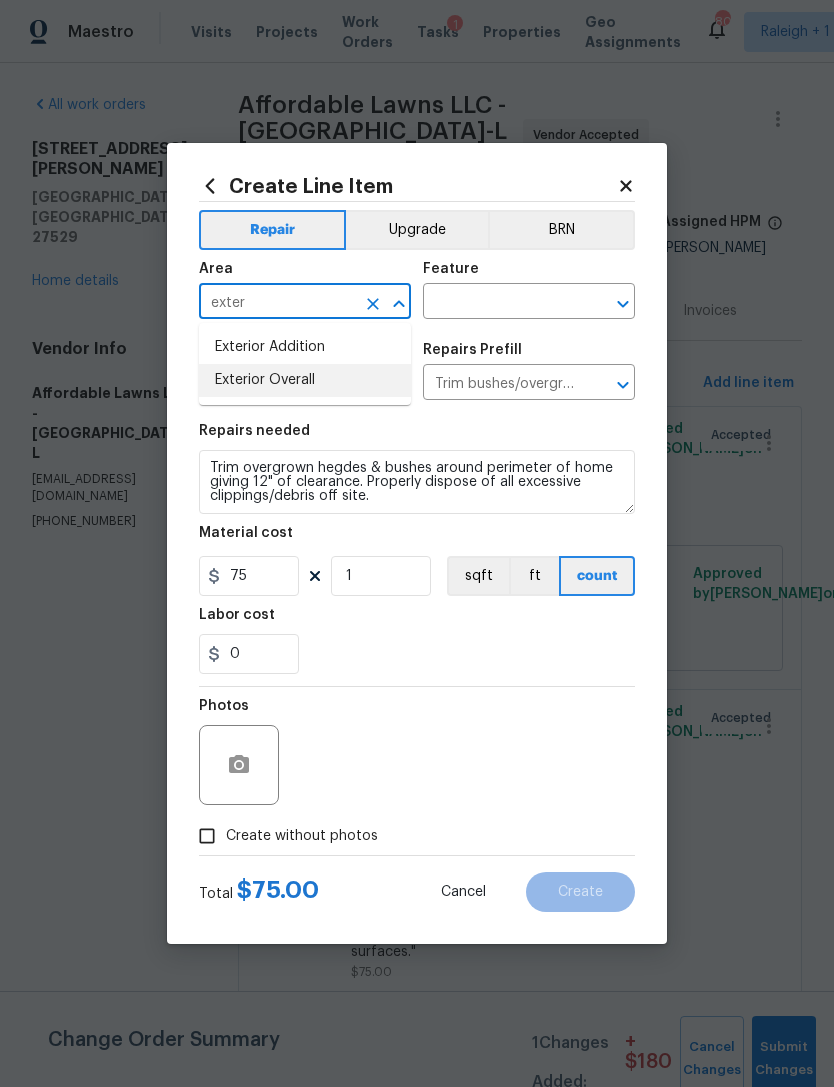click on "Exterior Overall" at bounding box center [305, 380] 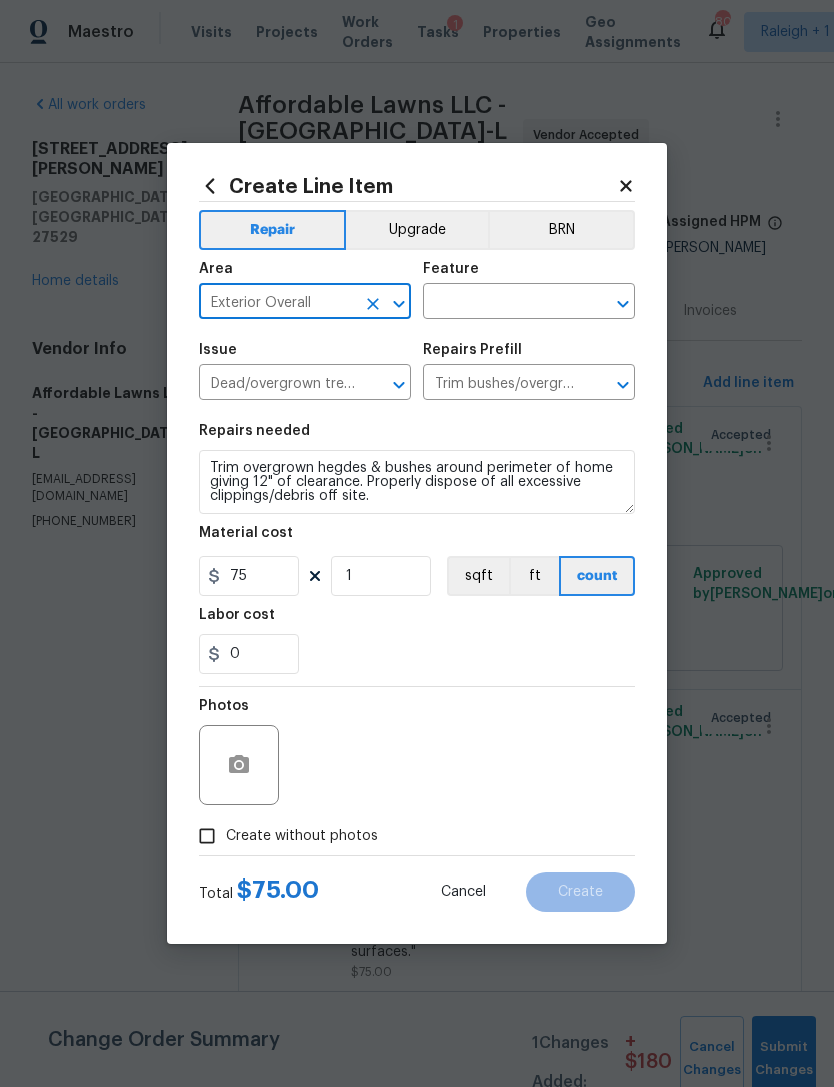 click at bounding box center [501, 303] 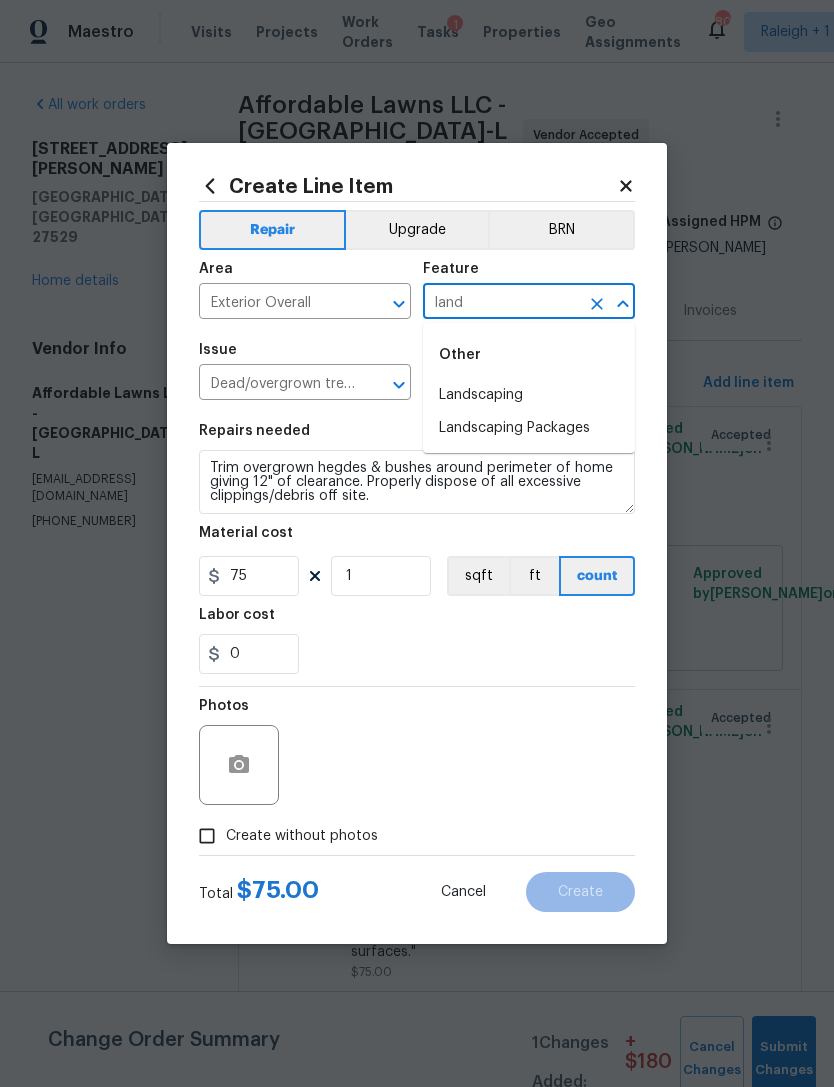click on "Landscaping" at bounding box center [529, 395] 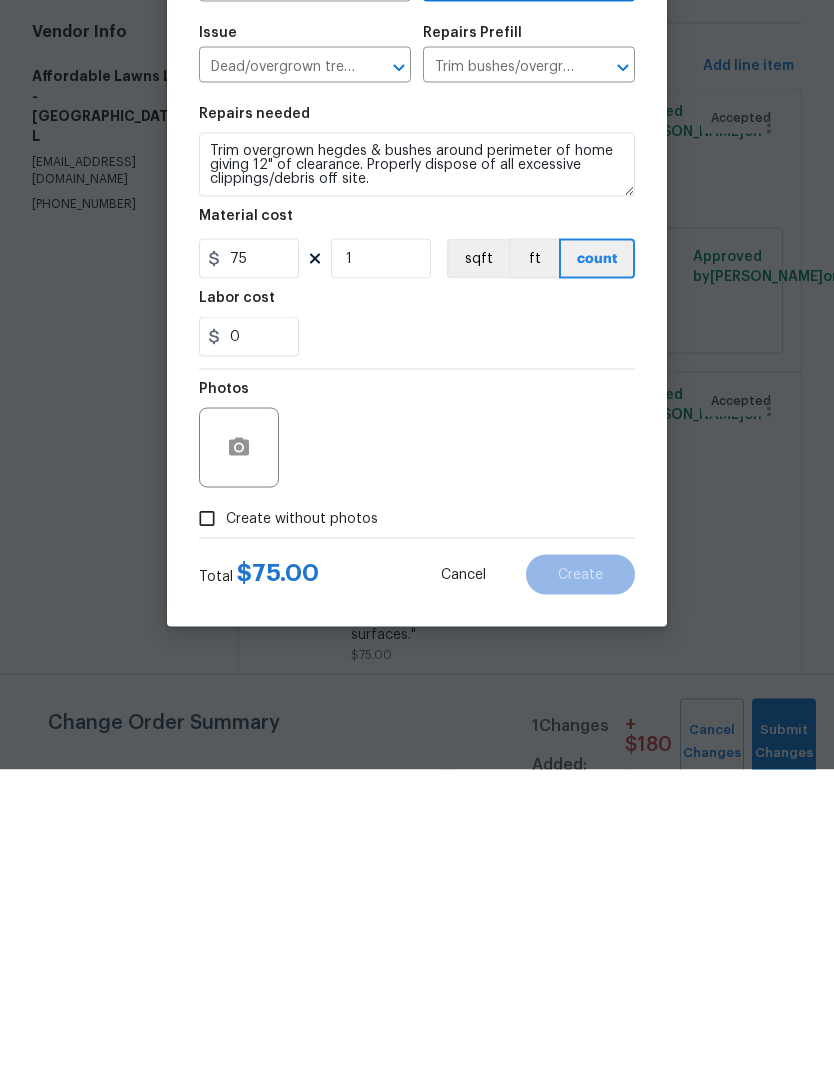 click on "Create without photos" at bounding box center [207, 836] 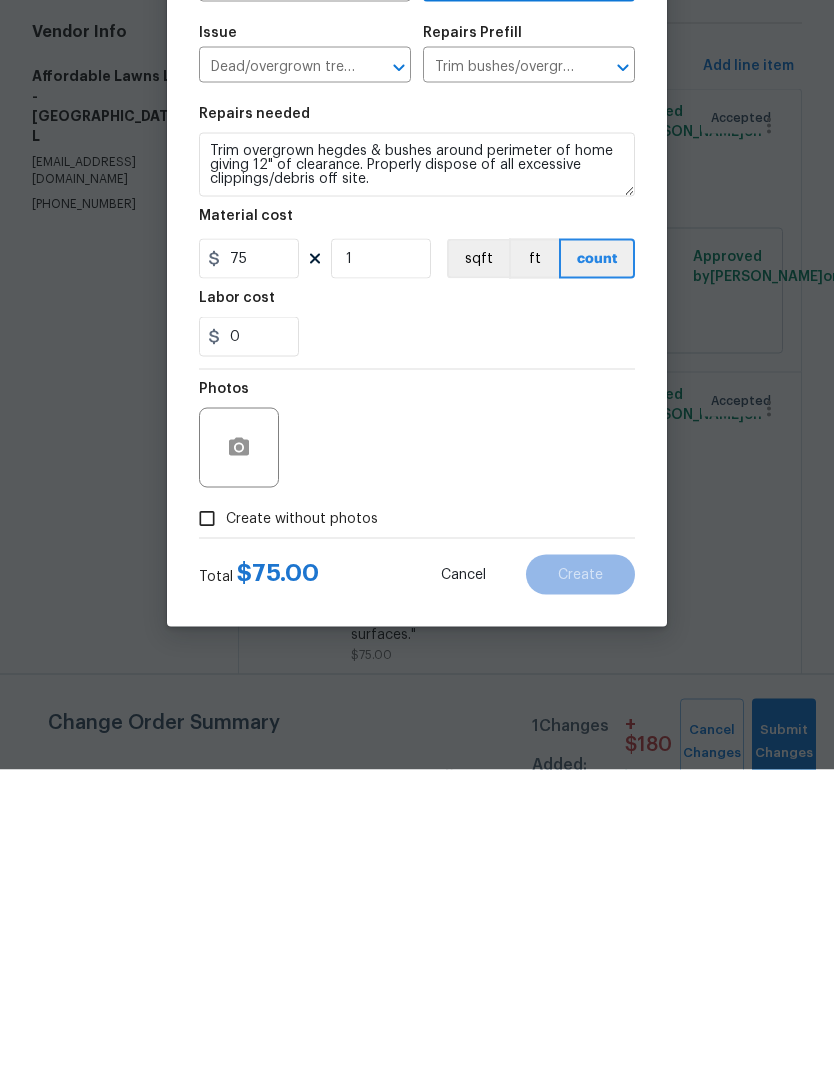 checkbox on "true" 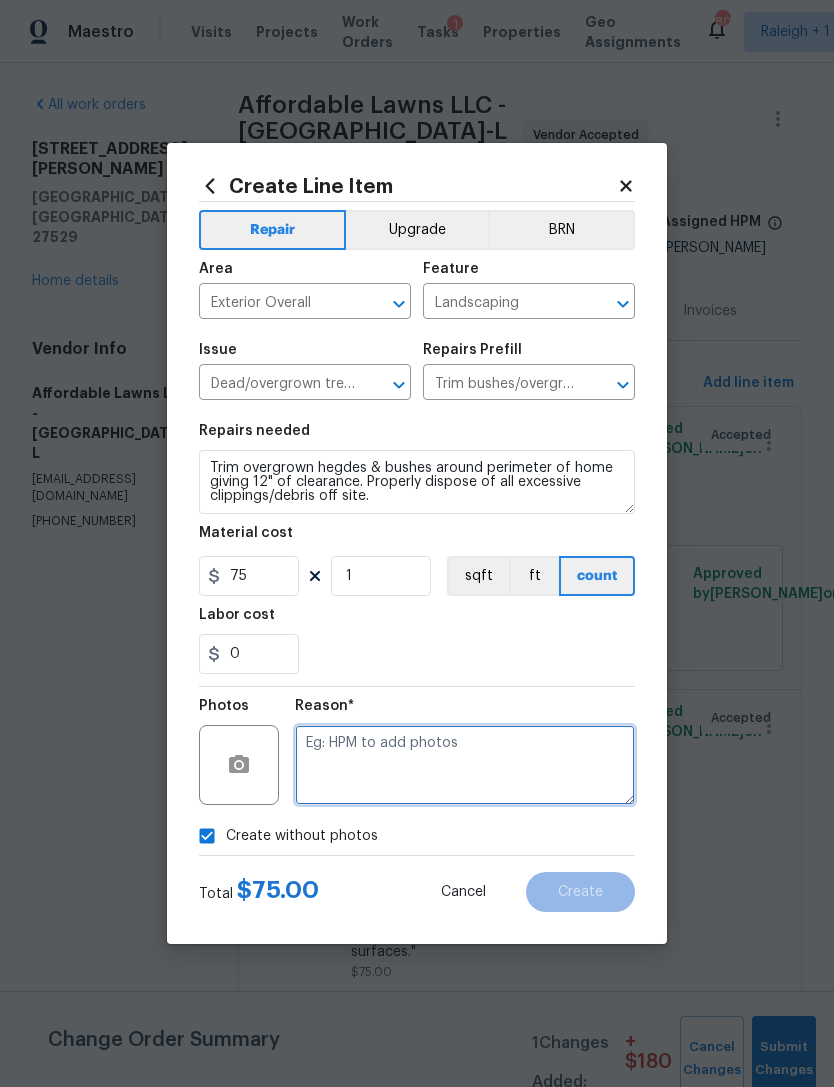 click at bounding box center [465, 765] 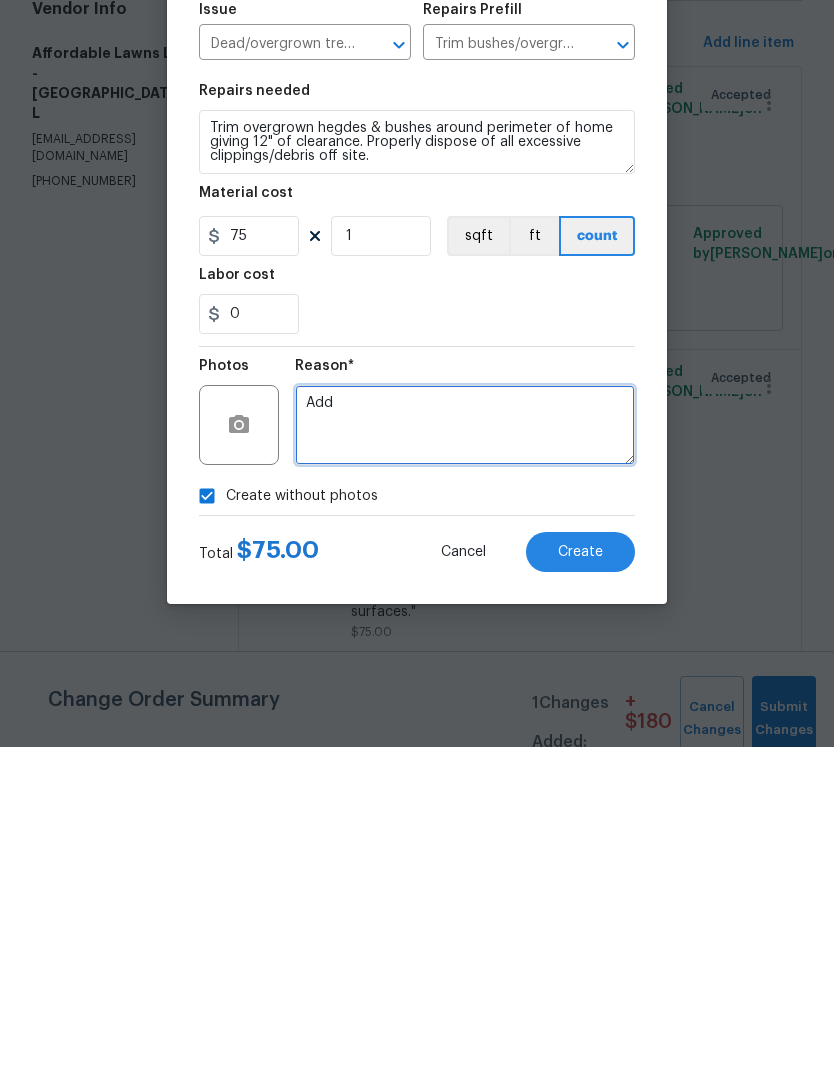 type on "Add" 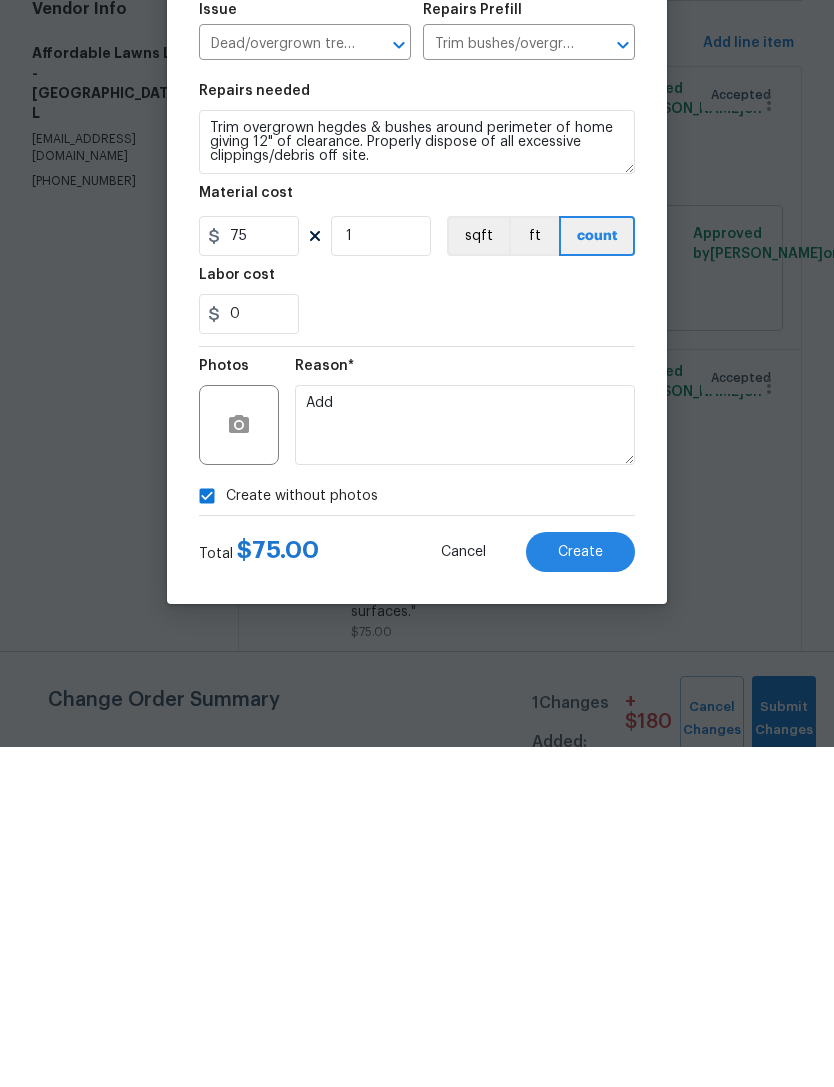 click on "Create" at bounding box center (580, 892) 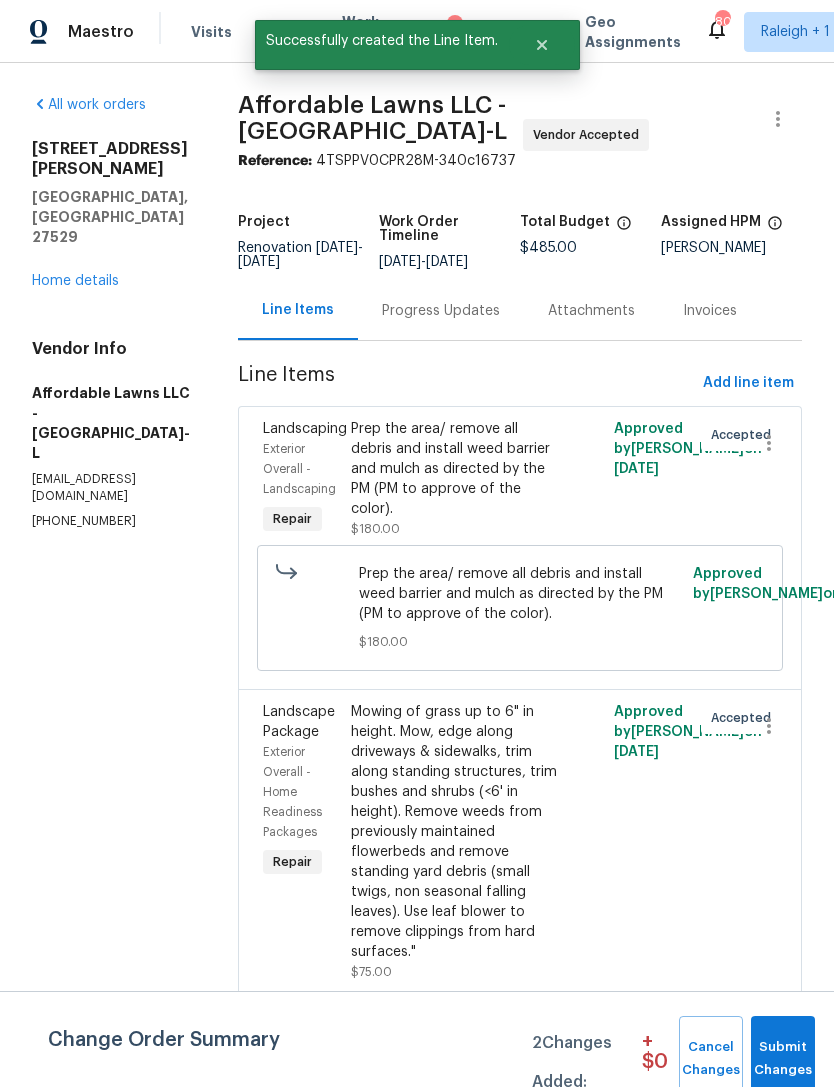 scroll, scrollTop: 0, scrollLeft: 0, axis: both 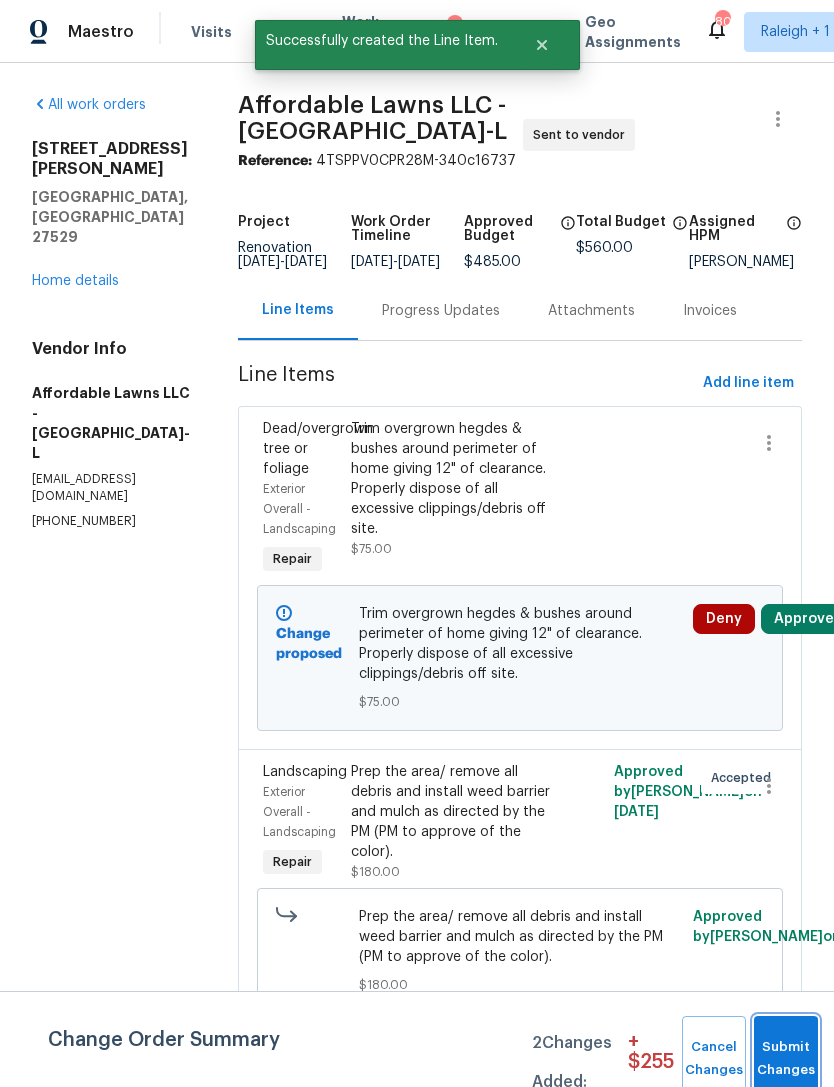 click on "Submit Changes" at bounding box center [786, 1059] 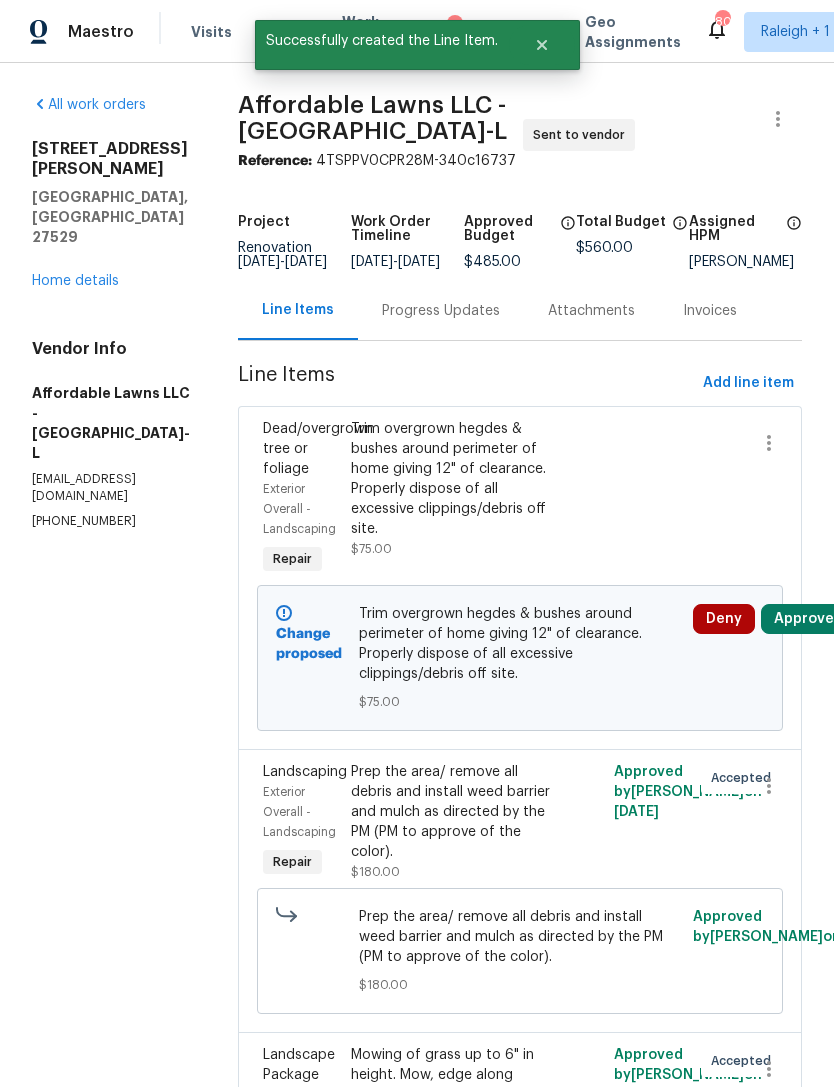 click on "Approve" at bounding box center [804, 619] 